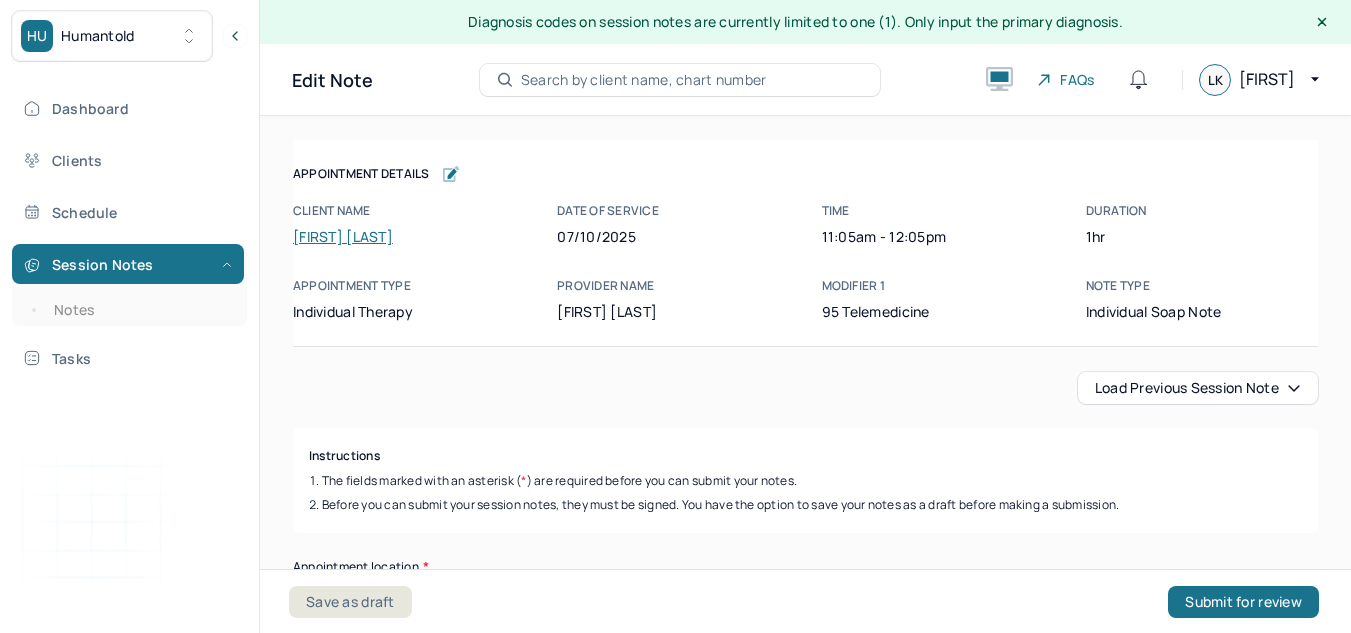 scroll, scrollTop: 36, scrollLeft: 0, axis: vertical 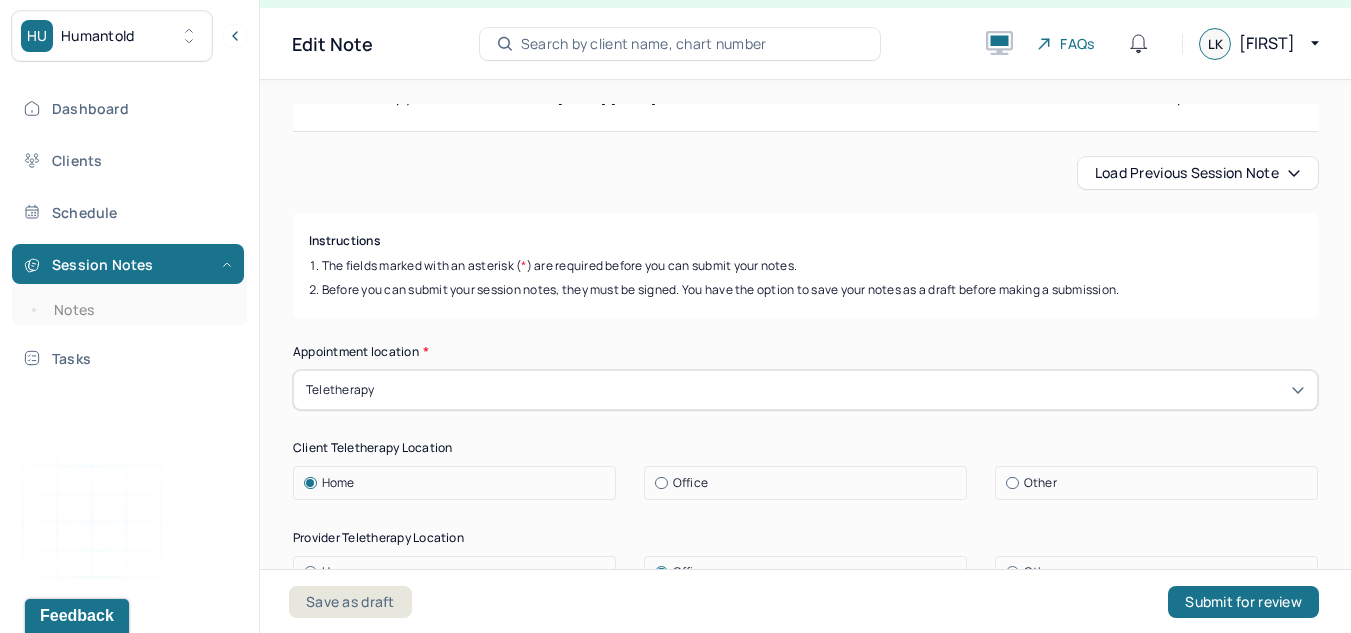 click on "Dashboard Clients Schedule Session Notes Notes Tasks LK [PERSON] provider Logout" at bounding box center [129, 337] 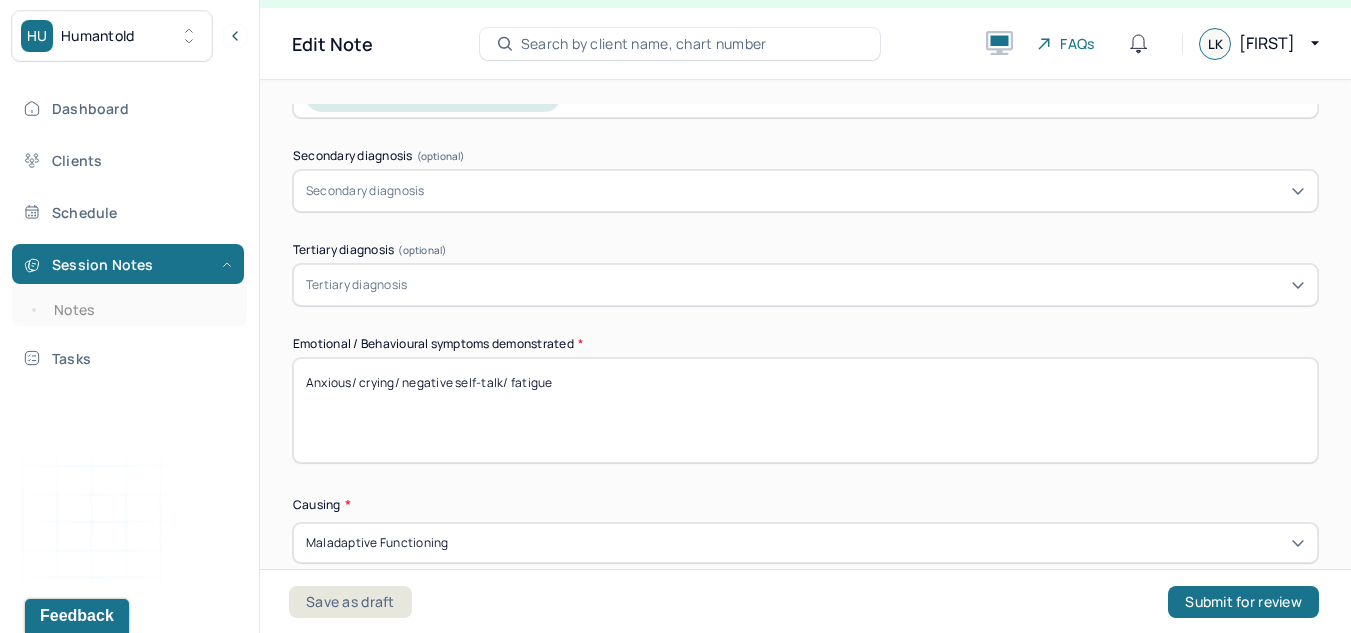 scroll, scrollTop: 829, scrollLeft: 0, axis: vertical 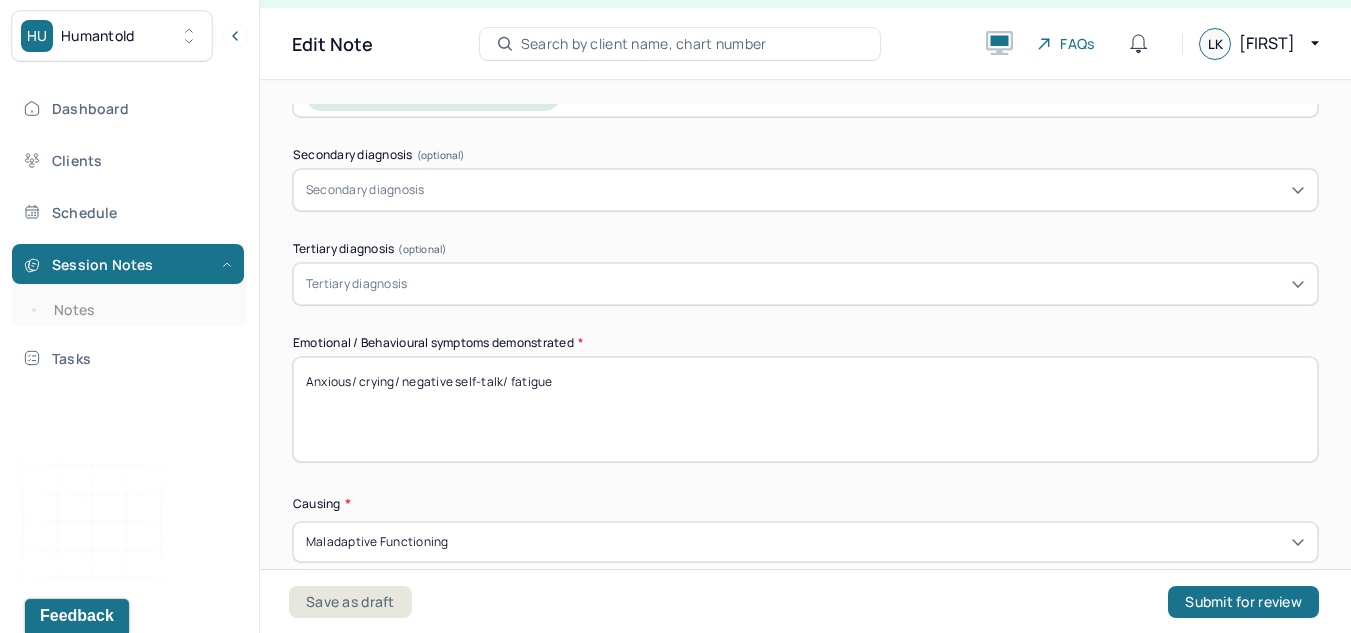 click on "Anxious/ crying/ negative self-talk/ fatigue" at bounding box center [805, 409] 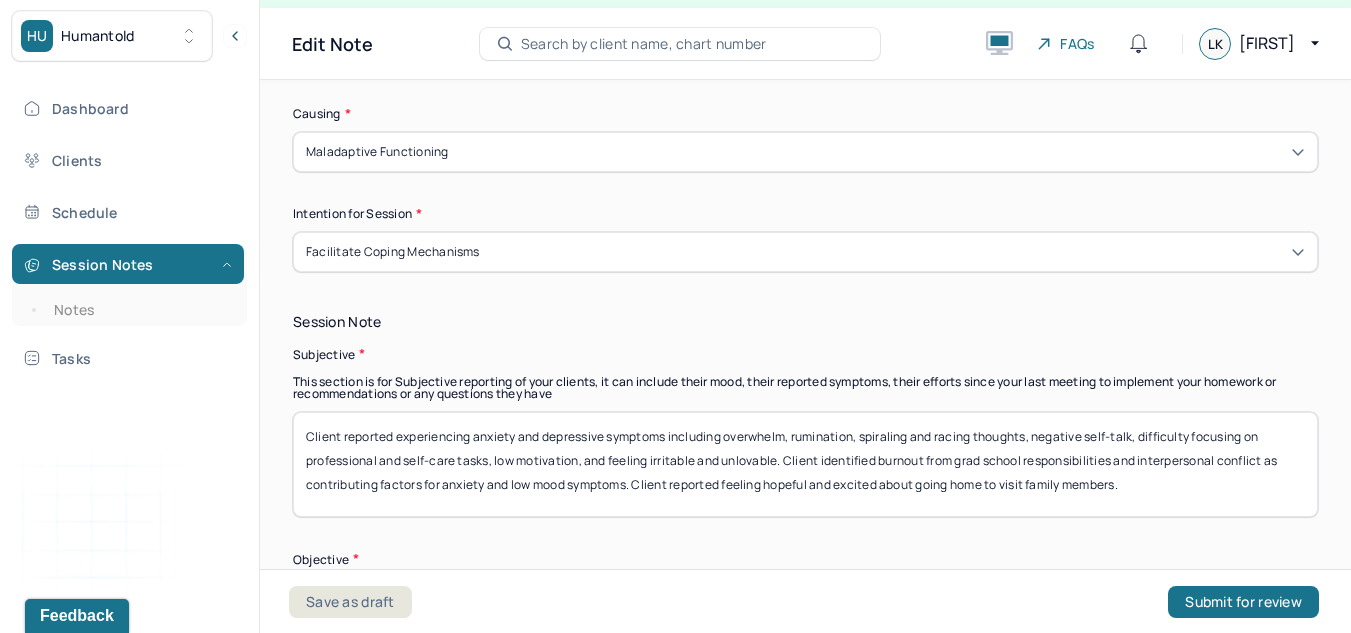 scroll, scrollTop: 1218, scrollLeft: 0, axis: vertical 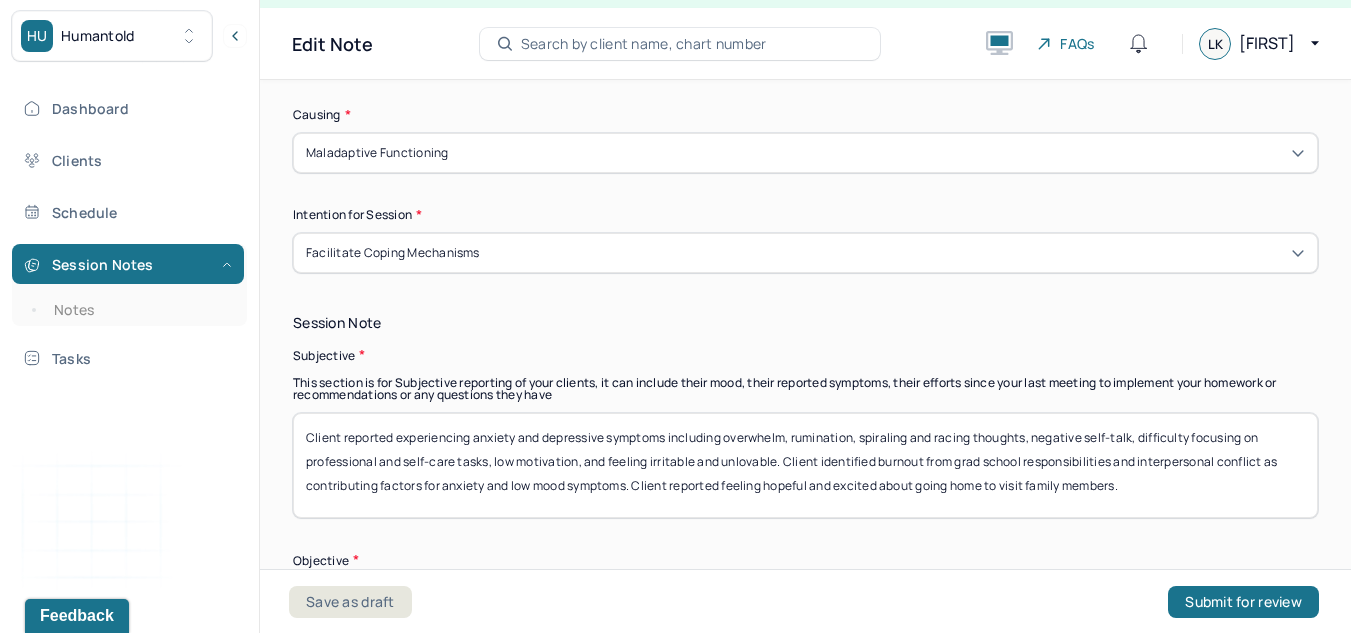 click on "Client reported experiencing anxiety and depressive symptoms including overwhelm, rumination, spiraling and racing thoughts, negative self-talk, difficulty focusing on professional and self-care tasks, low motivation, and feeling irritable and unlovable. Client identified burnout from grad school responsibilities and interpersonal conflict as contributing factors for anxiety and low mood symptoms. Client reported feeling hopeful and excited about going home to visit family members." at bounding box center [805, 465] 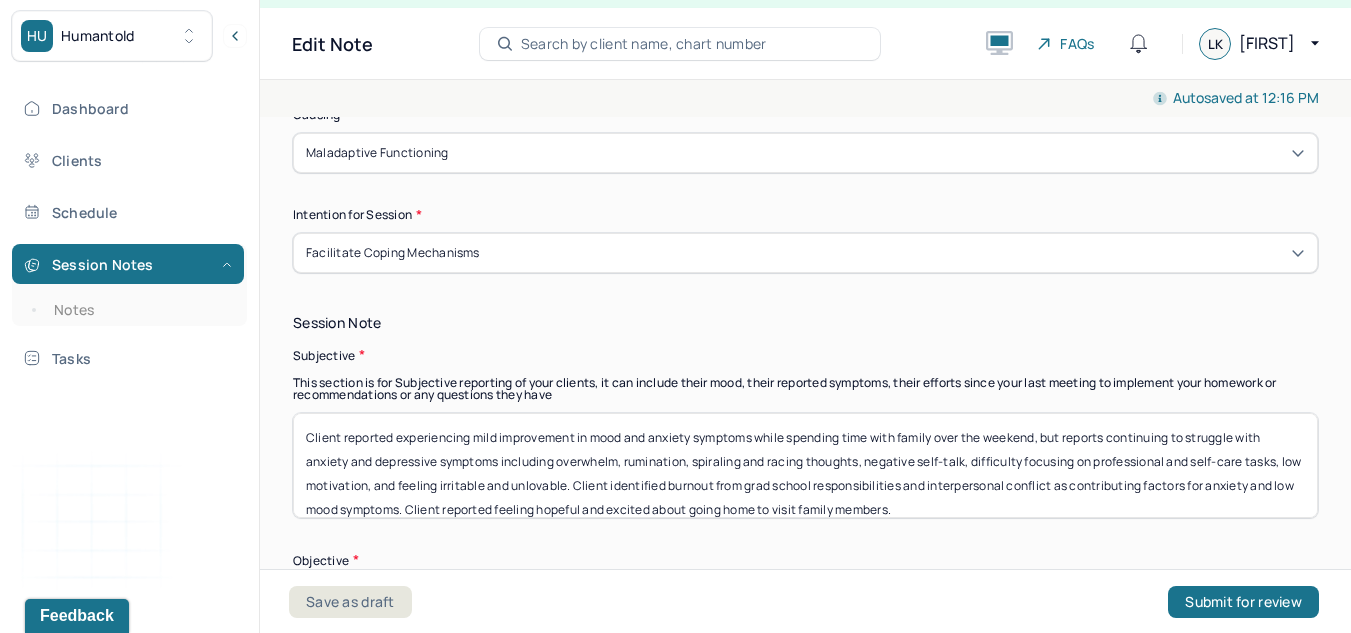 click on "Client reported experiencing mild improvement in mood and anxiety symptoms while spending time with family over the weekend, but reports continuing to struggle with anxiety and depressive symptoms including overwhelm, rumination, spiraling and racing thoughts, negative self-talk, difficulty focusing on professional and self-care tasks, low motivation, and feeling irritable and unlovable. Client identified burnout from grad school responsibilities and interpersonal conflict as contributing factors for anxiety and low mood symptoms. Client reported feeling hopeful and excited about going home to visit family members." at bounding box center (805, 465) 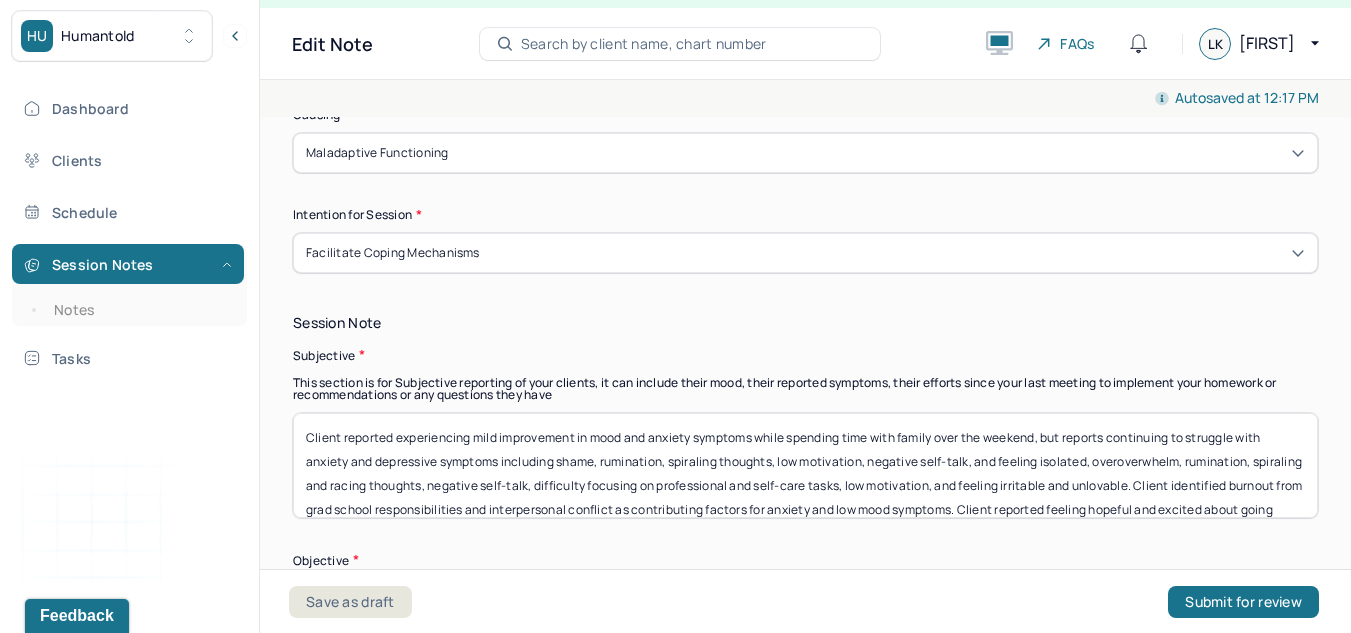 click on "Client reported experiencing mild improvement in mood and anxiety symptoms while spending time with family over the weekend, but reports continuing to struggle with anxiety and depressive symptoms including shame, rumination, spiraling thoughts, low motivation, negative self-talk, and feeling isolated, overoverwhelm, rumination, spiraling and racing thoughts, negative self-talk, difficulty focusing on professional and self-care tasks, low motivation, and feeling irritable and unlovable. Client identified burnout from grad school responsibilities and interpersonal conflict as contributing factors for anxiety and low mood symptoms. Client reported feeling hopeful and excited about going home to visit family members." at bounding box center (805, 465) 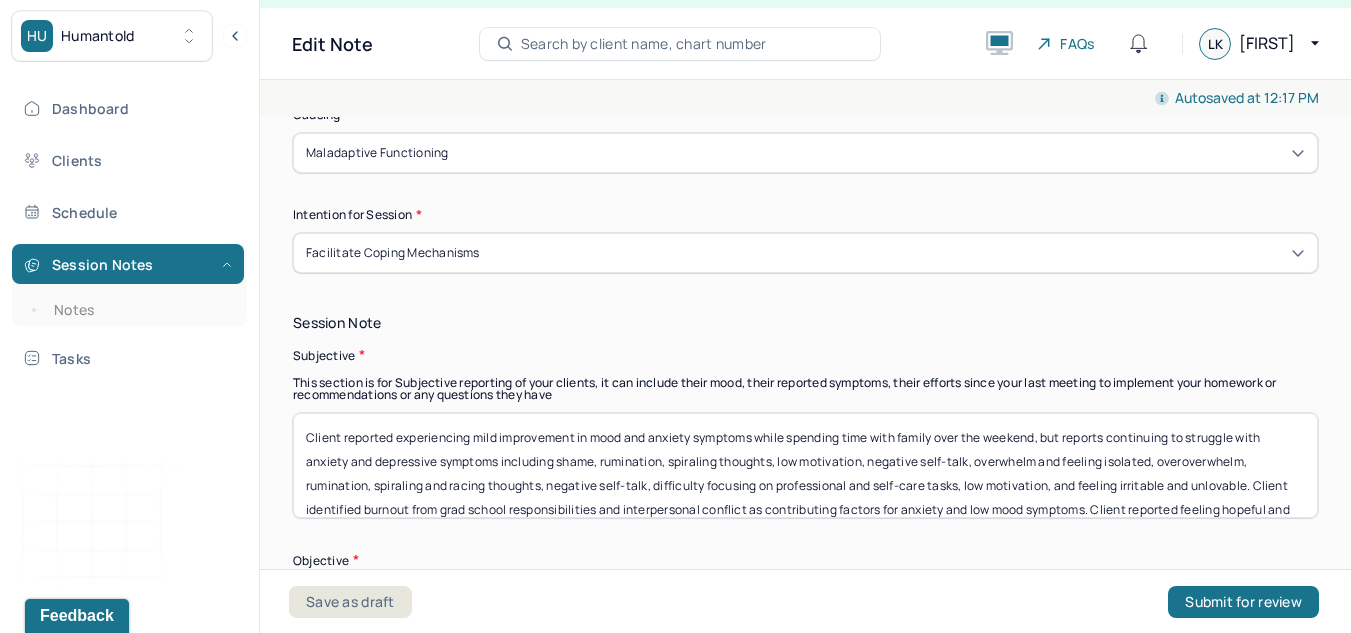 click on "Client reported experiencing mild improvement in mood and anxiety symptoms while spending time with family over the weekend, but reports continuing to struggle with anxiety and depressive symptoms including shame, rumination, spiraling thoughts, low motivation, negative self-talk, overwhelm and feeling isolated, overoverwhelm, rumination, spiraling and racing thoughts, negative self-talk, difficulty focusing on professional and self-care tasks, low motivation, and feeling irritable and unlovable. Client identified burnout from grad school responsibilities and interpersonal conflict as contributing factors for anxiety and low mood symptoms. Client reported feeling hopeful and excited about going home to visit family members." at bounding box center [805, 465] 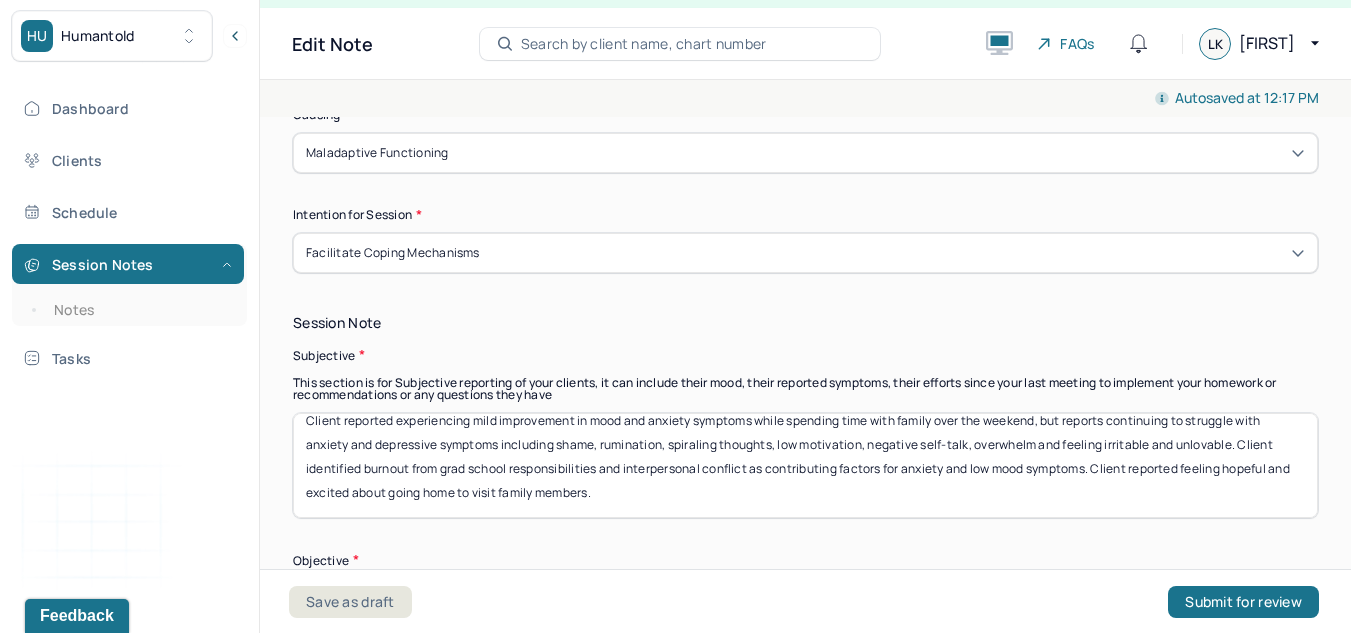 scroll, scrollTop: 26, scrollLeft: 0, axis: vertical 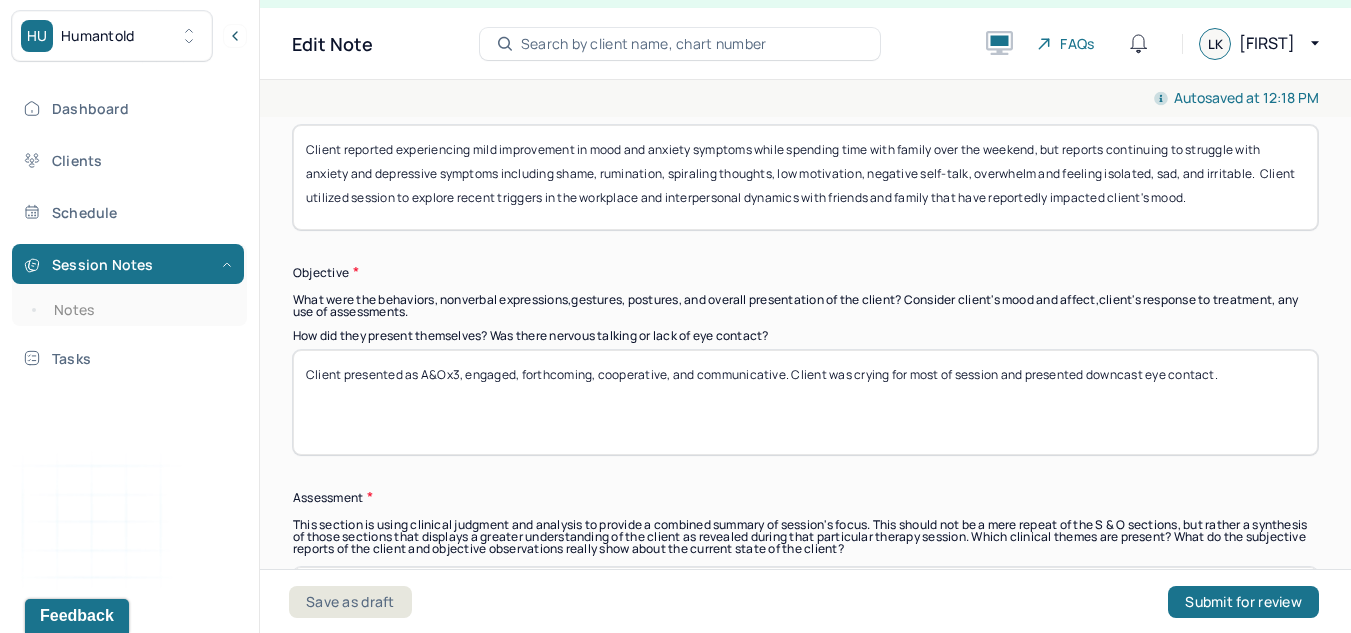 type on "Client reported experiencing mild improvement in mood and anxiety symptoms while spending time with family over the weekend, but reports continuing to struggle with anxiety and depressive symptoms including shame, rumination, spiraling thoughts, low motivation, negative self-talk, overwhelm and feeling isolated, sad, and irritable.  Client utilized session to explore recent triggers in the workplace and interpersonal dynamics with friends and family that have reportedly impacted client's mood." 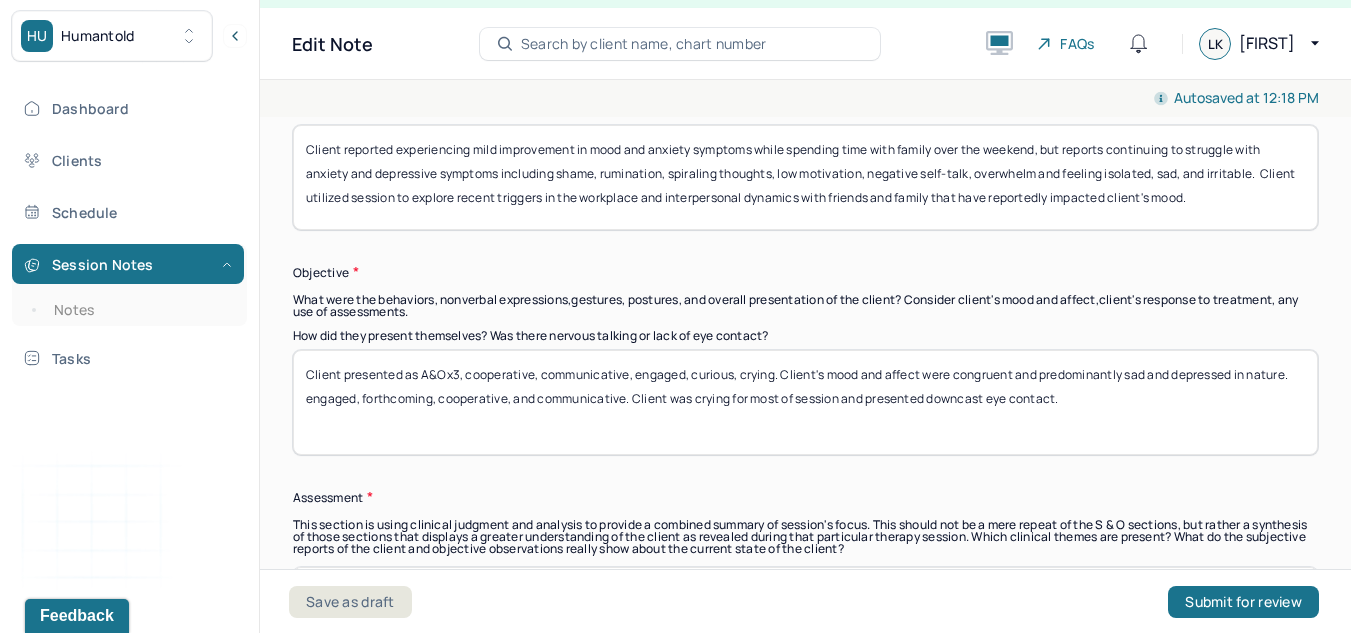 drag, startPoint x: 1130, startPoint y: 419, endPoint x: 308, endPoint y: 426, distance: 822.0298 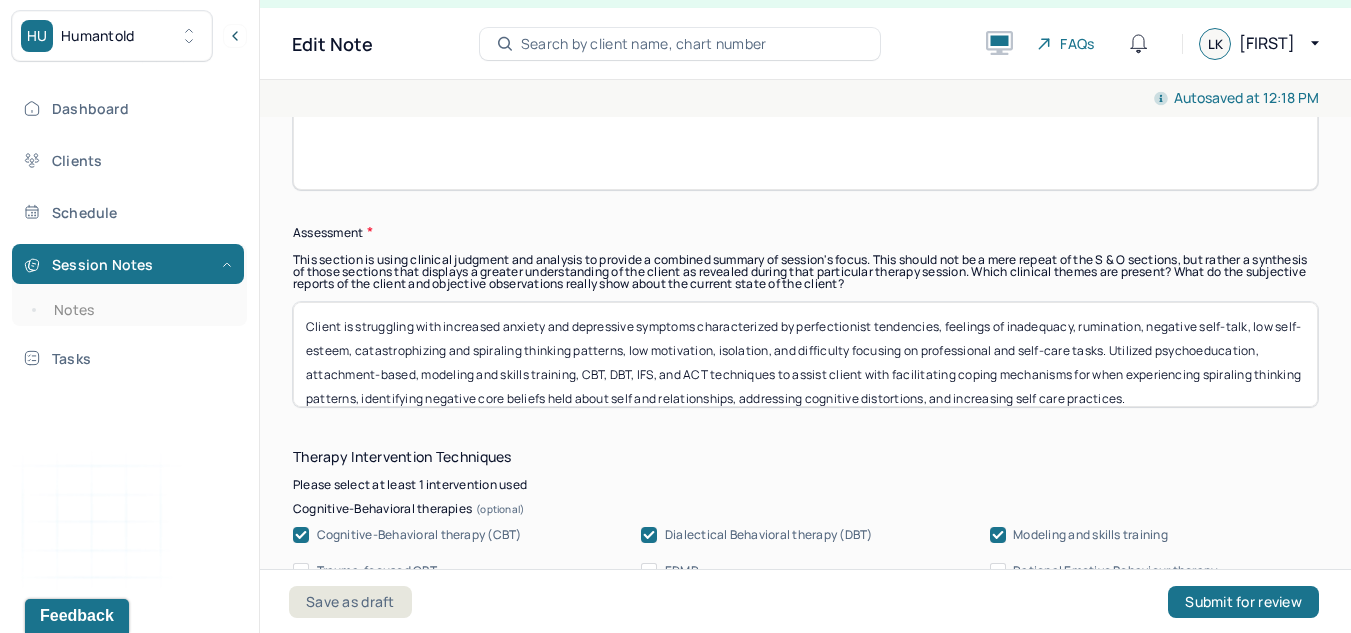 scroll, scrollTop: 1771, scrollLeft: 0, axis: vertical 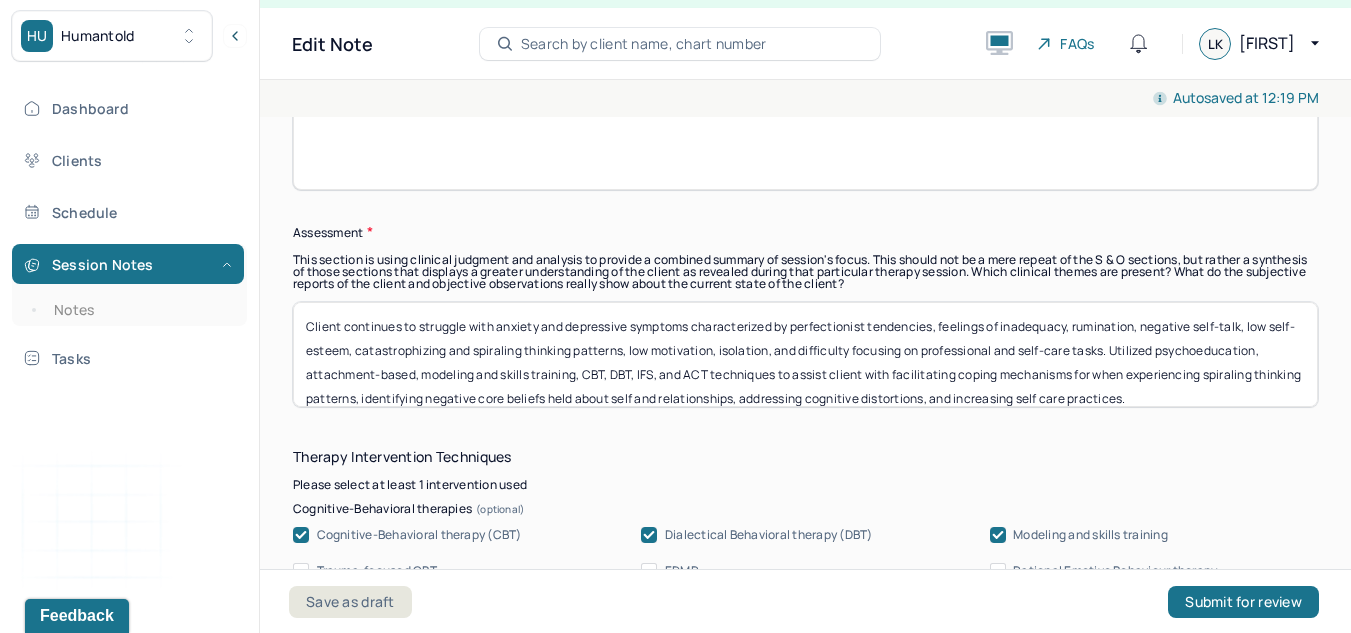 click on "Client continues to struggle with anxiety and depressive symptoms characterized by perfectionist tendencies, feelings of inadequacy, rumination, negative self-talk, low self-esteem, catastrophizing and spiraling thinking patterns, low motivation, isolation, and difficulty focusing on professional and self-care tasks. Utilized psychoeducation, attachment-based, modeling and skills training, CBT, DBT, IFS, and ACT techniques to assist client with facilitating coping mechanisms for when experiencing spiraling thinking patterns, identifying negative core beliefs held about self and relationships, addressing cognitive distortions, and increasing self care practices." at bounding box center [805, 354] 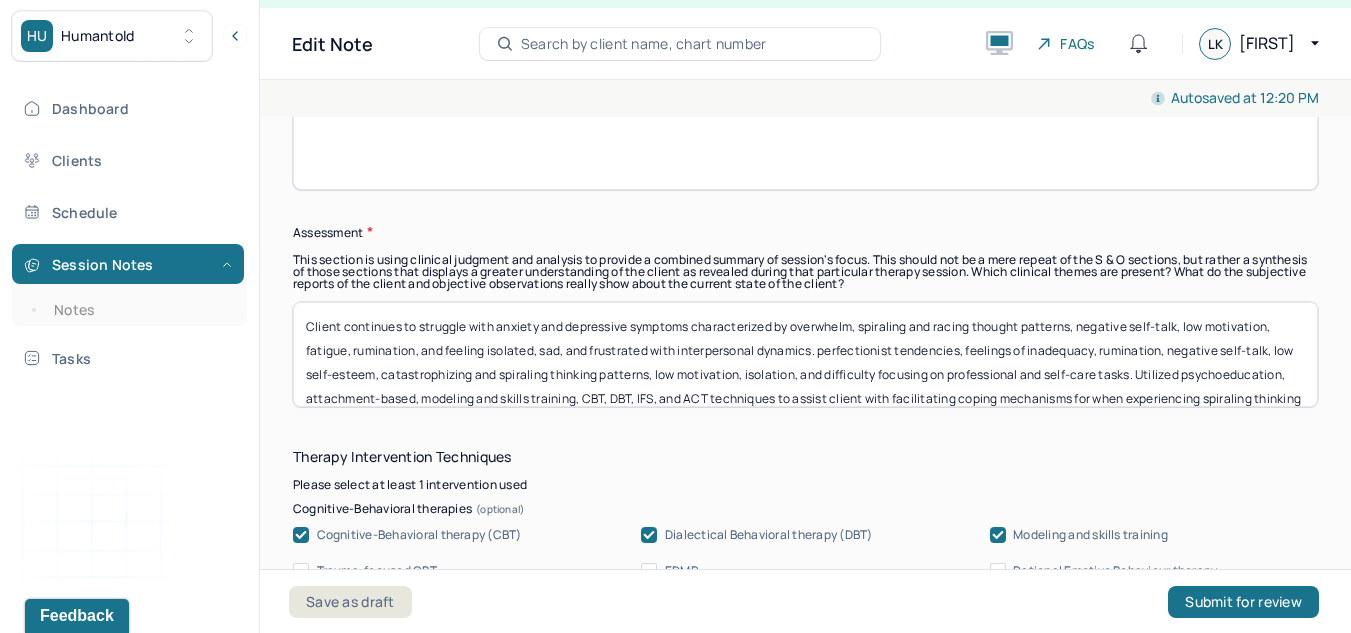drag, startPoint x: 1274, startPoint y: 379, endPoint x: 885, endPoint y: 361, distance: 389.41623 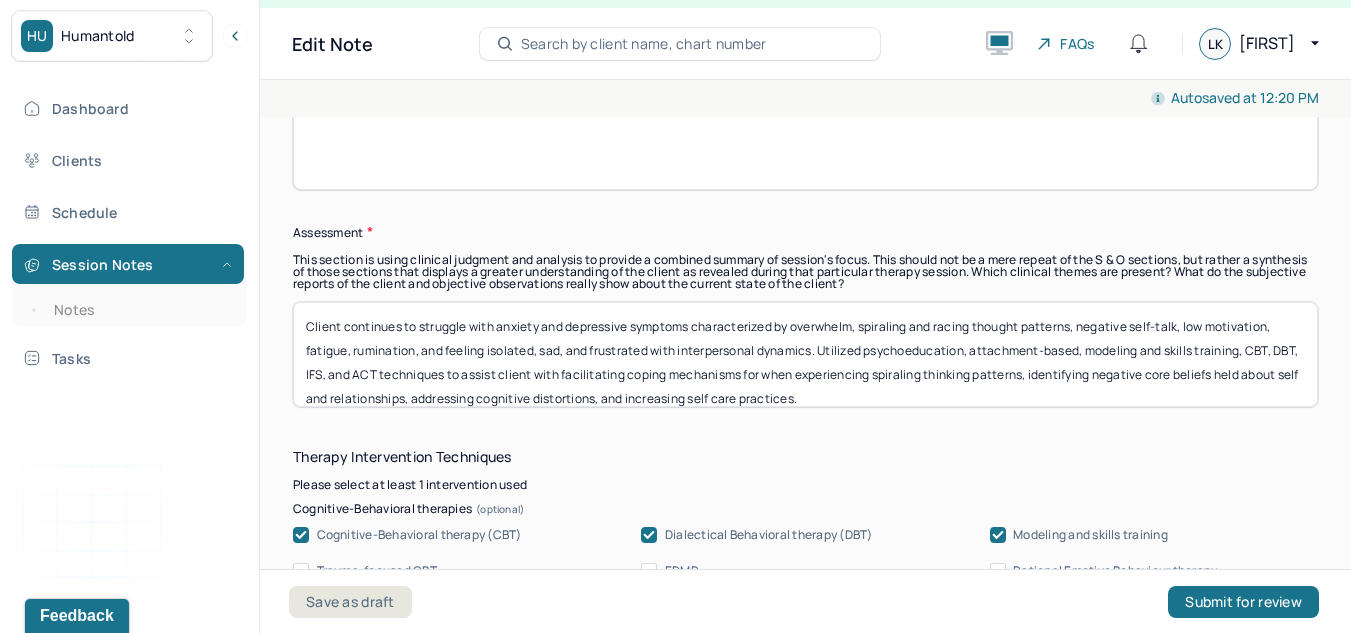 click on "Client continues to struggle with anxiety and depressive symptoms characterized by overwhelm, spiraling and racing thought patterns, negative self-talk, low motivation, fatigue, rumination, and feeling isolated, sad, and frustrated with interpersonal dynamics.Utilized psychoeducation, attachment-based, modeling and skills training, CBT, DBT, IFS, and ACT techniques to assist client with facilitating coping mechanisms for when experiencing spiraling thinking patterns, identifying negative core beliefs held about self and relationships, addressing cognitive distortions, and increasing self care practices." at bounding box center [805, 354] 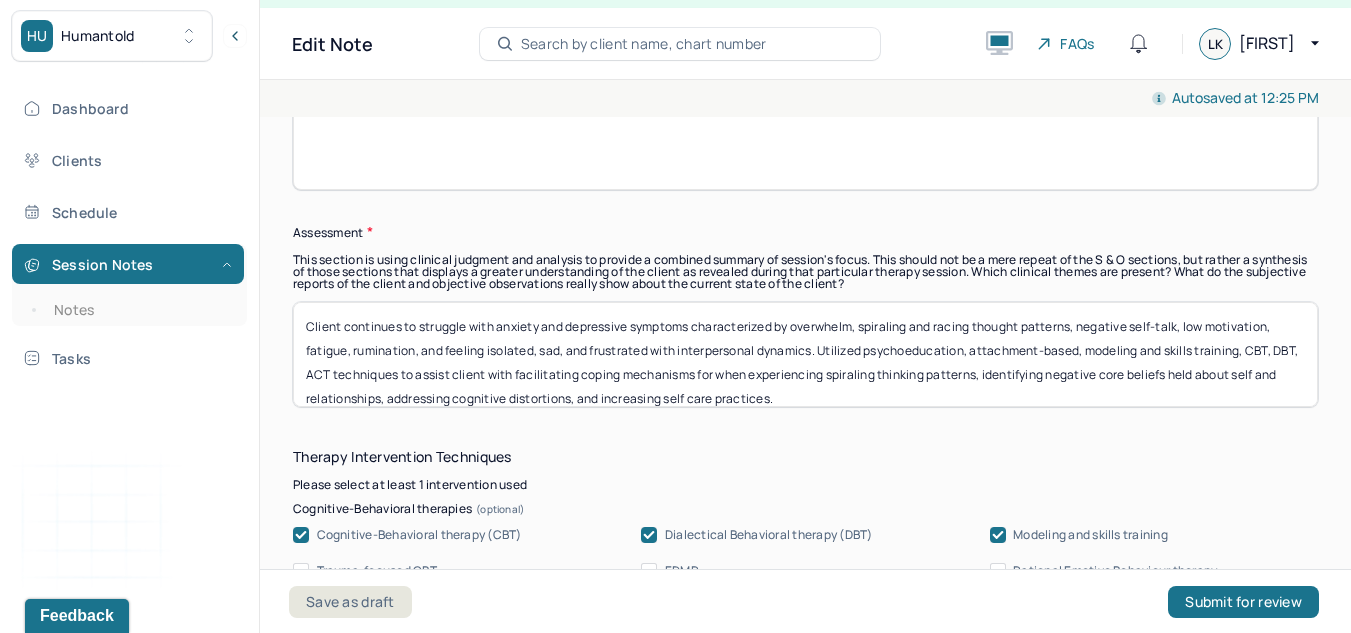 click on "Client continues to struggle with anxiety and depressive symptoms characterized by overwhelm, spiraling and racing thought patterns, negative self-talk, low motivation, fatigue, rumination, and feeling isolated, sad, and frustrated with interpersonal dynamics. Utilized psychoeducation, attachment-based, modeling and skills training, CBT, DBT, ACT techniques to assist client with facilitating coping mechanisms for when experiencing spiraling thinking patterns, identifying negative core beliefs held about self and relationships, addressing cognitive distortions, and increasing self care practices." at bounding box center (805, 354) 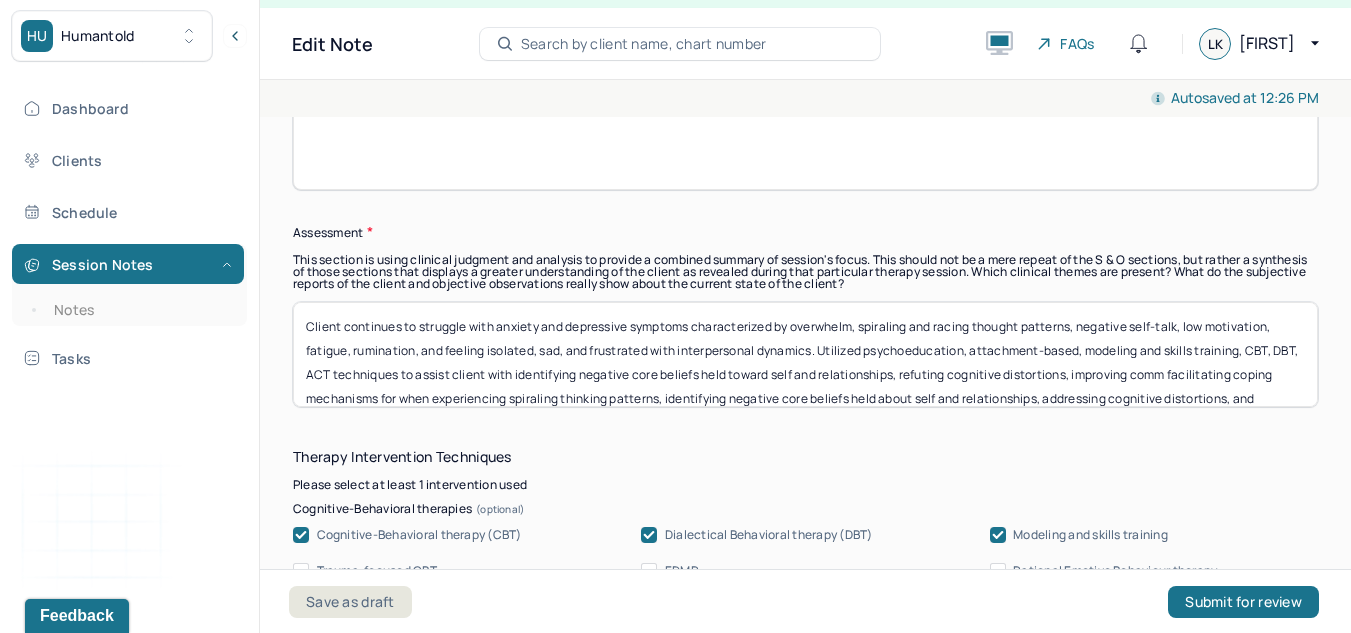 scroll, scrollTop: 1, scrollLeft: 0, axis: vertical 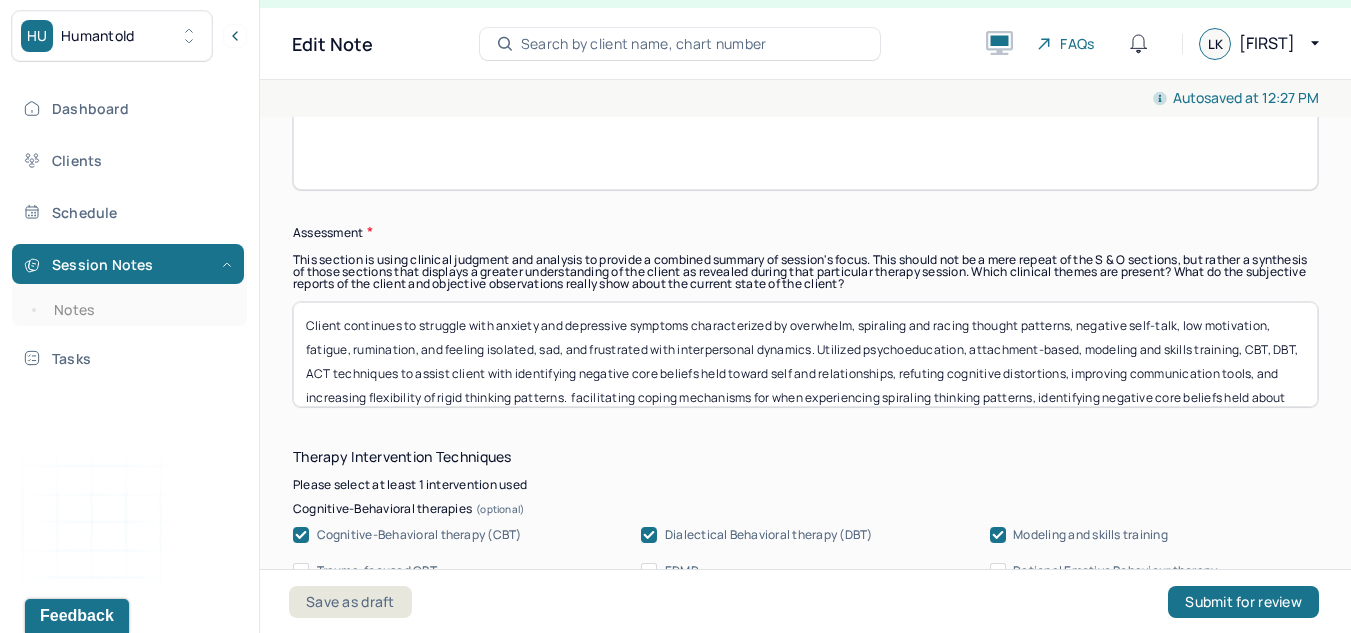 drag, startPoint x: 724, startPoint y: 396, endPoint x: 1251, endPoint y: 410, distance: 527.1859 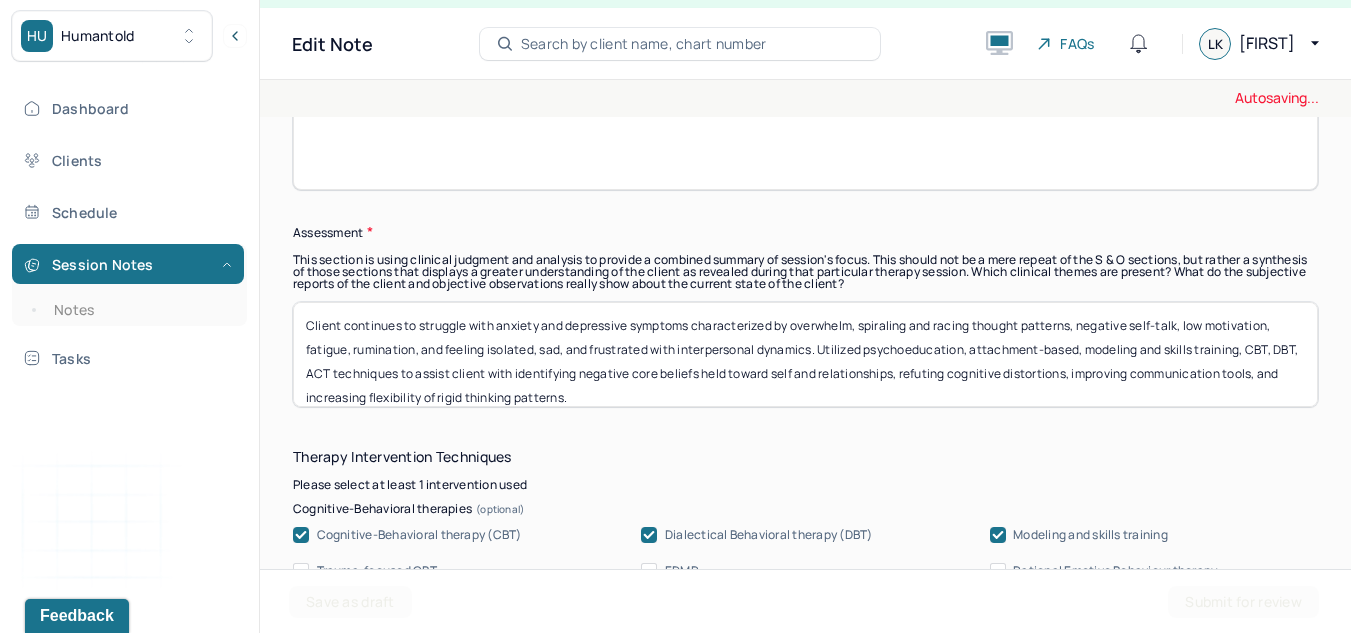 scroll, scrollTop: 17, scrollLeft: 0, axis: vertical 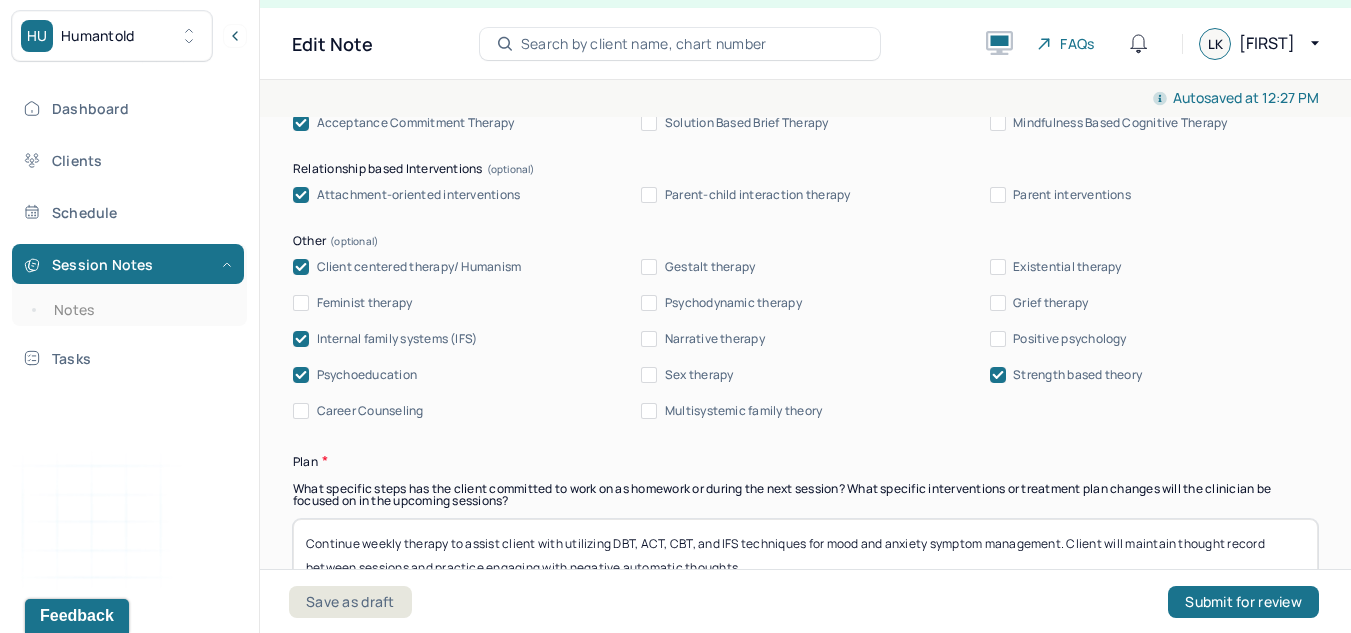 type on "Client continues to struggle with anxiety and depressive symptoms characterized by overwhelm, spiraling and racing thought patterns, negative self-talk, low motivation, fatigue, rumination, and feeling isolated, sad, and frustrated with interpersonal dynamics. Utilized psychoeducation, attachment-based, modeling and skills training, CBT, DBT, ACT techniques to assist client with identifying negative core beliefs held toward self and relationships, refuting cognitive distortions, improving communication tools, and increasing flexibility of rigid thinking patterns." 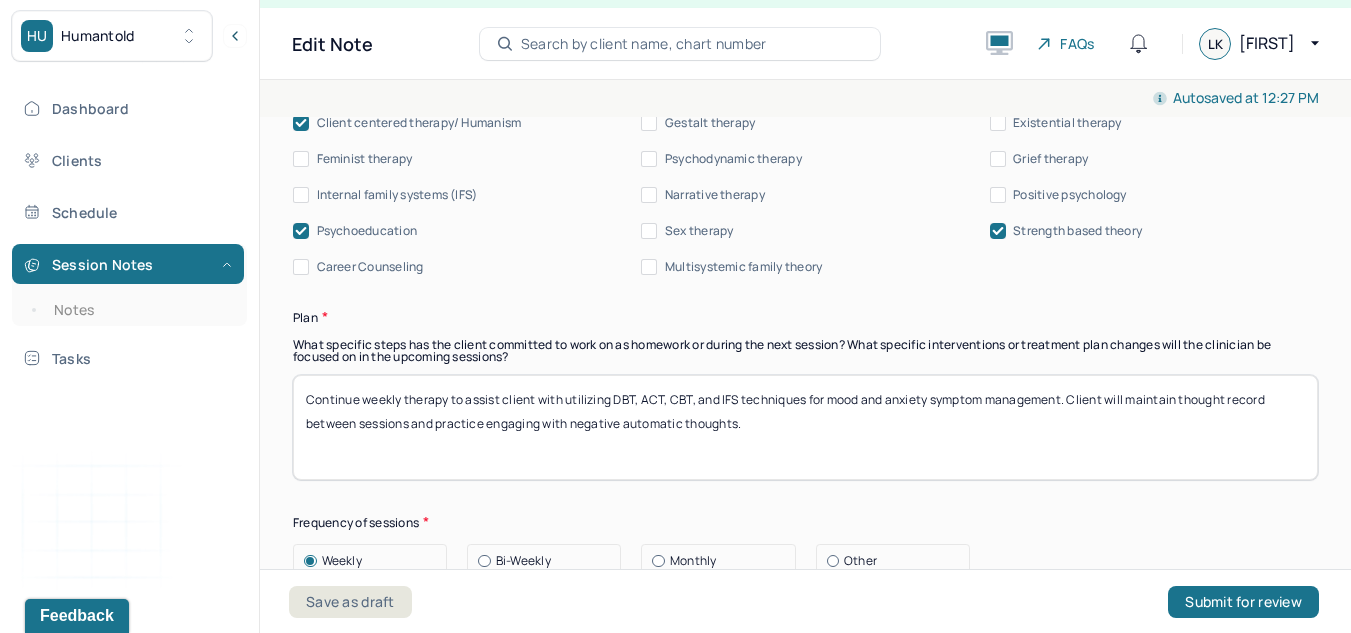 scroll, scrollTop: 2399, scrollLeft: 0, axis: vertical 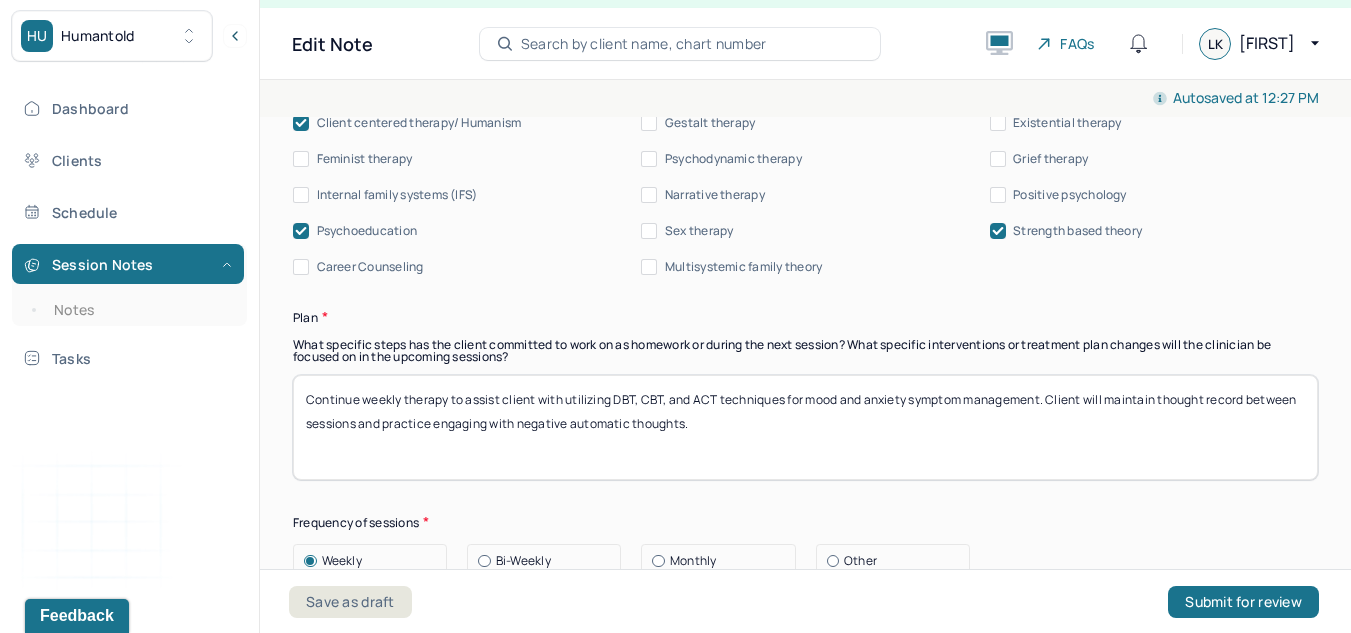 click on "Continue weekly therapy to assist client with utilizing DBT, CBT, and ACT techniques for mood and anxiety symptom management. Client will maintain thought record between sessions and practice engaging with negative automatic thoughts." at bounding box center [805, 427] 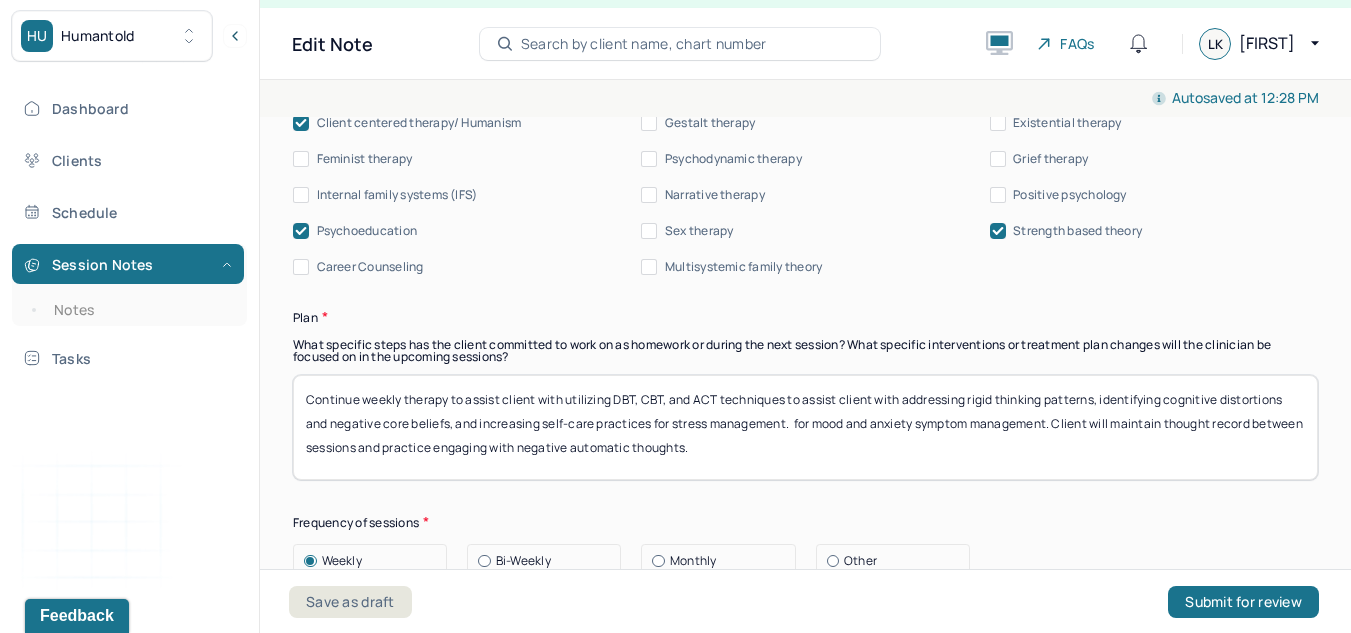 drag, startPoint x: 858, startPoint y: 456, endPoint x: 804, endPoint y: 422, distance: 63.812225 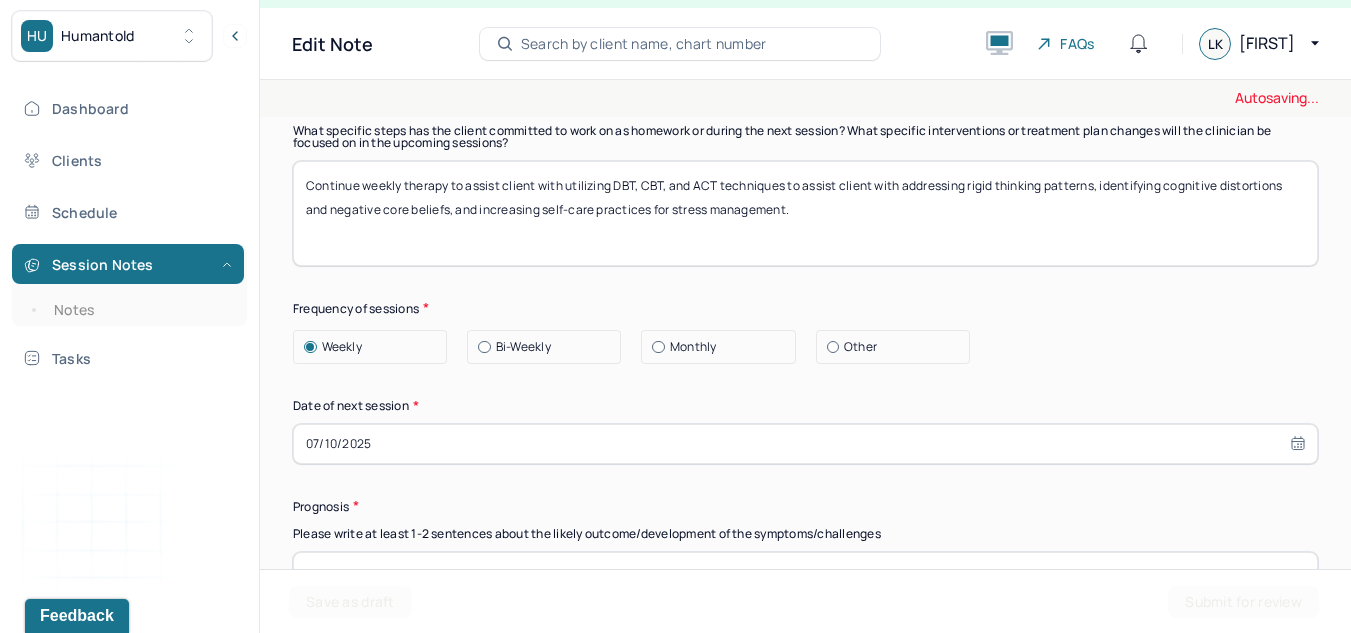 scroll, scrollTop: 2614, scrollLeft: 0, axis: vertical 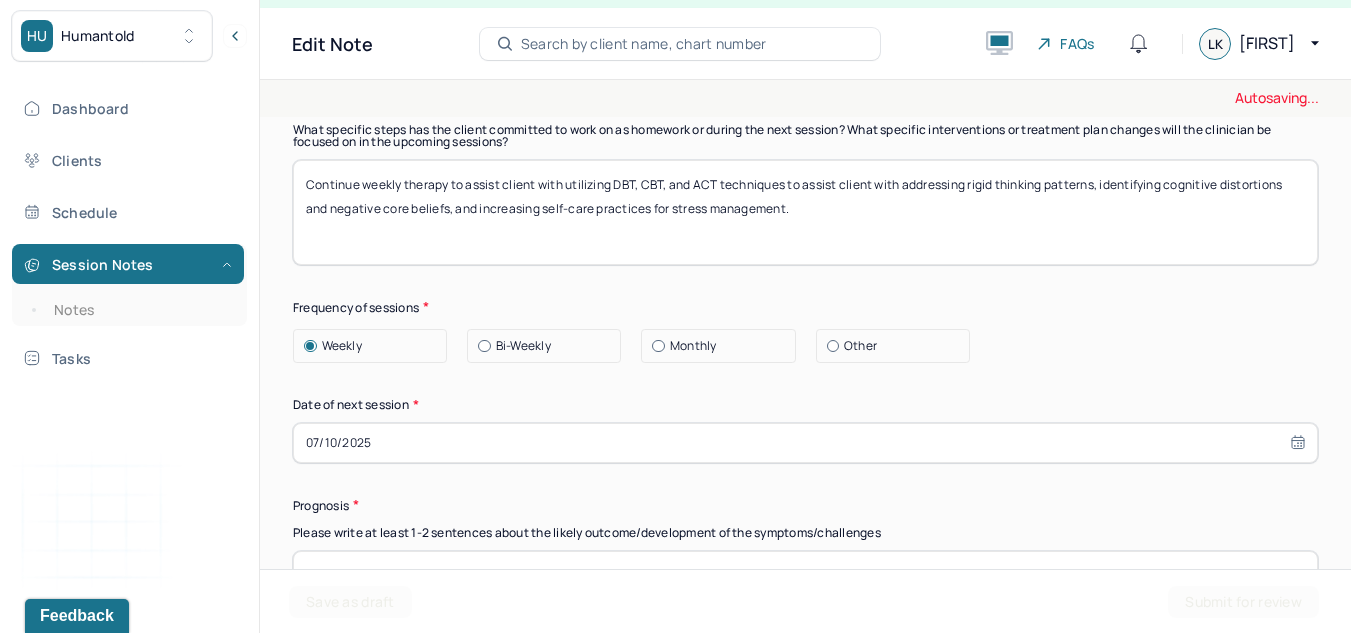 type on "Continue weekly therapy to assist client with utilizing DBT, CBT, and ACT techniques to assist client with addressing rigid thinking patterns, identifying cognitive distortions and negative core beliefs, and increasing self-care practices for stress management." 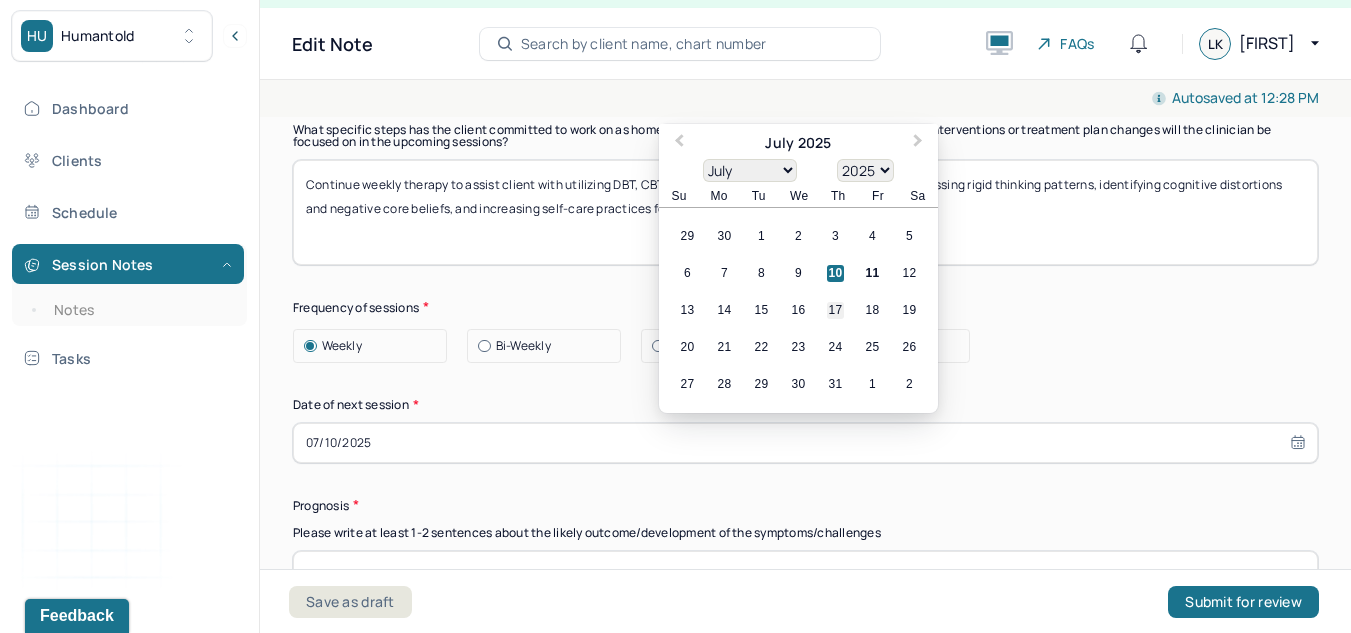 click on "17" at bounding box center (835, 310) 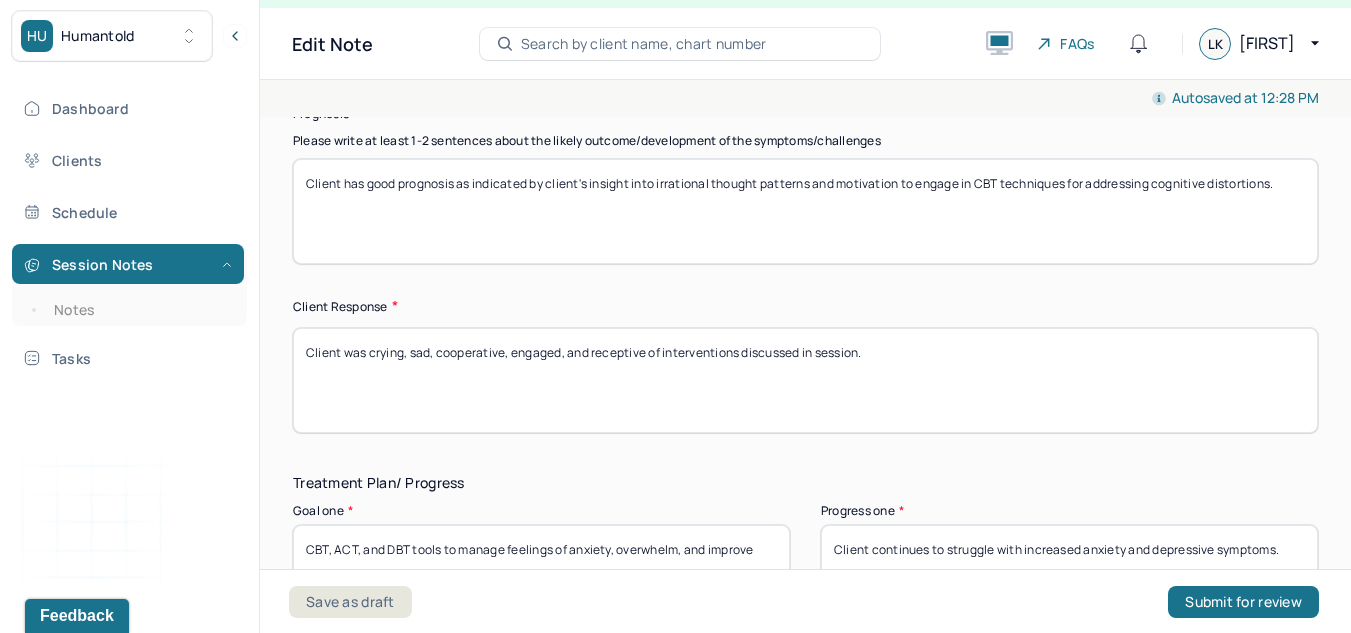 scroll, scrollTop: 3005, scrollLeft: 0, axis: vertical 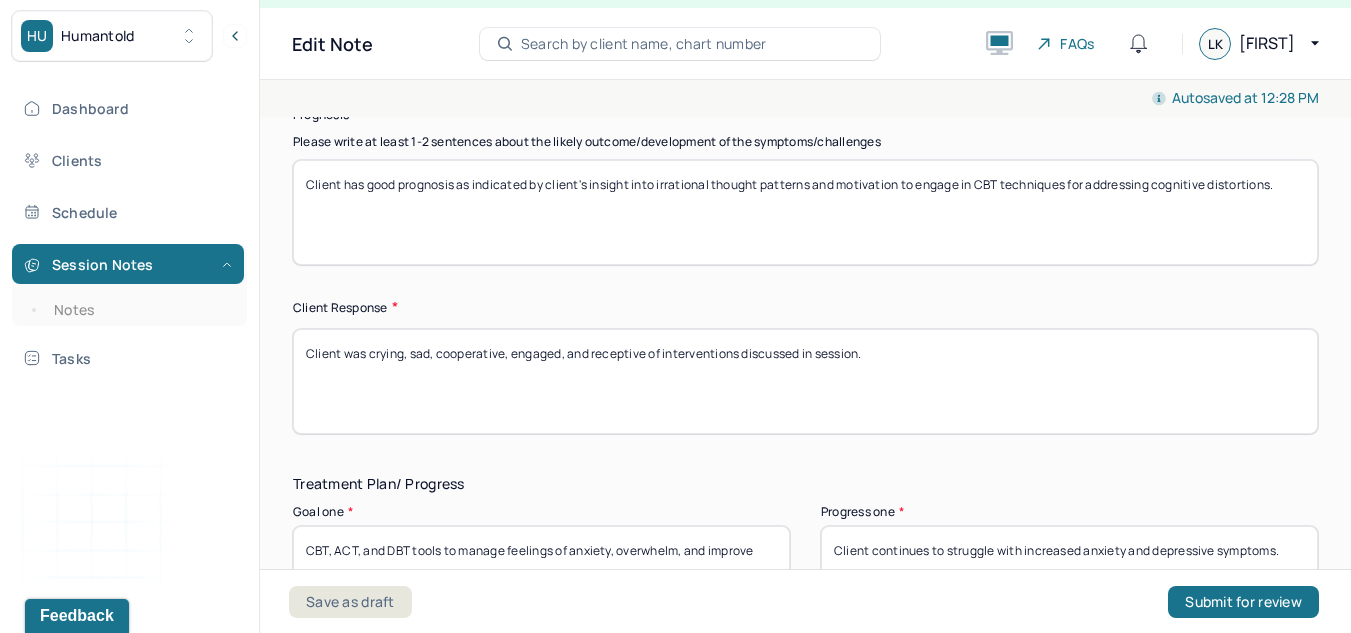 click on "Client was crying, sad, cooperative, engaged, and receptive of interventions discussed in session." at bounding box center [805, 381] 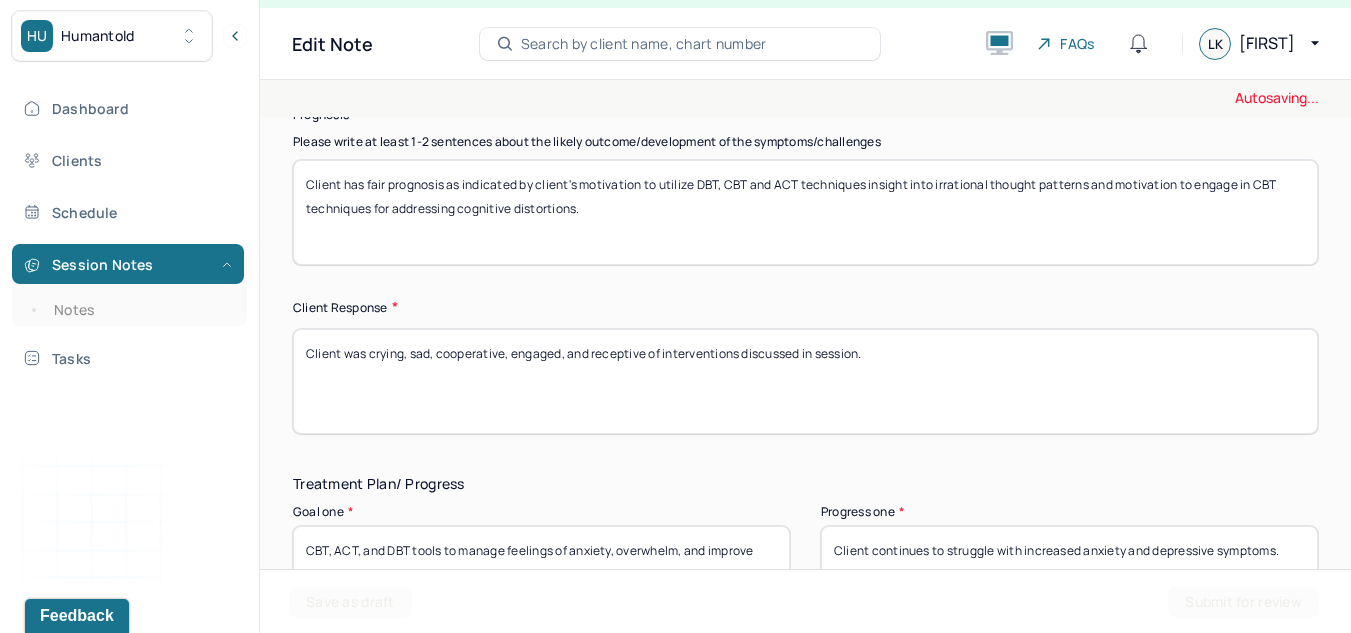 click on "Client has fair prognosis as indicated by client's insight into irrational thought patterns and motivation to engage in CBT techniques for addressing cognitive distortions." at bounding box center [805, 212] 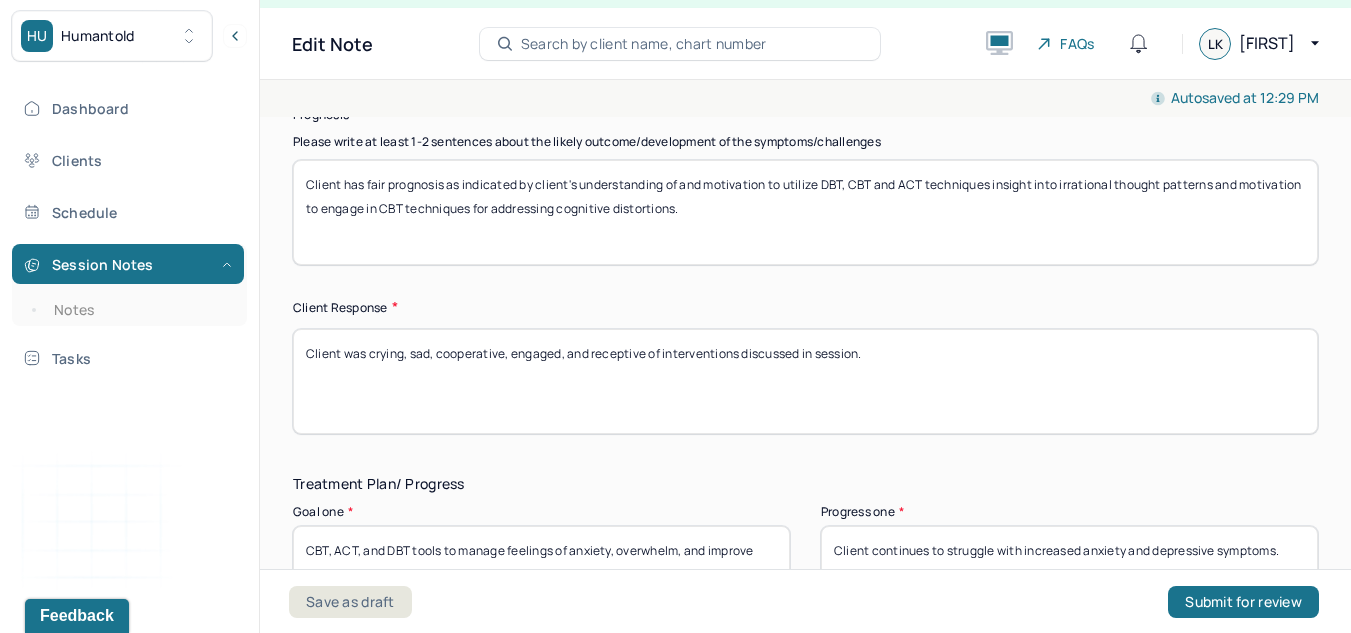 click on "Client has fair prognosis as indicated by client's understanding of and motivation to utilize DBT, CBT and ACT techniques insight into irrational thought patterns and motivation to engage in CBT techniques for addressing cognitive distortions." at bounding box center [805, 212] 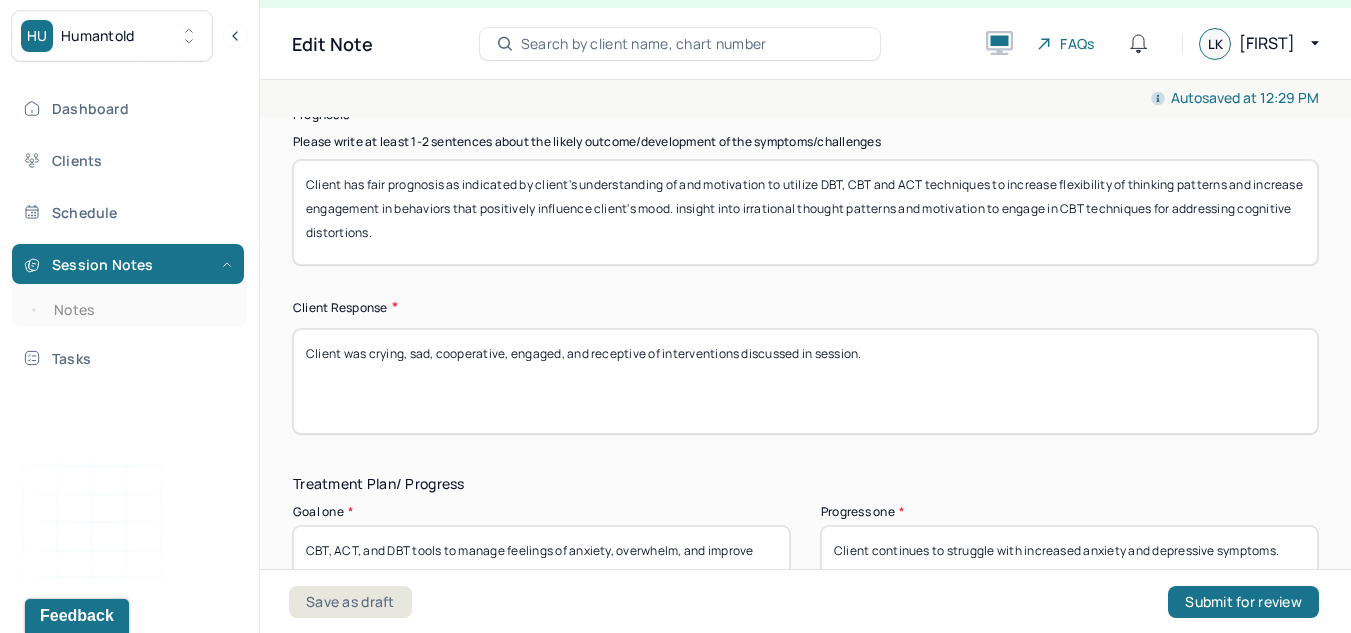 drag, startPoint x: 935, startPoint y: 239, endPoint x: 725, endPoint y: 215, distance: 211.36697 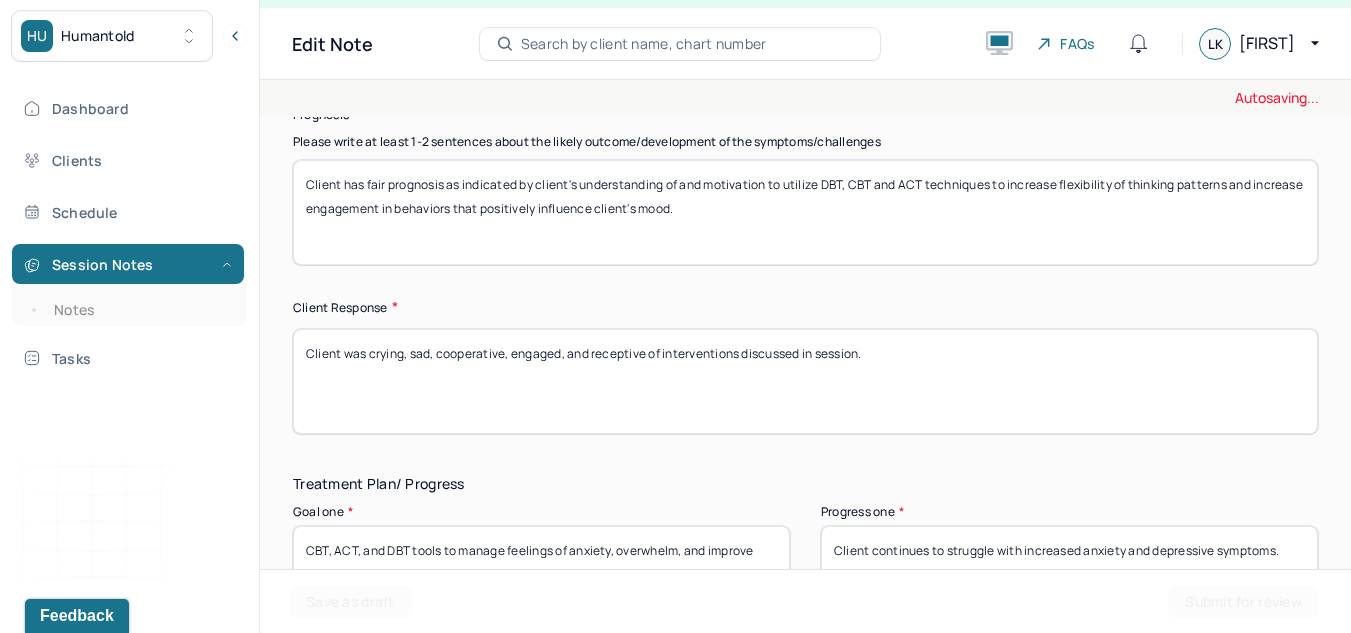 type on "Client has fair prognosis as indicated by client's understanding of and motivation to utilize DBT, CBT and ACT techniques to increase flexibility of thinking patterns and increase engagement in behaviors that positively influence client's mood." 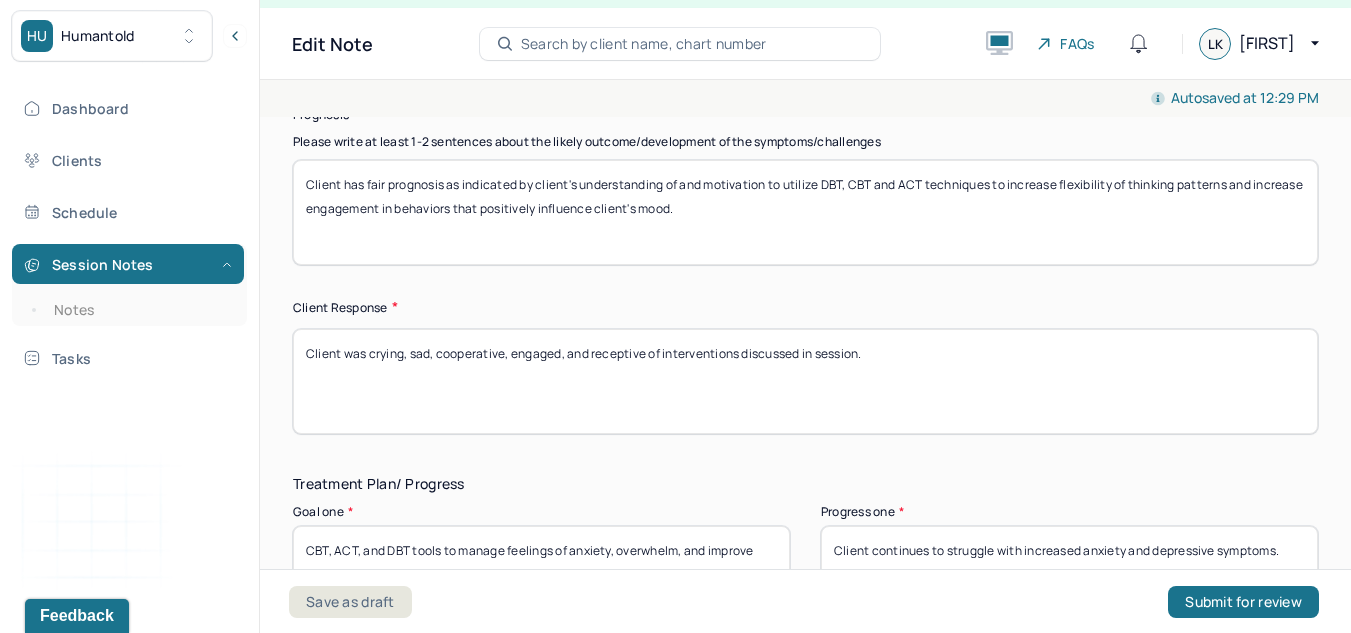 click on "Client was crying, sad, cooperative, engaged, and receptive of interventions discussed in session." at bounding box center (805, 381) 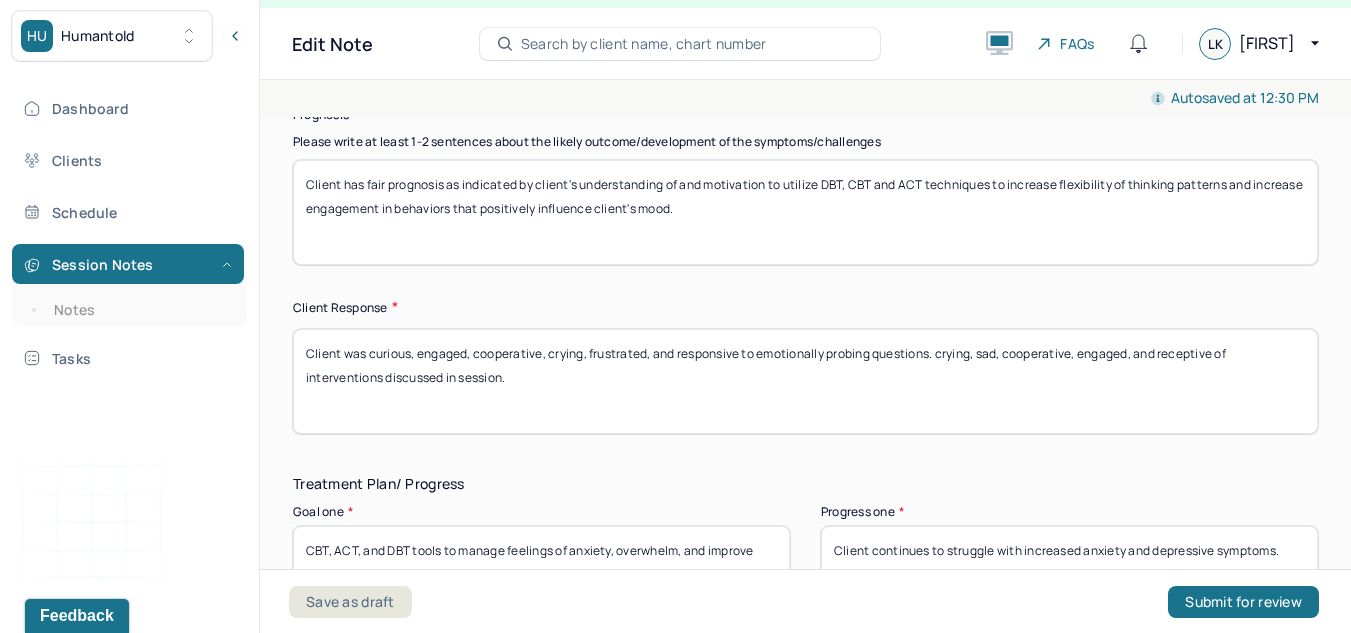 drag, startPoint x: 965, startPoint y: 385, endPoint x: 943, endPoint y: 346, distance: 44.777225 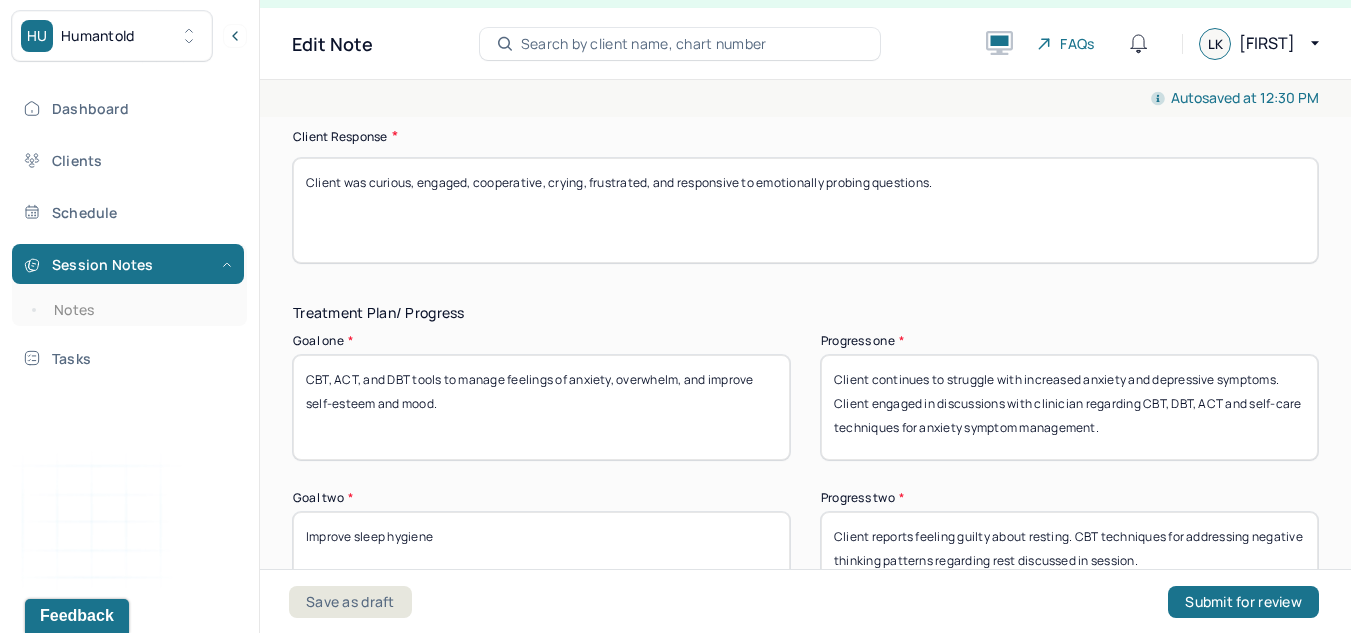 scroll, scrollTop: 3183, scrollLeft: 0, axis: vertical 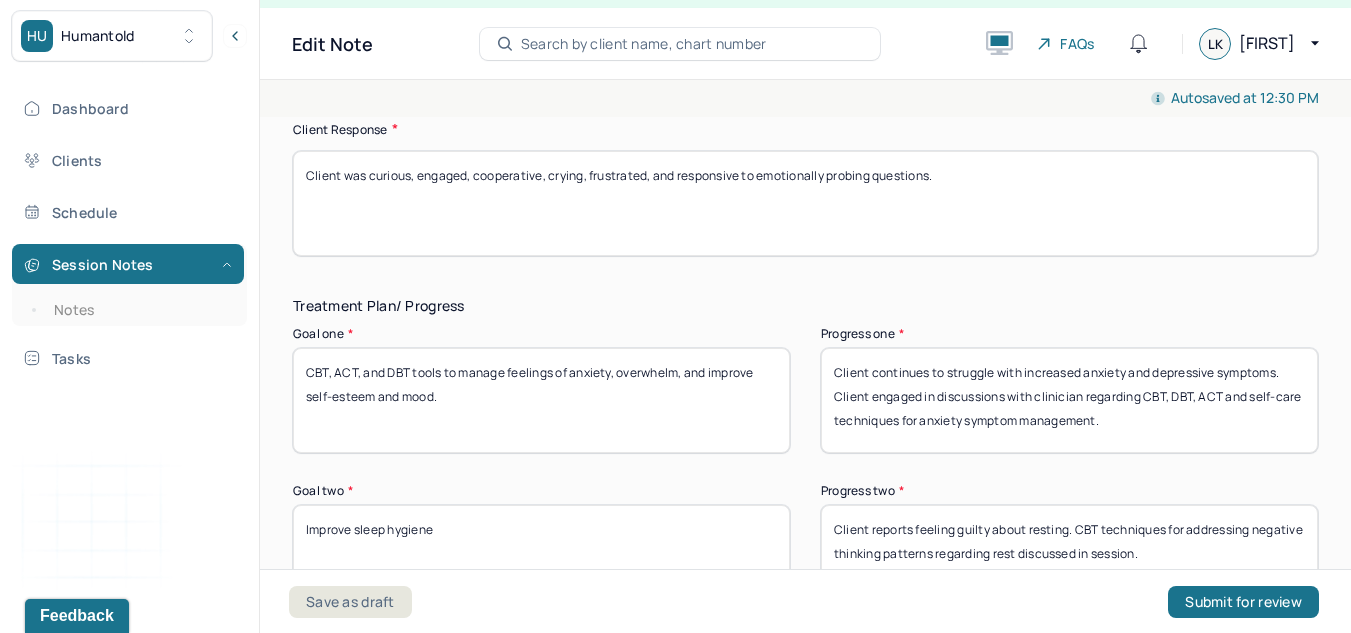 type on "Client was curious, engaged, cooperative, crying, frustrated, and responsive to emotionally probing questions." 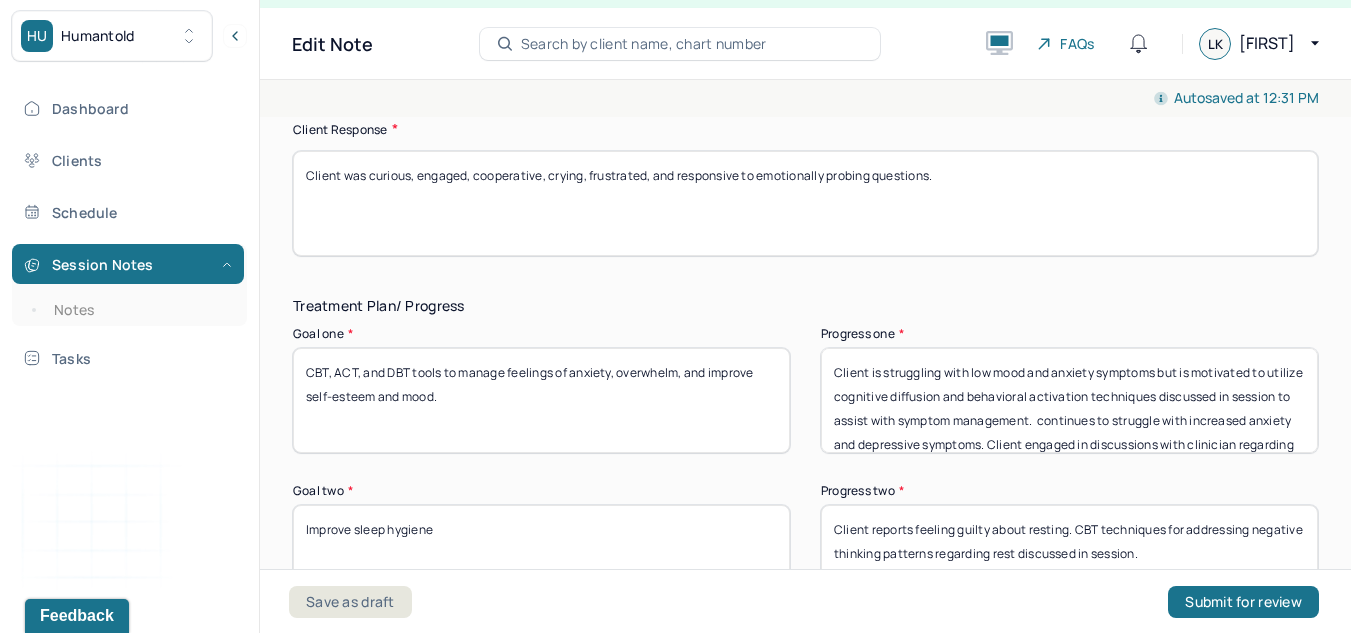 scroll, scrollTop: 65, scrollLeft: 0, axis: vertical 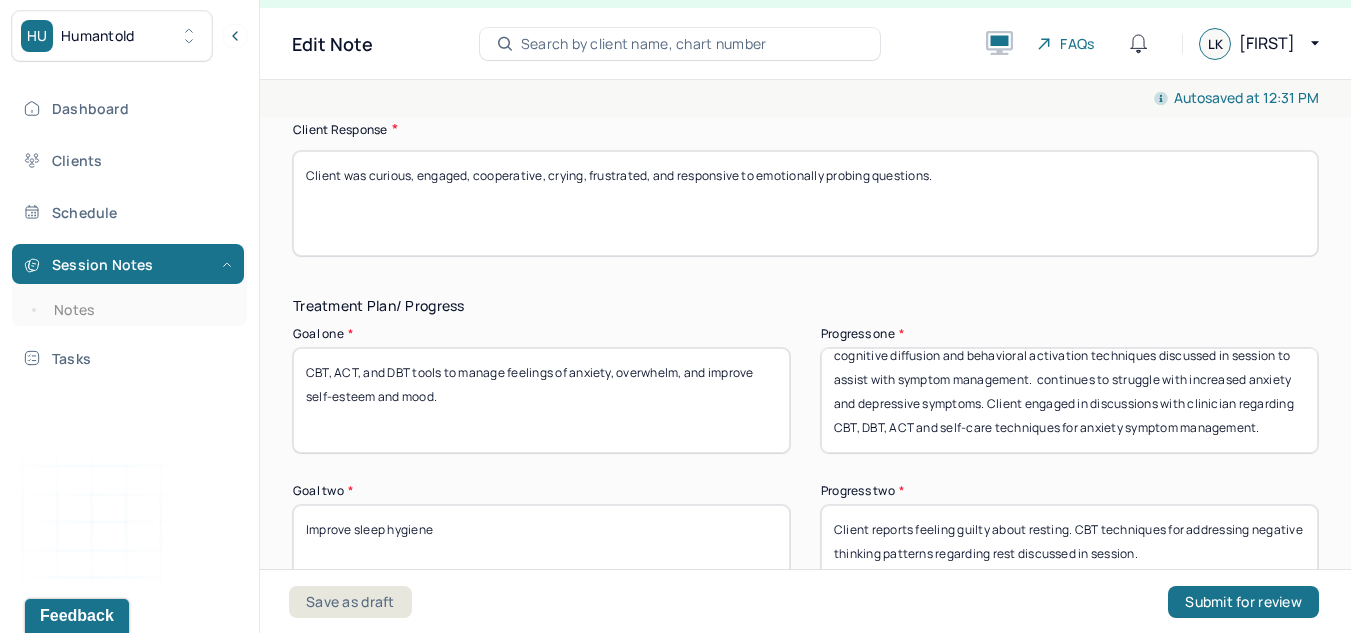 drag, startPoint x: 1087, startPoint y: 417, endPoint x: 1289, endPoint y: 557, distance: 245.77225 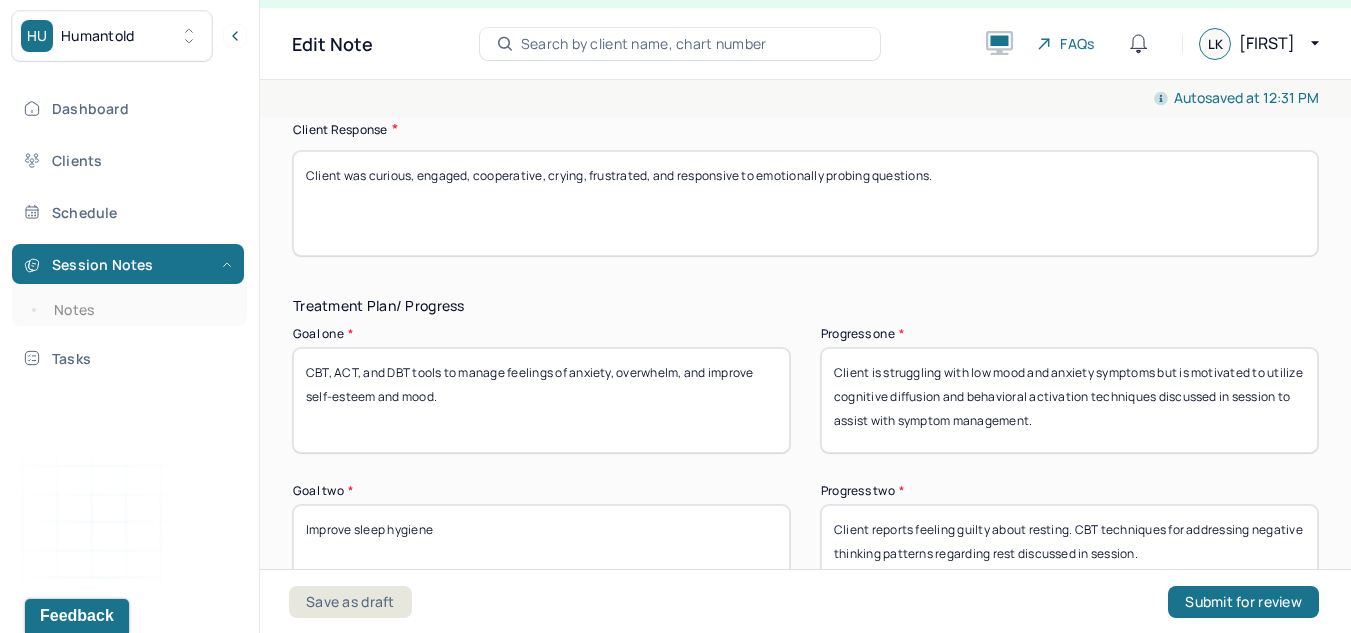 scroll, scrollTop: 0, scrollLeft: 0, axis: both 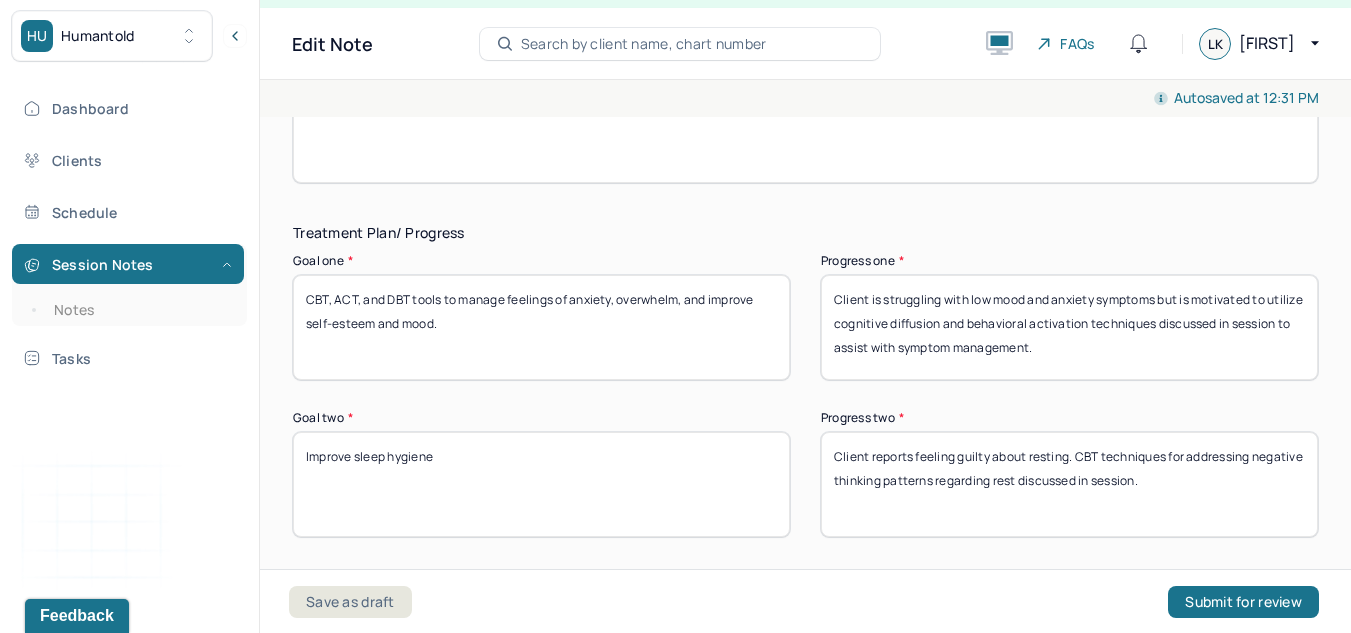 type on "Client is struggling with low mood and anxiety symptoms but is motivated to utilize cognitive diffusion and behavioral activation techniques discussed in session to assist with symptom management." 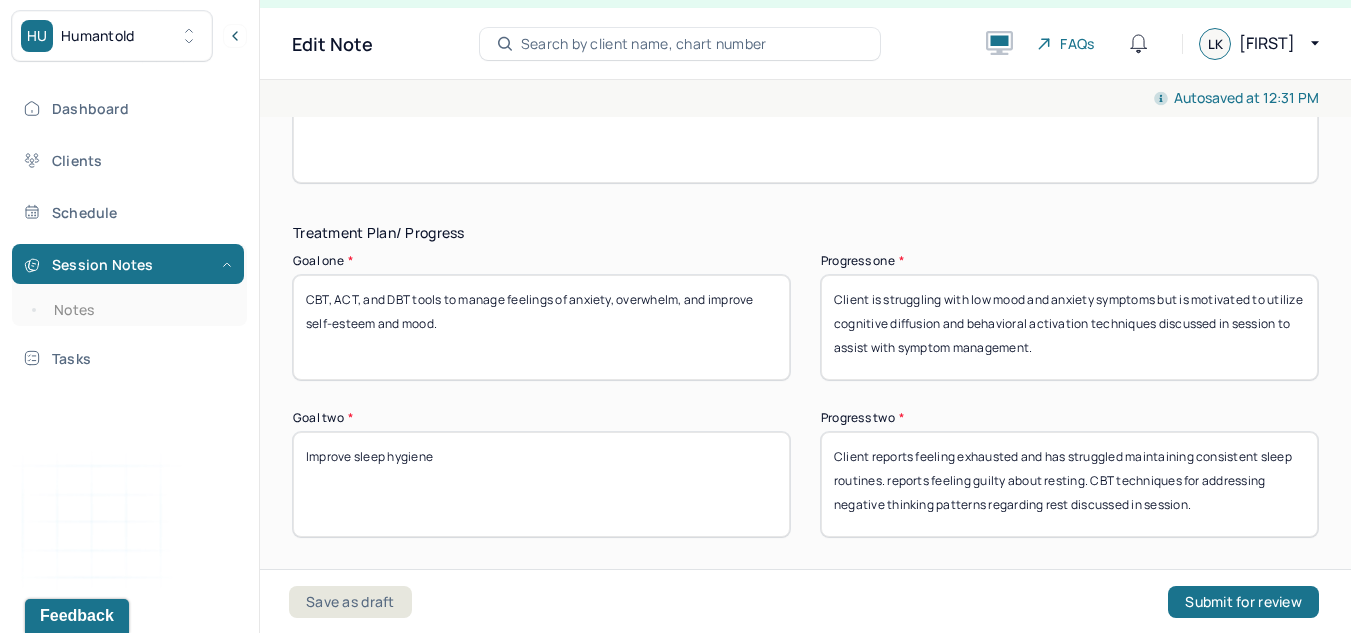 drag, startPoint x: 1254, startPoint y: 496, endPoint x: 872, endPoint y: 477, distance: 382.47223 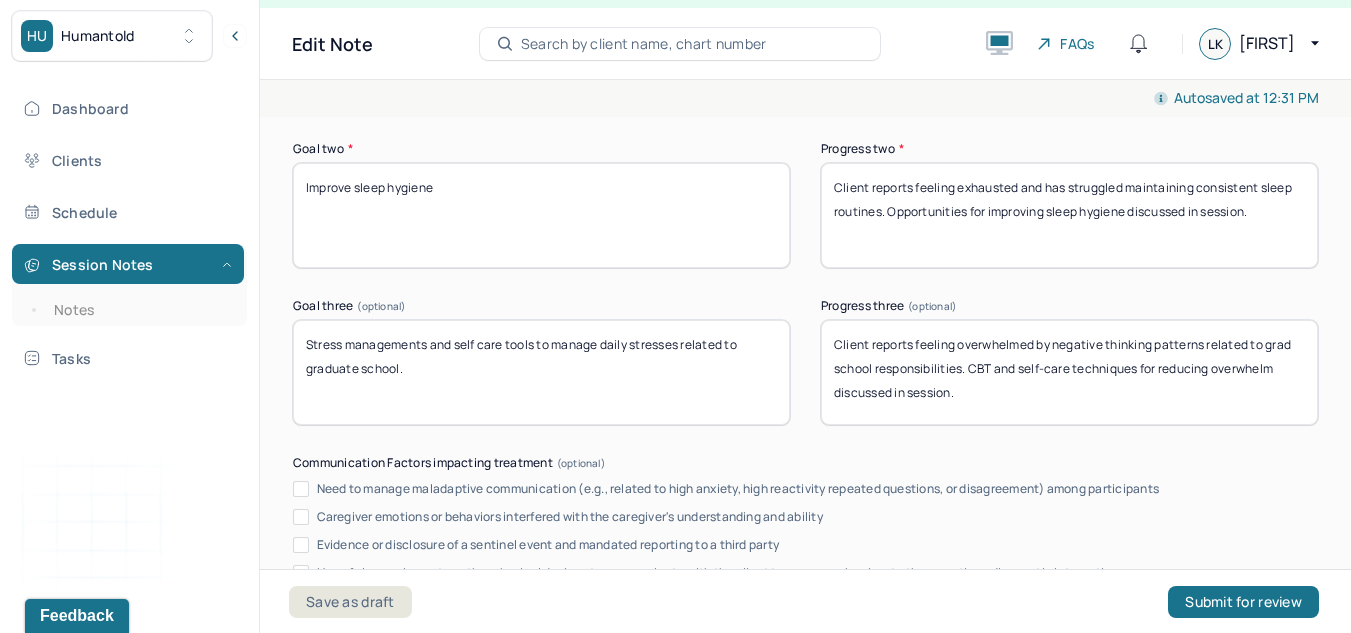 scroll, scrollTop: 3598, scrollLeft: 0, axis: vertical 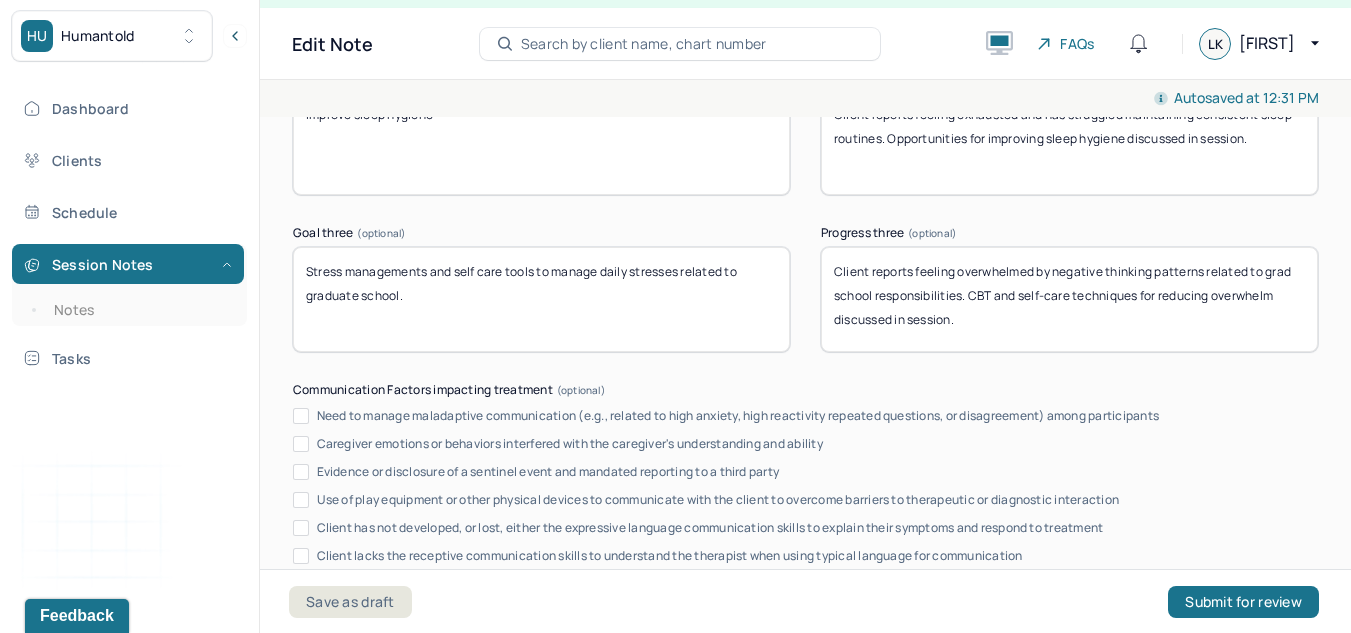 type on "Client reports feeling exhausted and has struggled maintaining consistent sleep routines. Opportunities for improving sleep hygiene discussed in session." 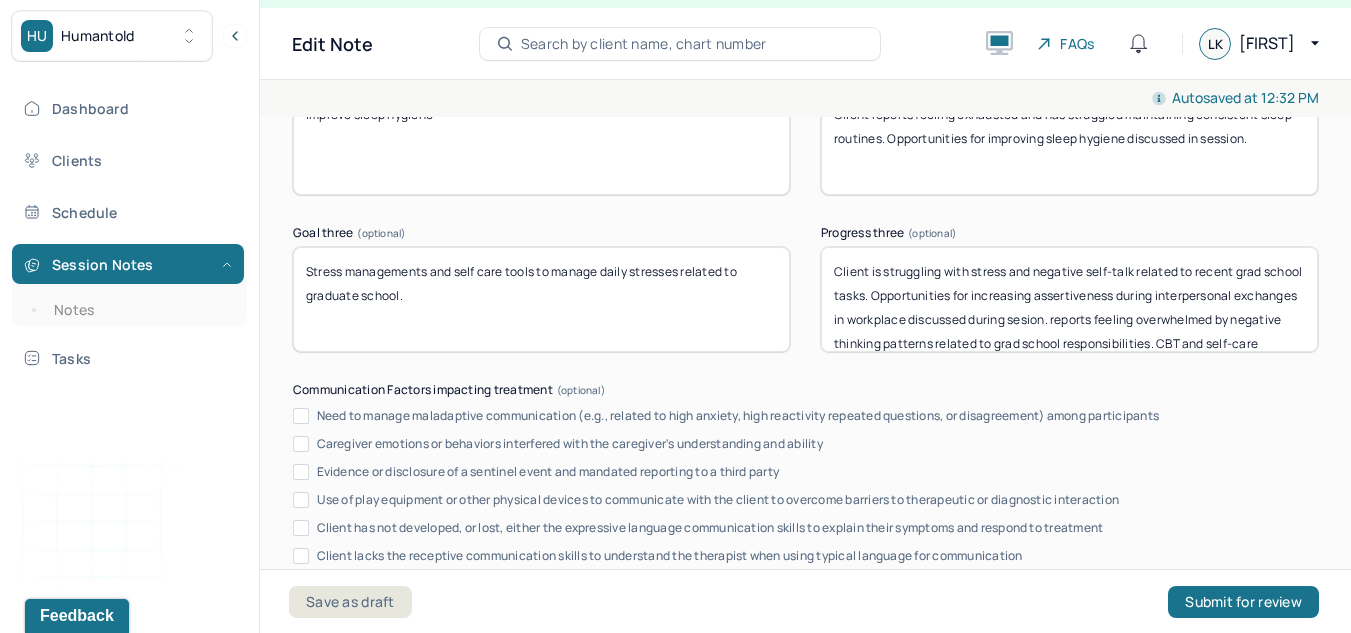 scroll, scrollTop: 65, scrollLeft: 0, axis: vertical 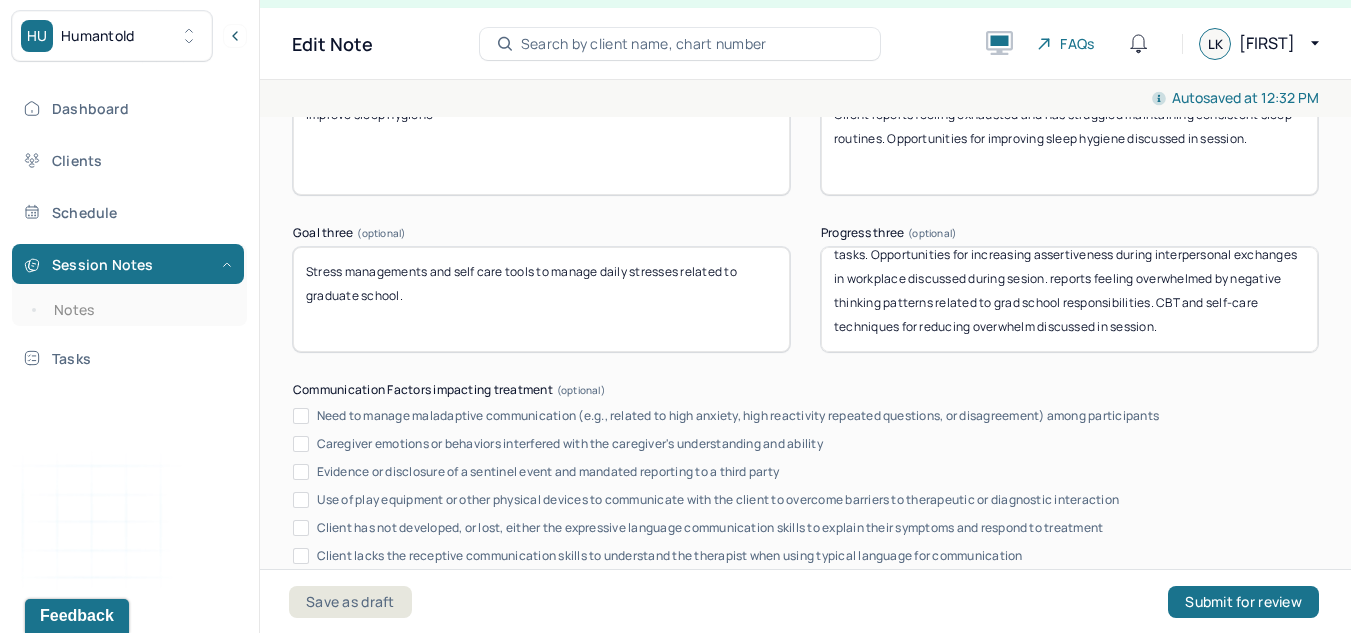 drag, startPoint x: 1108, startPoint y: 328, endPoint x: 1325, endPoint y: 447, distance: 247.48738 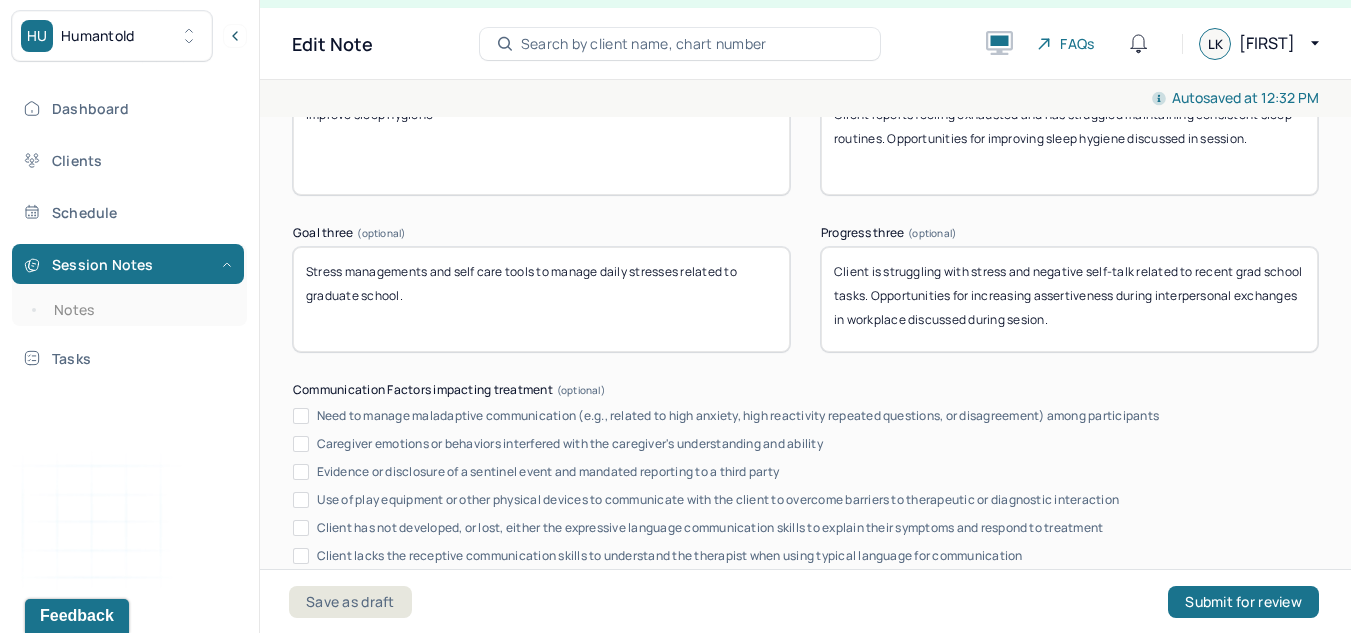 scroll, scrollTop: 0, scrollLeft: 0, axis: both 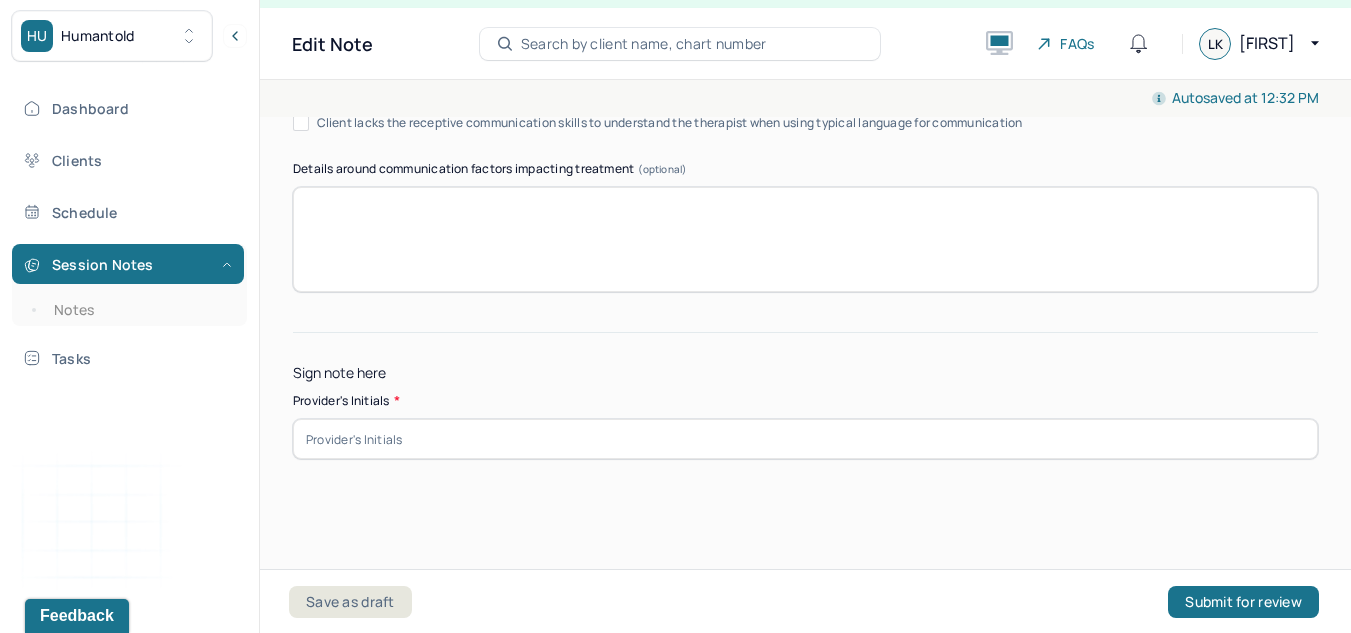 type on "Client is struggling with stress and negative self-talk related to recent grad school tasks. Opportunities for increasing assertiveness during interpersonal exchanges in workplace discussed during session." 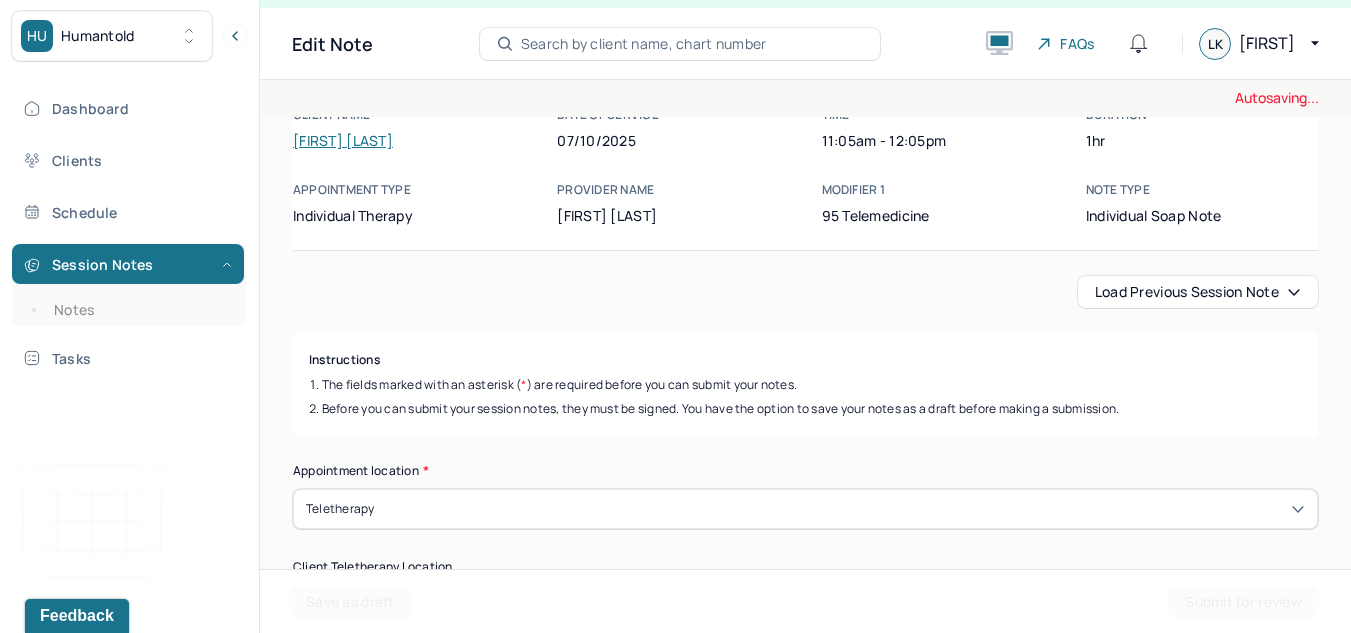 scroll, scrollTop: 0, scrollLeft: 0, axis: both 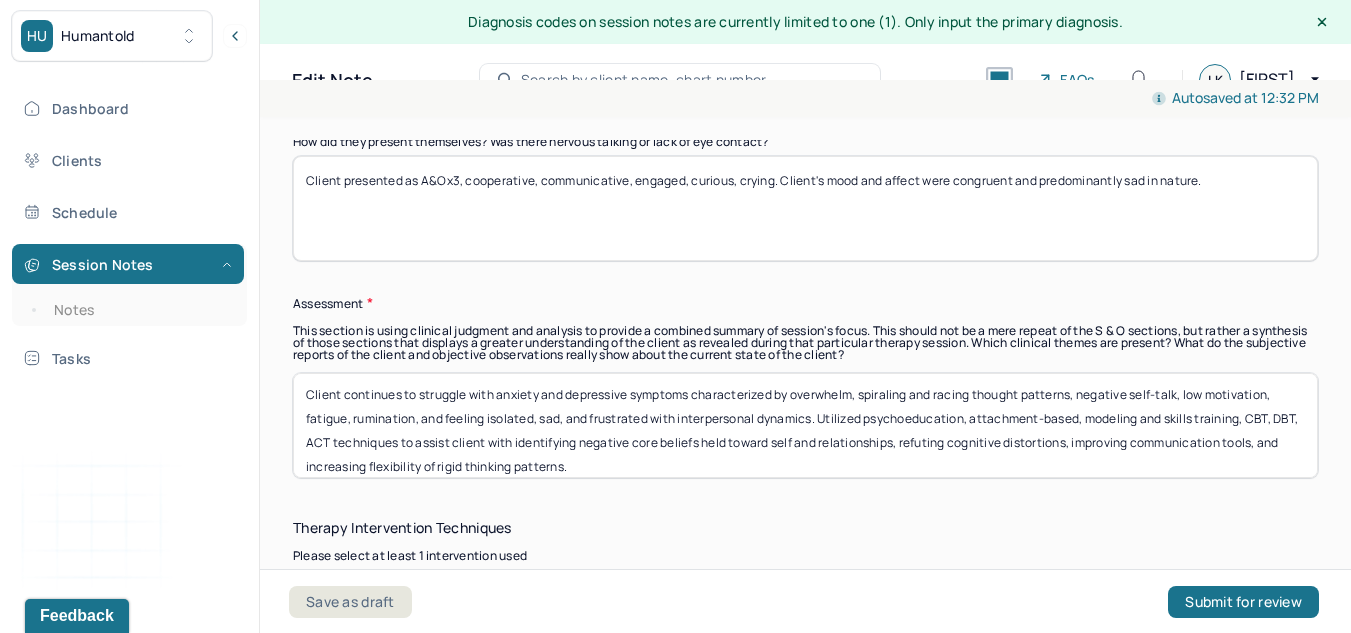 type on "LK" 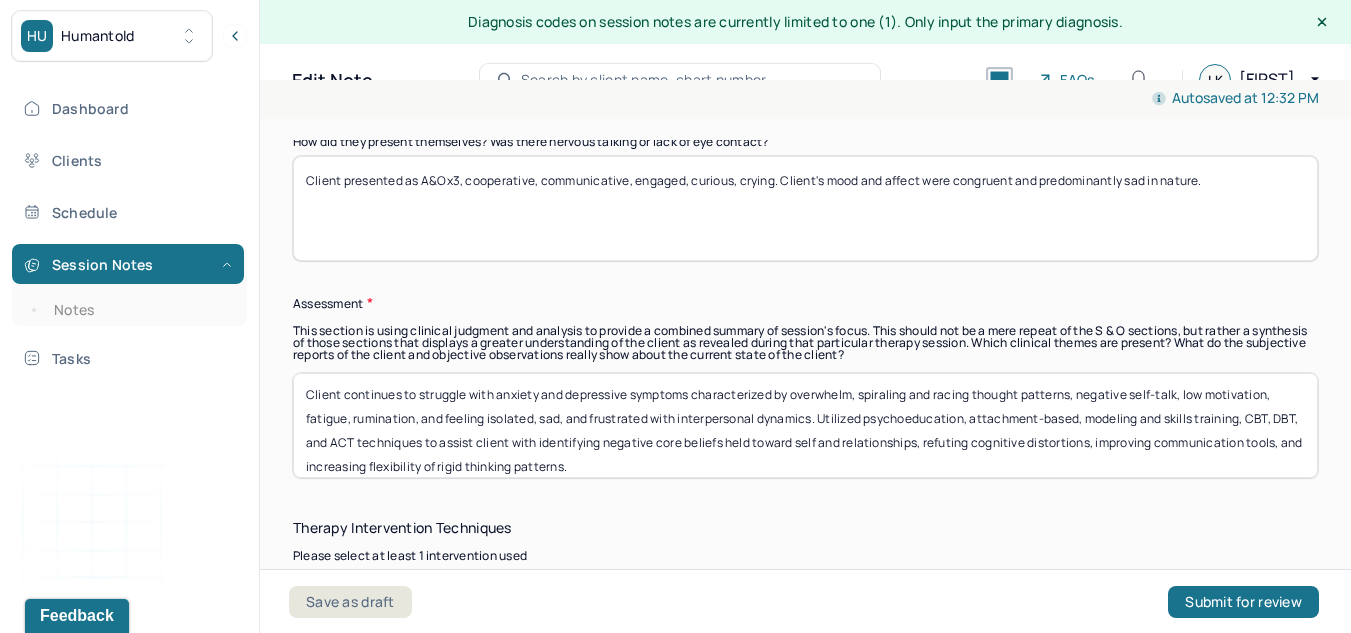 scroll, scrollTop: 17, scrollLeft: 0, axis: vertical 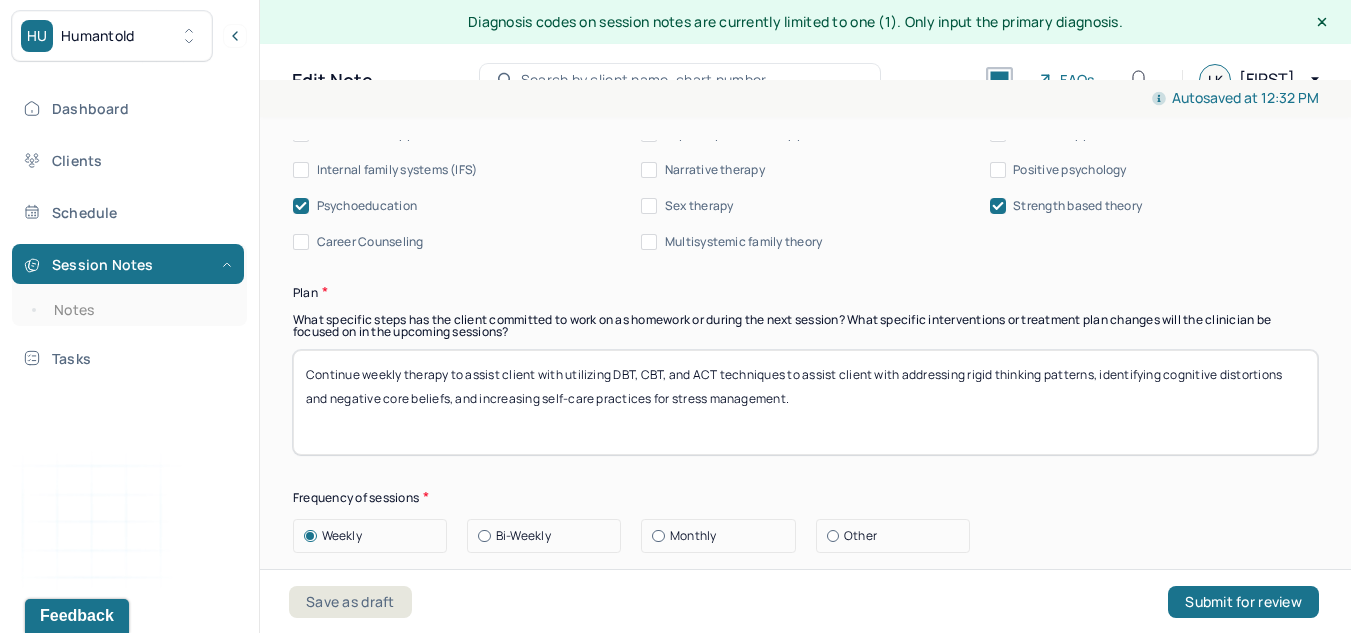 type on "Client continues to struggle with anxiety and depressive symptoms characterized by overwhelm, spiraling and racing thought patterns, negative self-talk, low motivation, fatigue, rumination, and feeling isolated, sad, and frustrated with interpersonal dynamics. Utilized psychoeducation, attachment-based, modeling and skills training, CBT, DBT, and ACT techniques to assist client with identifying negative core beliefs held toward self and relationships, refuting cognitive distortions, improving communication tools, and increasing flexibility of rigid thinking patterns." 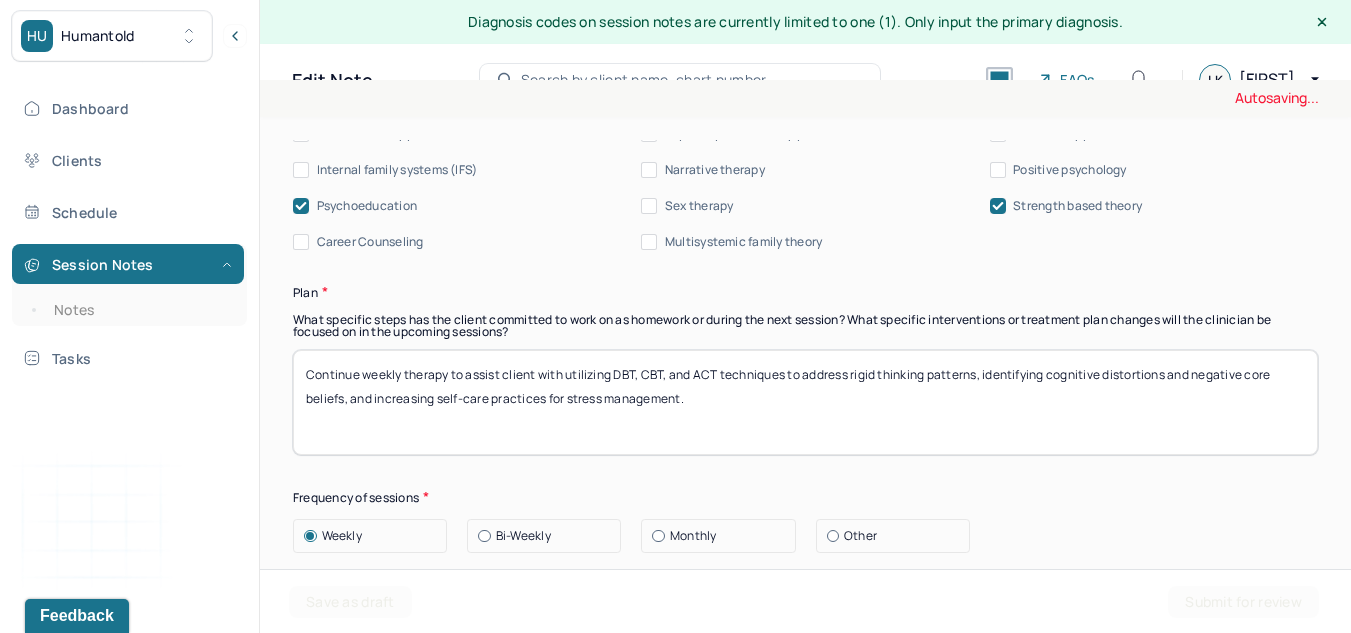 click on "Continue weekly therapy to assist client with utilizing DBT, CBT, and ACT techniques to addressing rigid thinking patterns, identifying cognitive distortions and negative core beliefs, and increasing self-care practices for stress management." at bounding box center (805, 402) 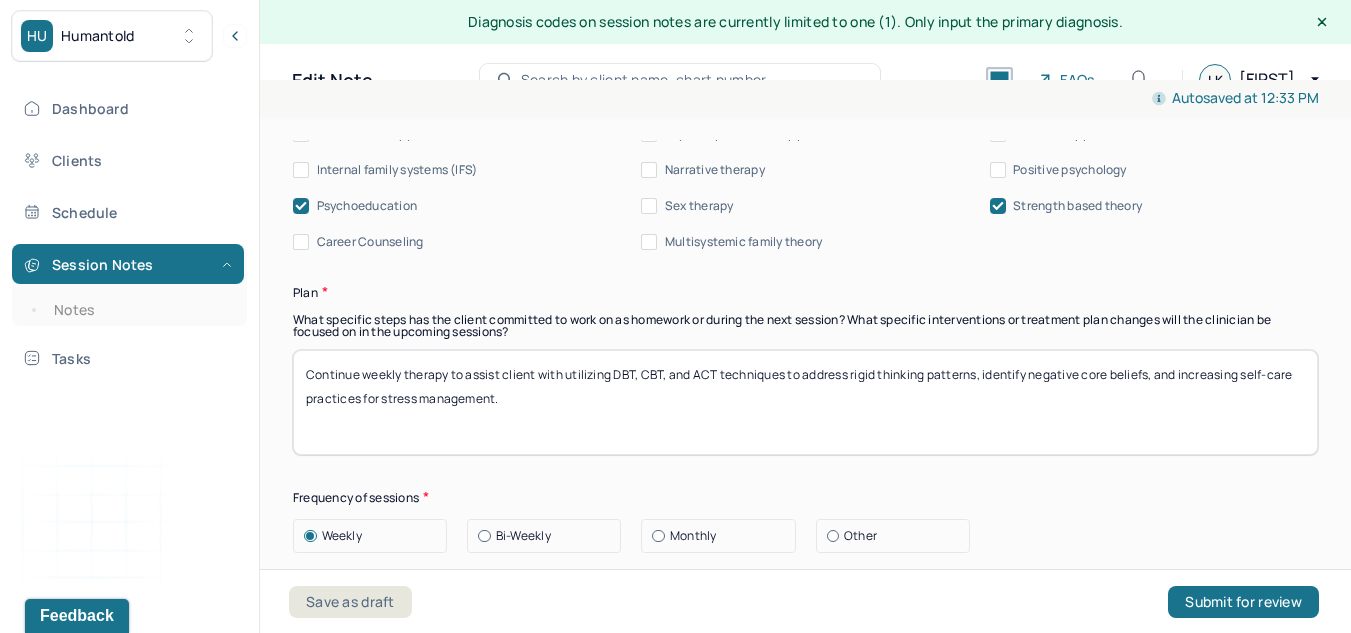 click on "Continue weekly therapy to assist client with utilizing DBT, CBT, and ACT techniques to address rigid thinking patterns, identifying cognitive distortions and negative core beliefs, and increasing self-care practices for stress management." at bounding box center (805, 402) 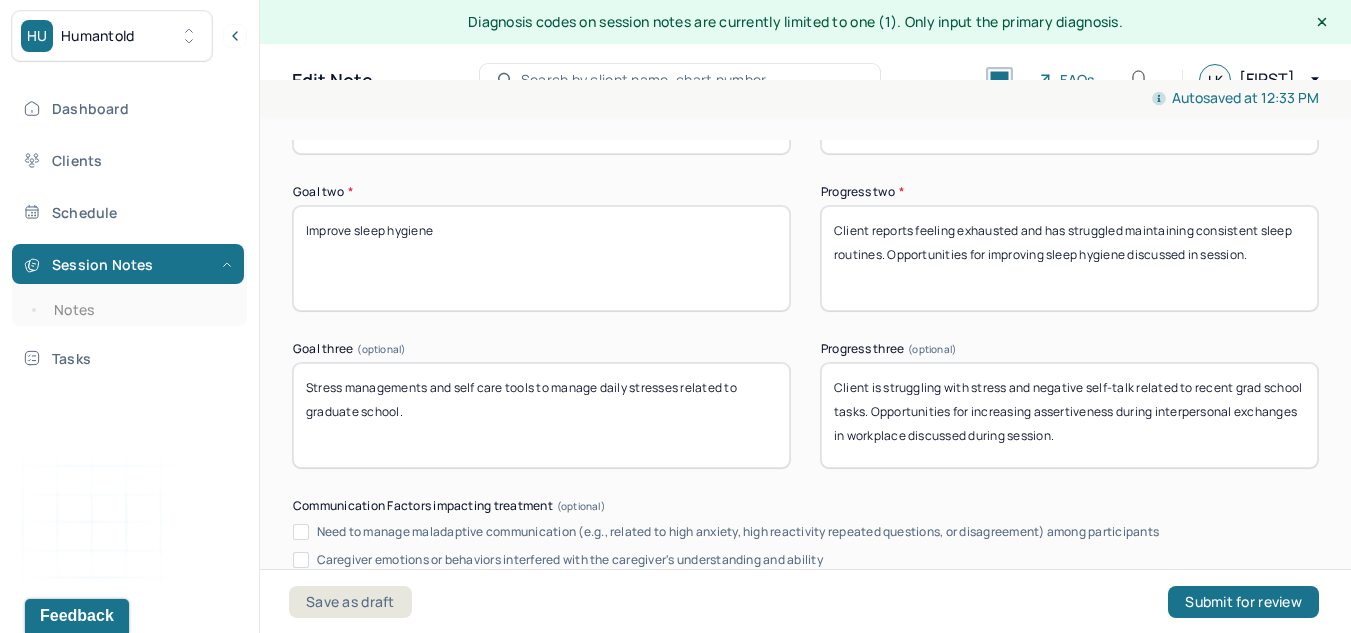 scroll, scrollTop: 4031, scrollLeft: 0, axis: vertical 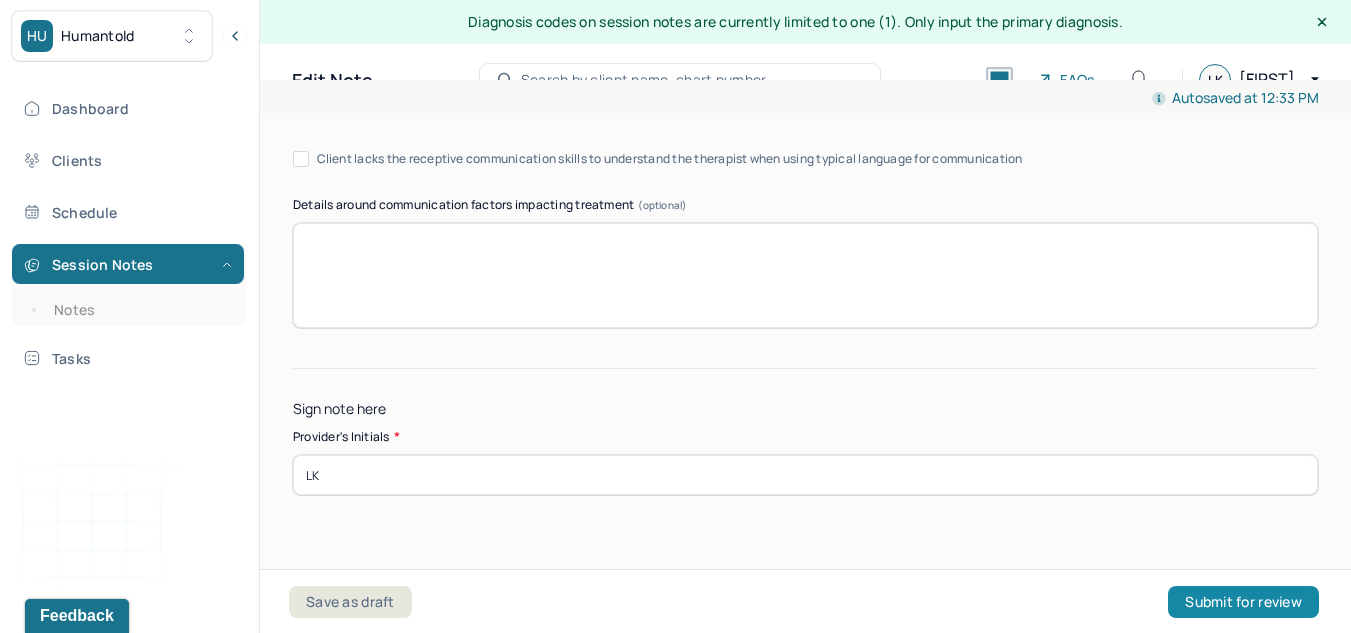 type on "Continue weekly therapy to assist client with utilizing DBT, CBT, and ACT techniques to address rigid thinking patterns, identify cognitive distortions and negative core beliefs, and increase self-care practices for stress management." 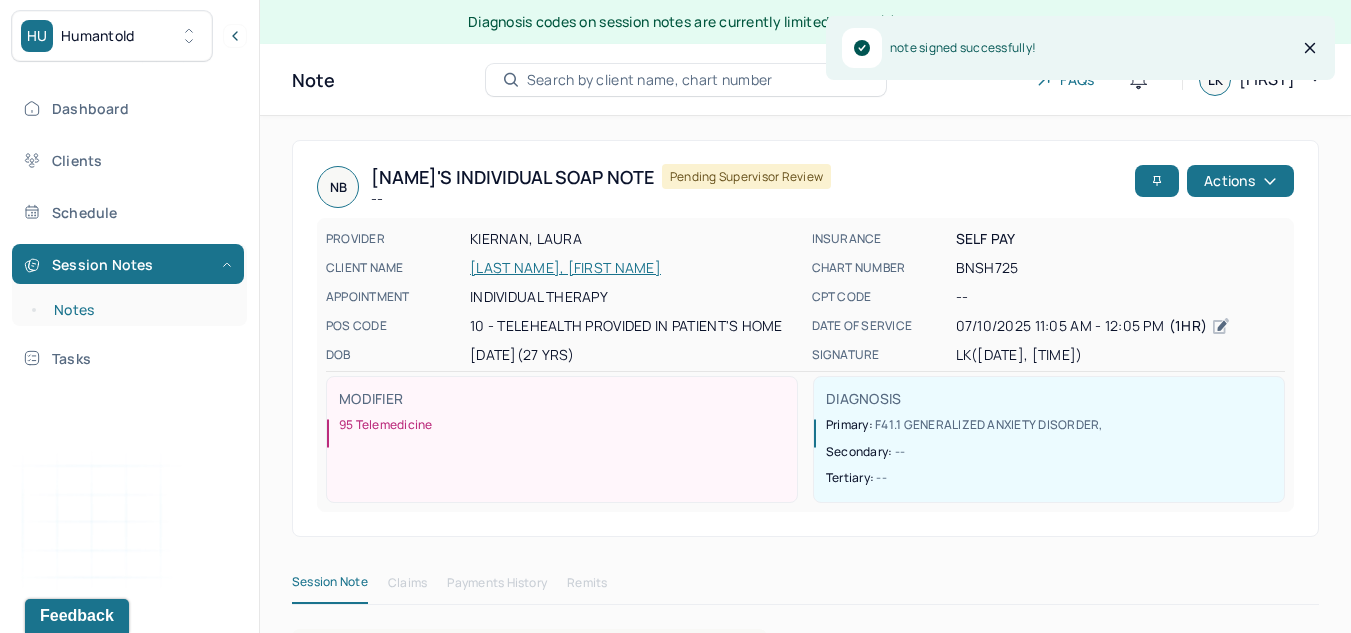 click on "Notes" at bounding box center (139, 310) 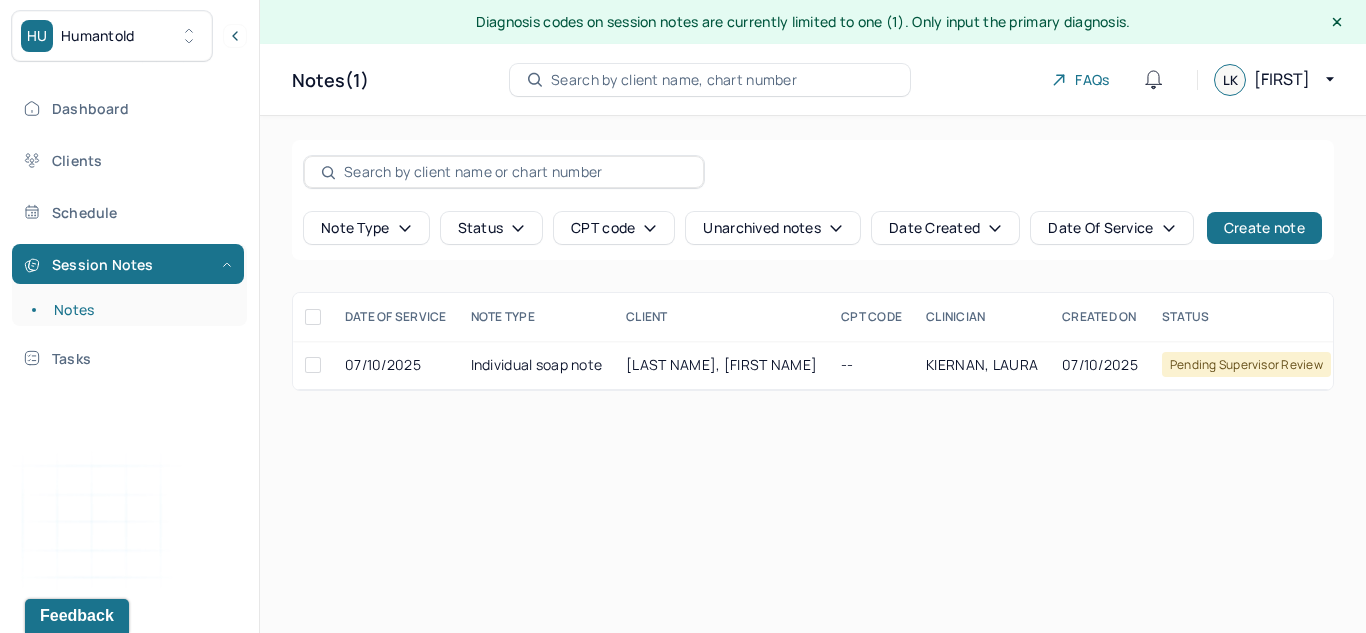 click on "Note type     Status     CPT code     Unarchived notes     Date Created     Date Of Service     Create note" at bounding box center (813, 200) 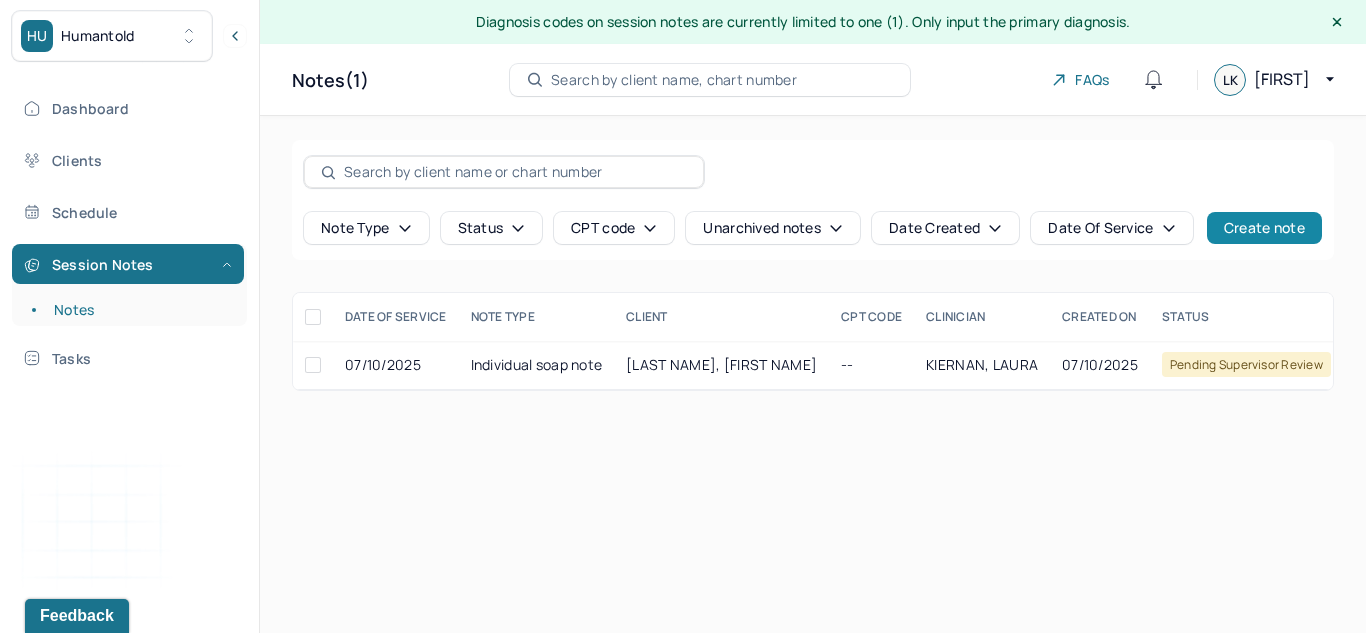 click on "Create note" at bounding box center [1264, 228] 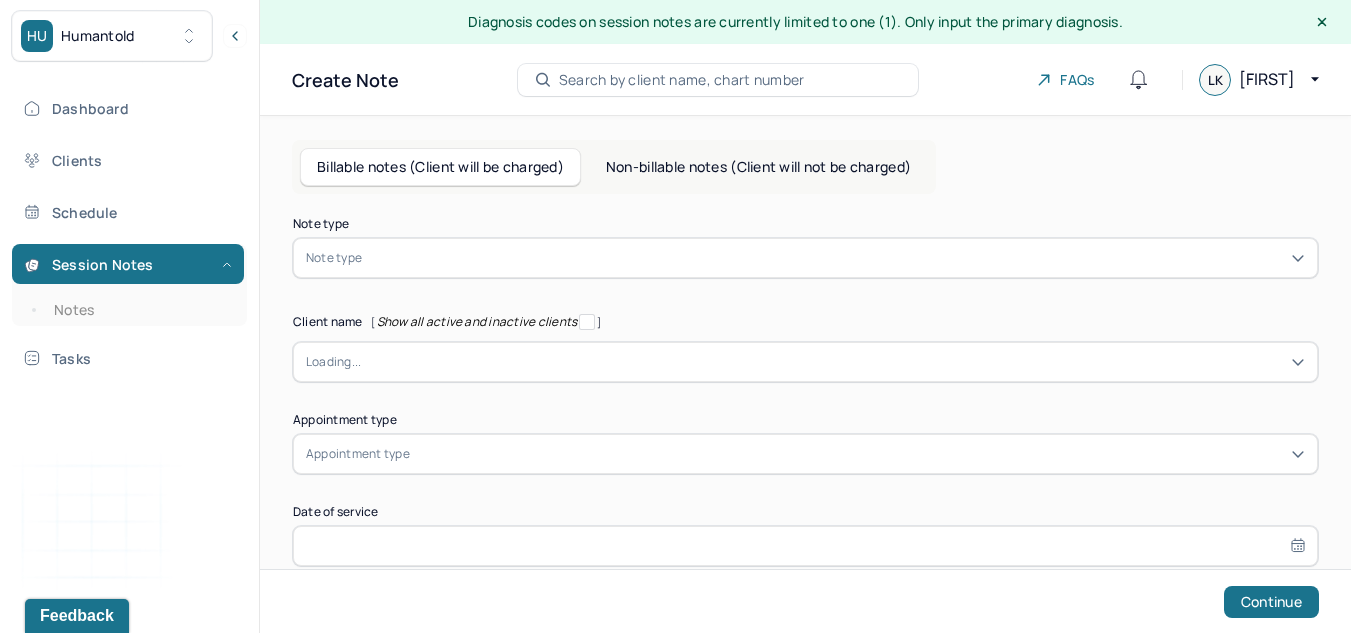 click at bounding box center [835, 258] 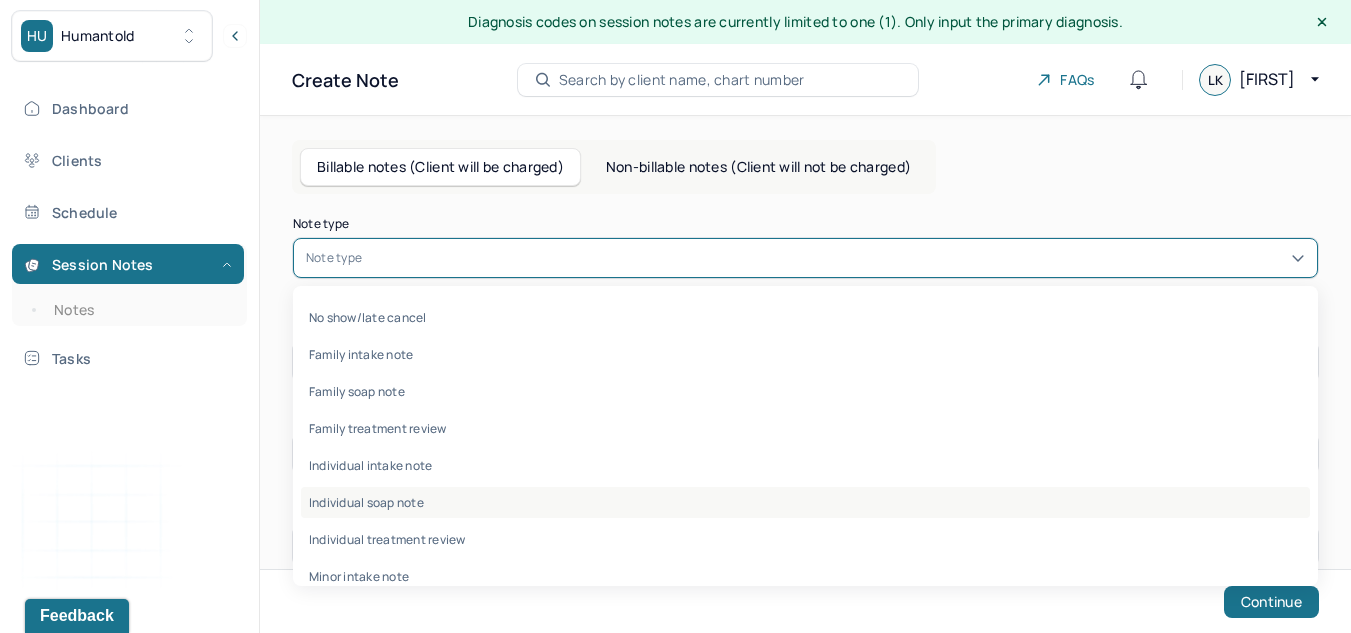 click on "Individual soap note" at bounding box center (805, 502) 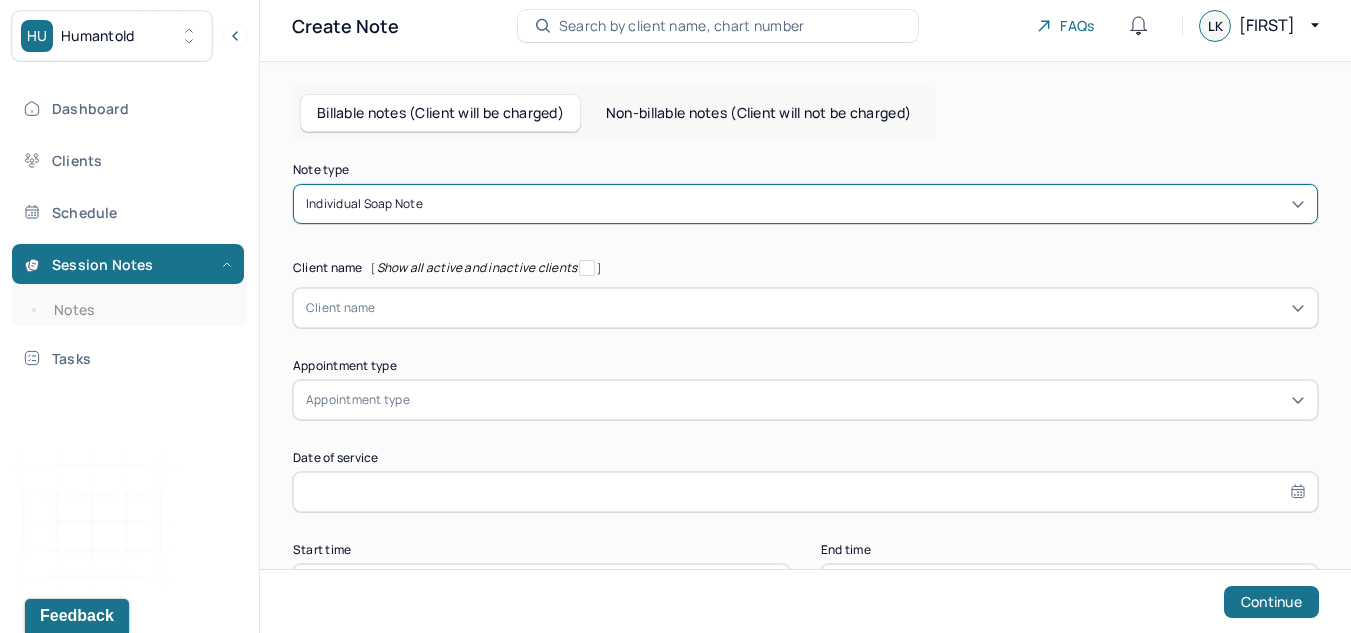 click on "Client name" at bounding box center [805, 308] 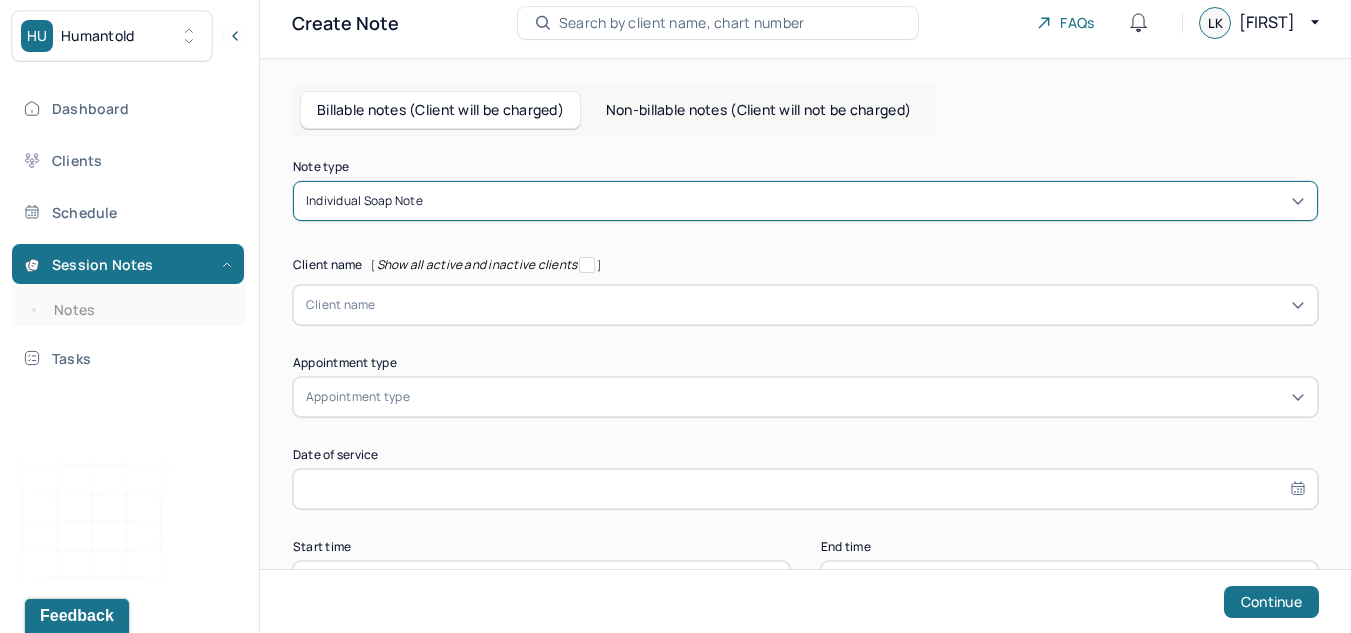 scroll, scrollTop: 65, scrollLeft: 0, axis: vertical 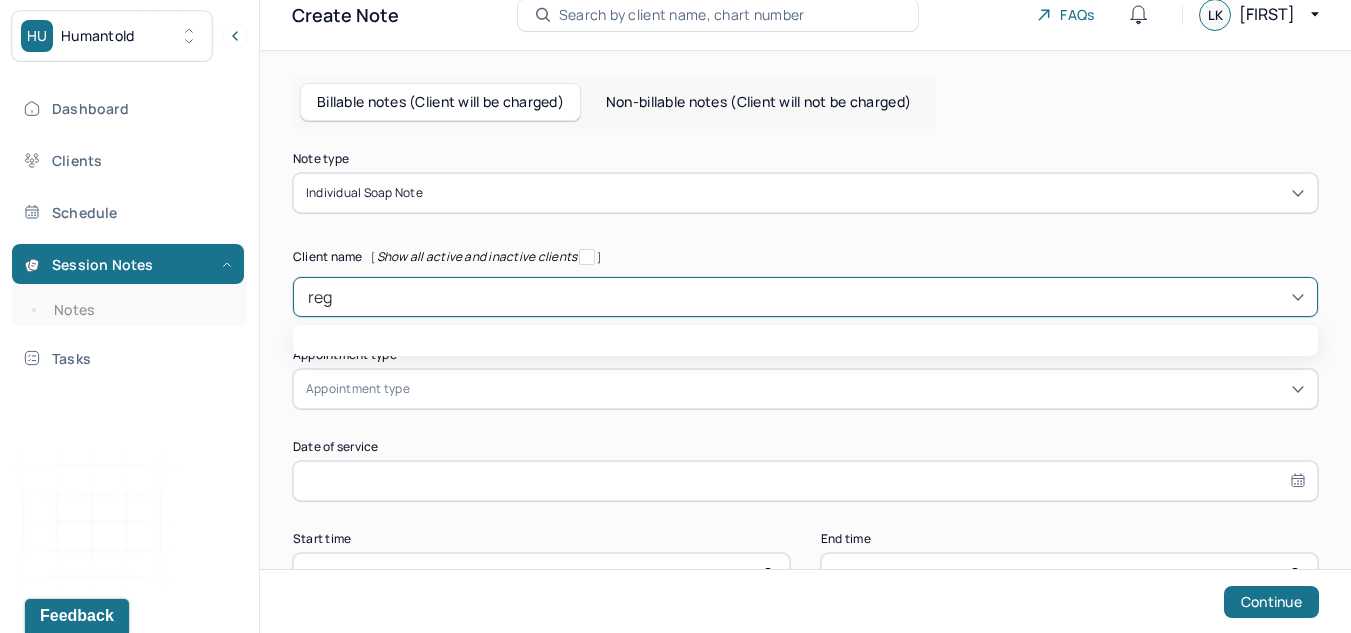type on "regi" 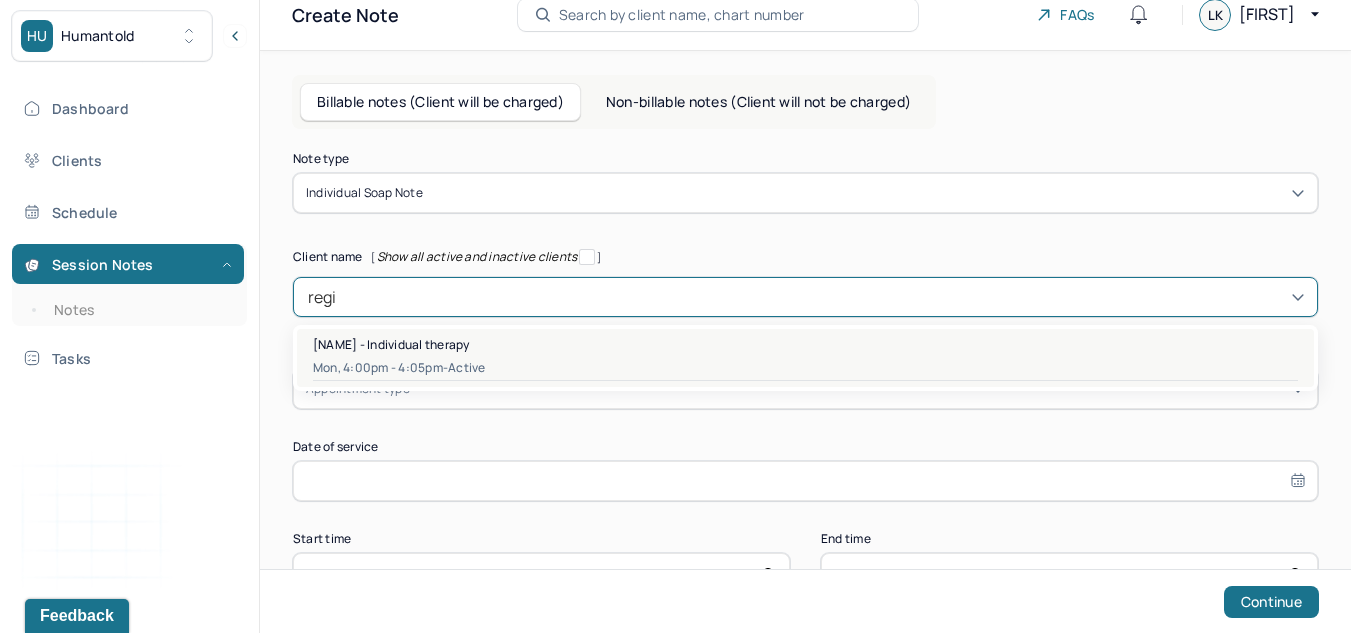 click on "[FIRST] [LAST] - Individual therapy Mon, 4:00pm - 4:05pm - active" at bounding box center (805, 358) 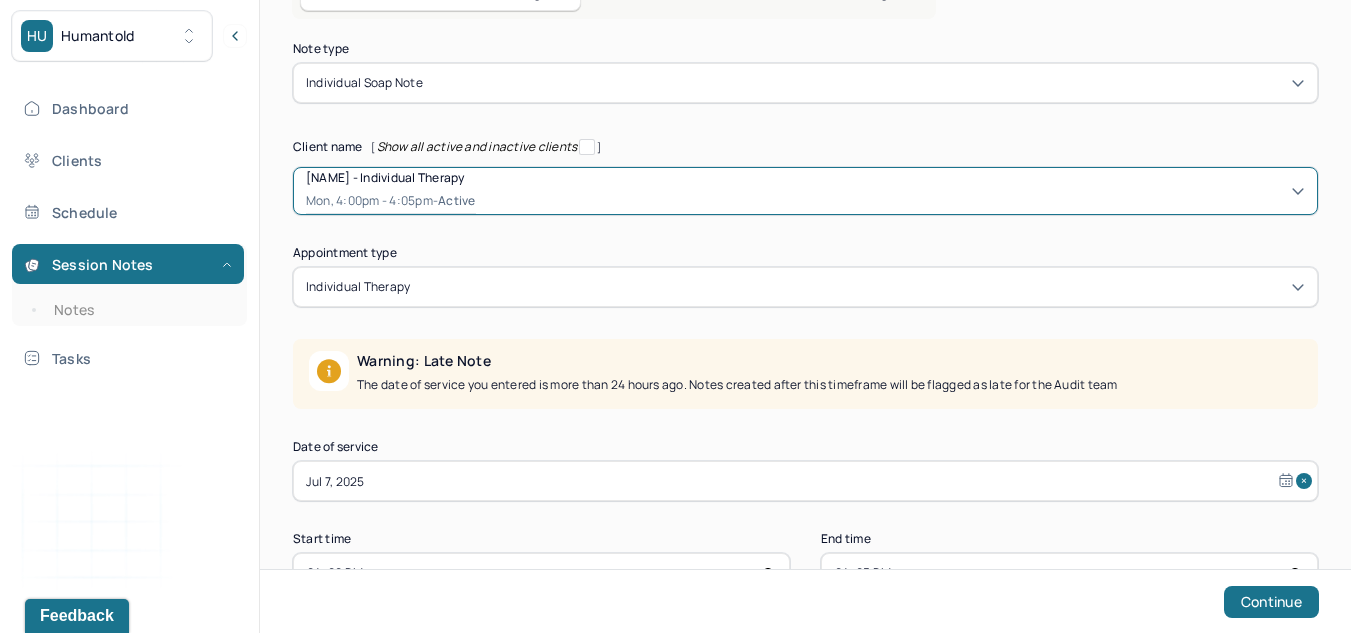 scroll, scrollTop: 195, scrollLeft: 0, axis: vertical 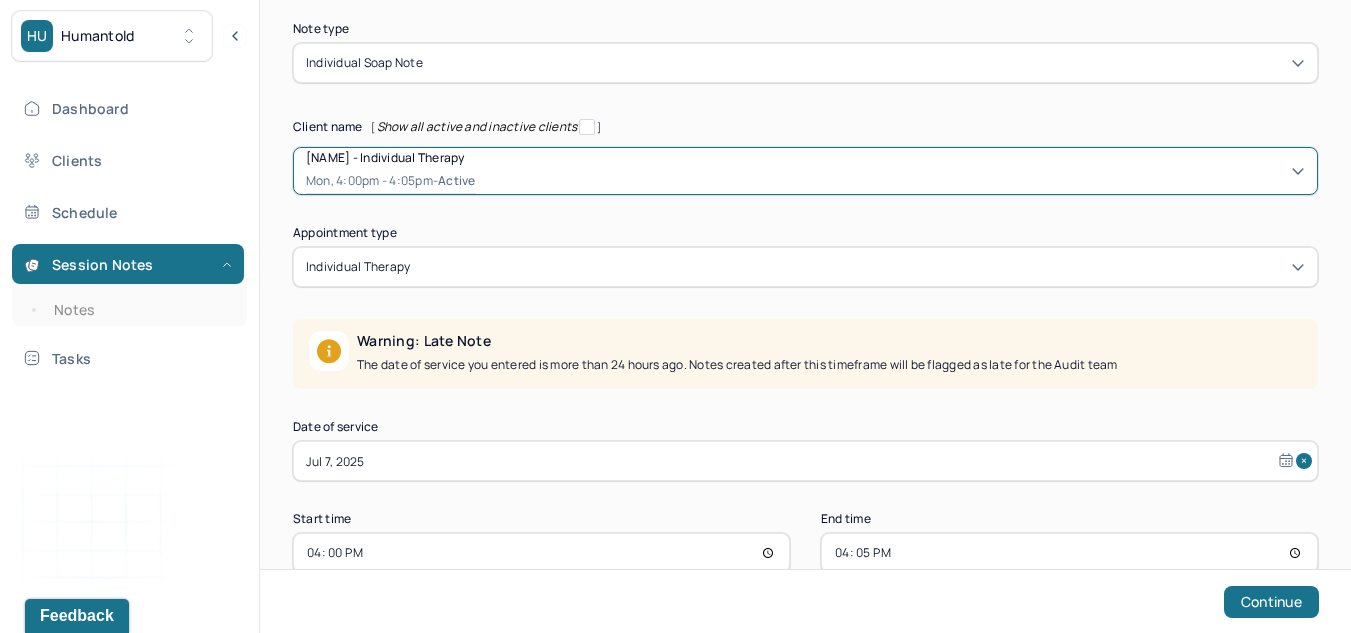 click on "Jul 7, 2025" at bounding box center (805, 461) 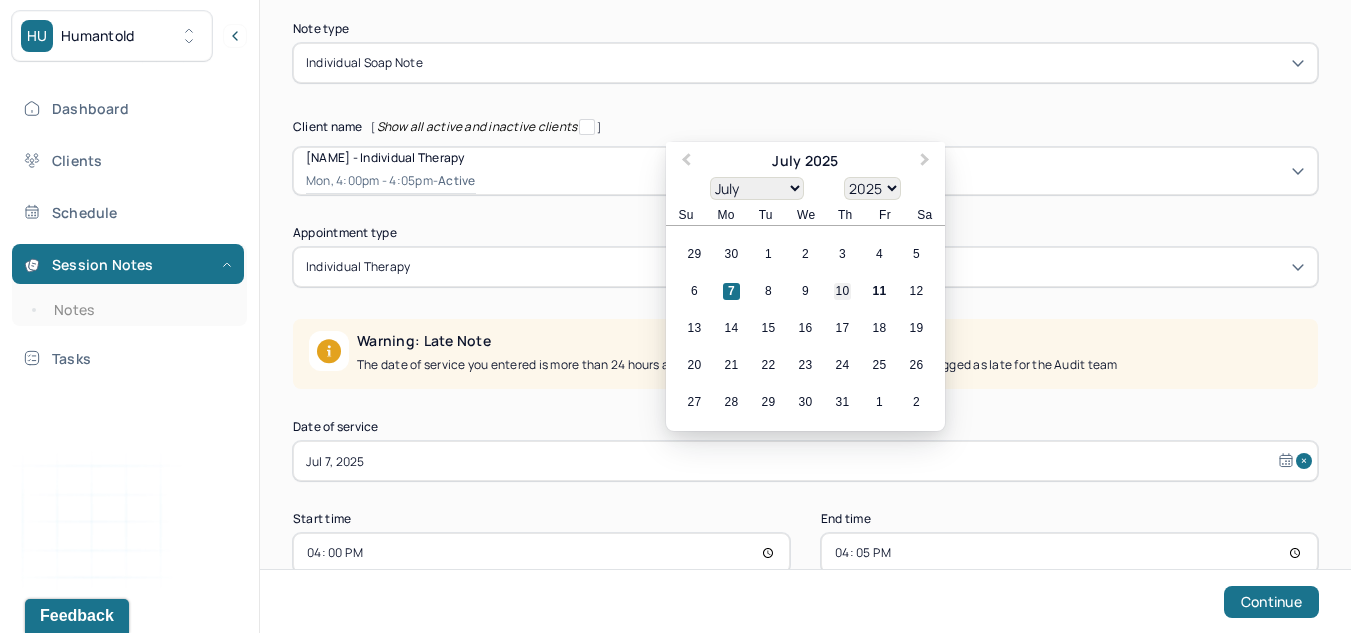 click on "10" at bounding box center (842, 291) 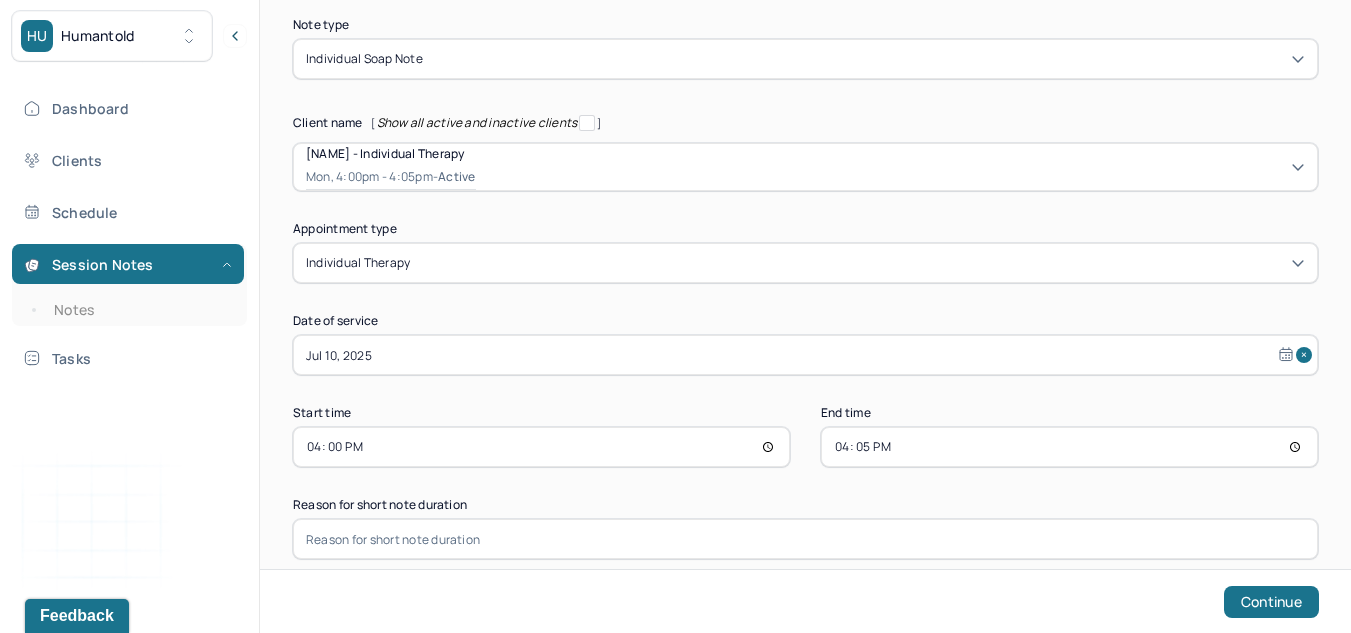 scroll, scrollTop: 198, scrollLeft: 0, axis: vertical 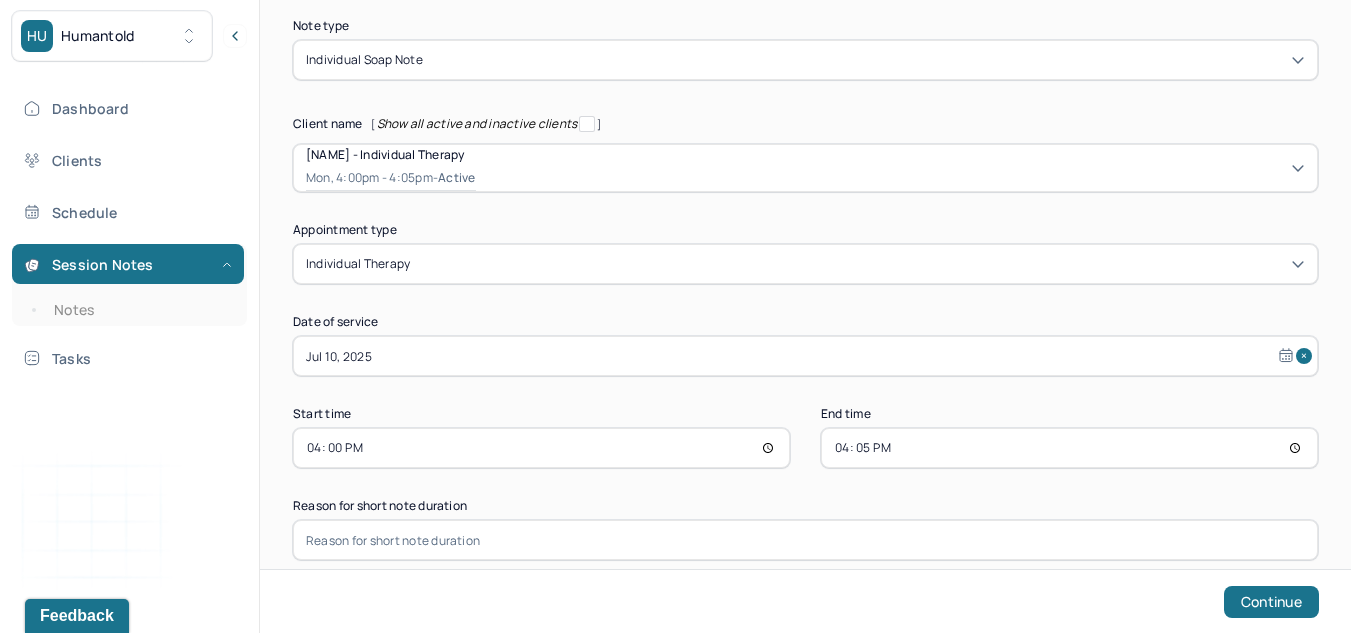 click on "16:05" at bounding box center [1069, 448] 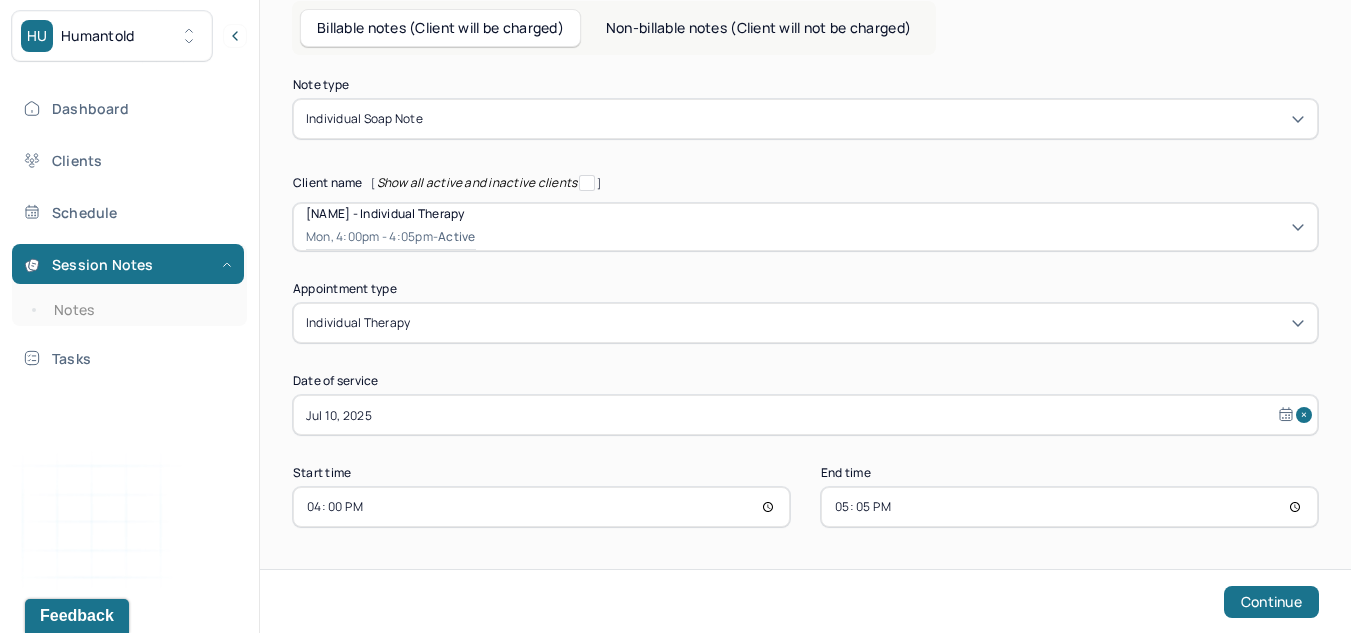 scroll, scrollTop: 139, scrollLeft: 0, axis: vertical 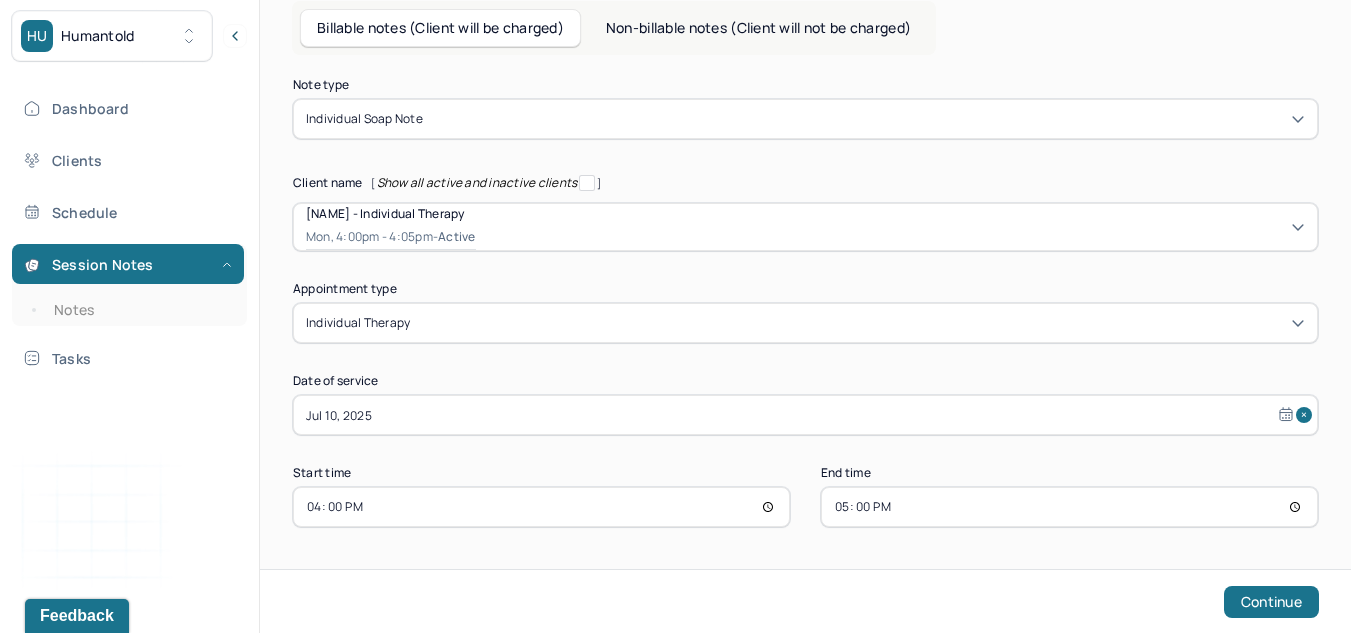 type on "17:00" 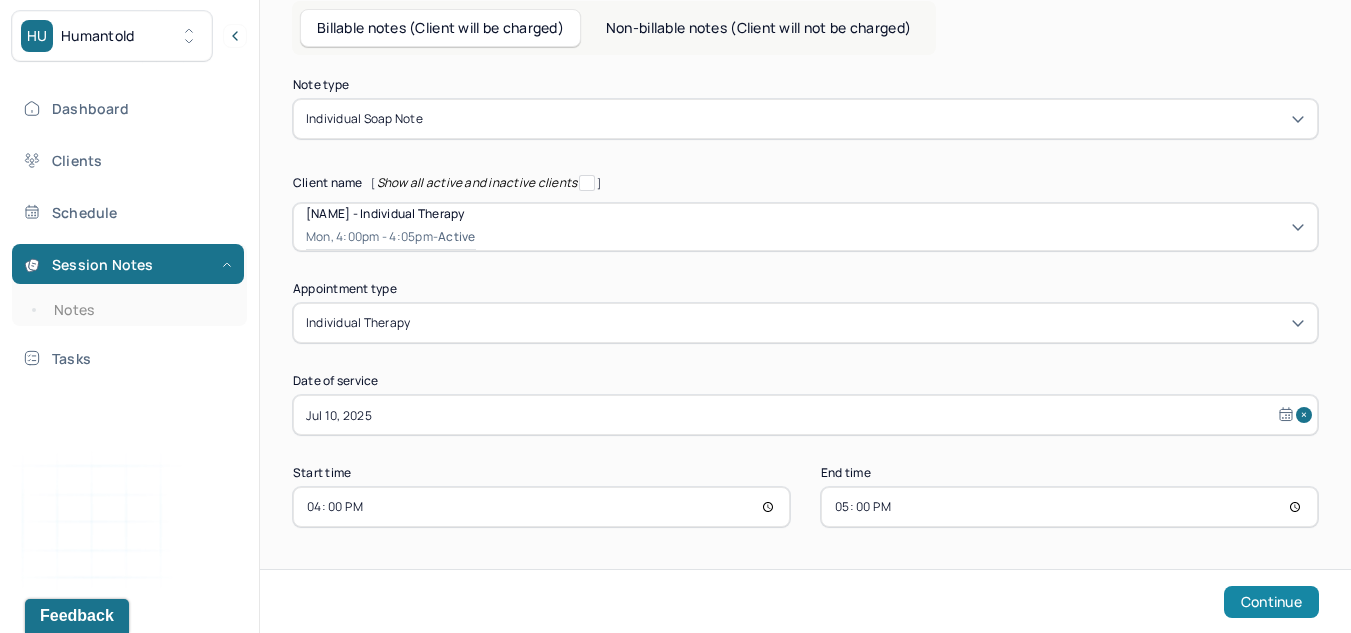 click on "Continue" at bounding box center (1271, 602) 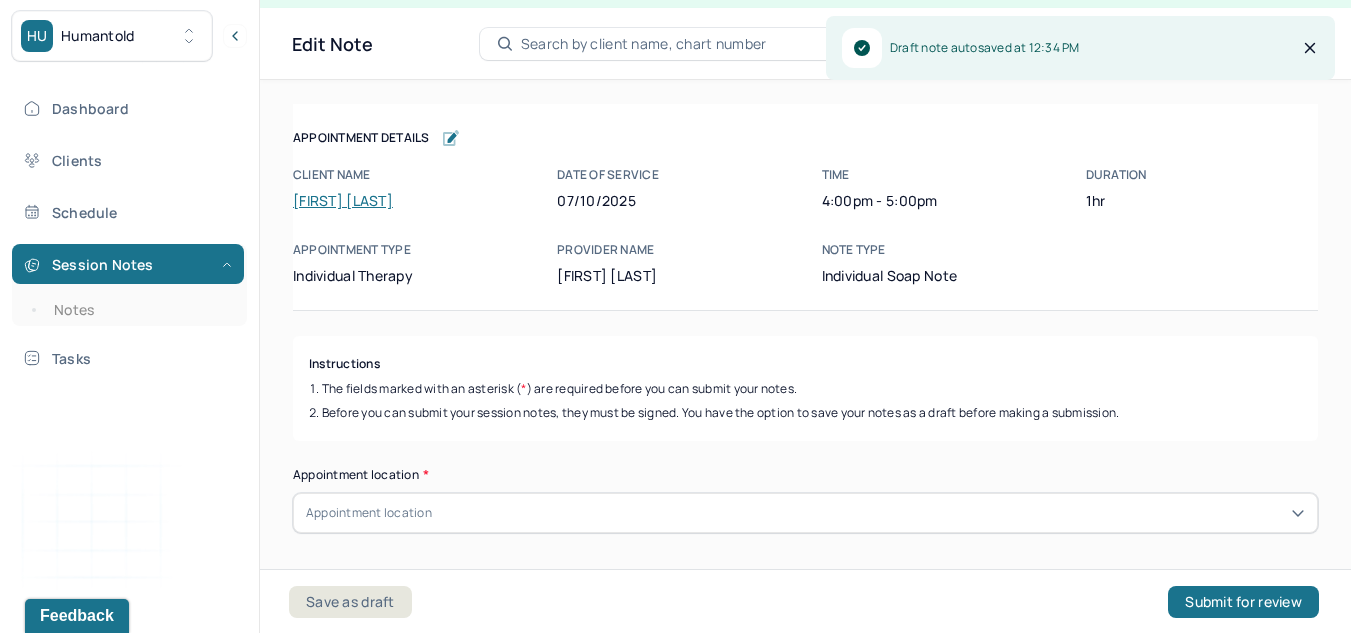 scroll, scrollTop: 36, scrollLeft: 0, axis: vertical 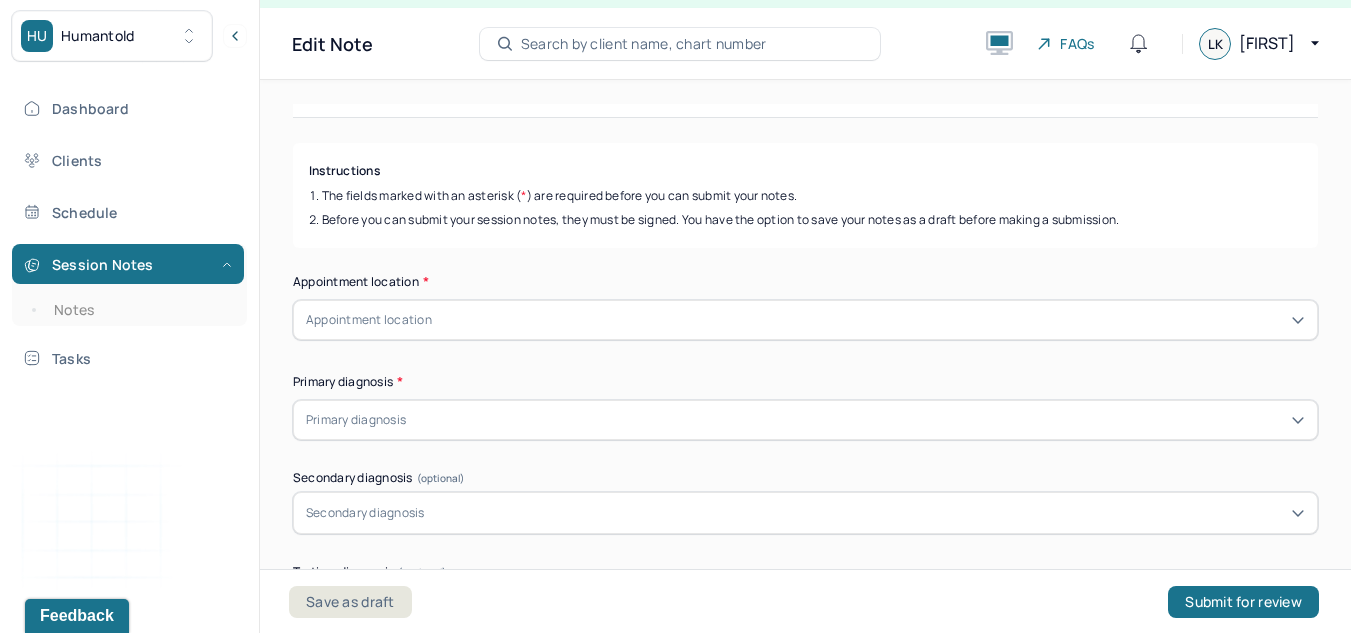click on "Appointment location" at bounding box center [805, 320] 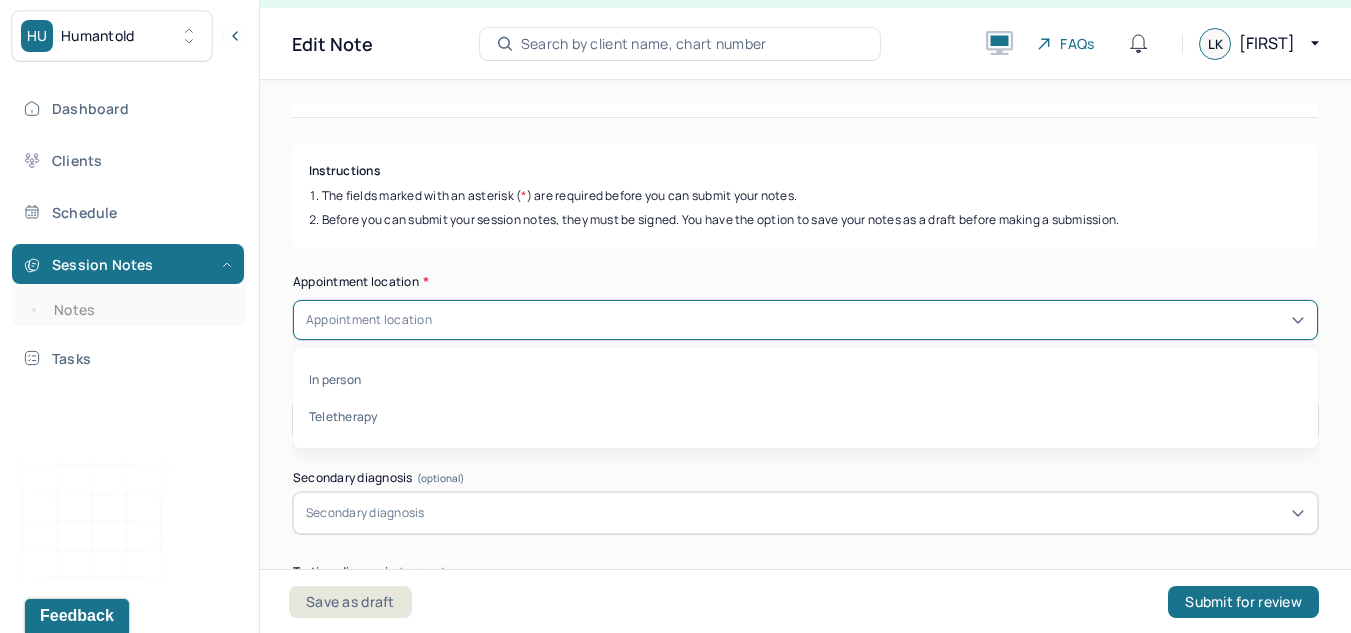 scroll, scrollTop: 0, scrollLeft: 0, axis: both 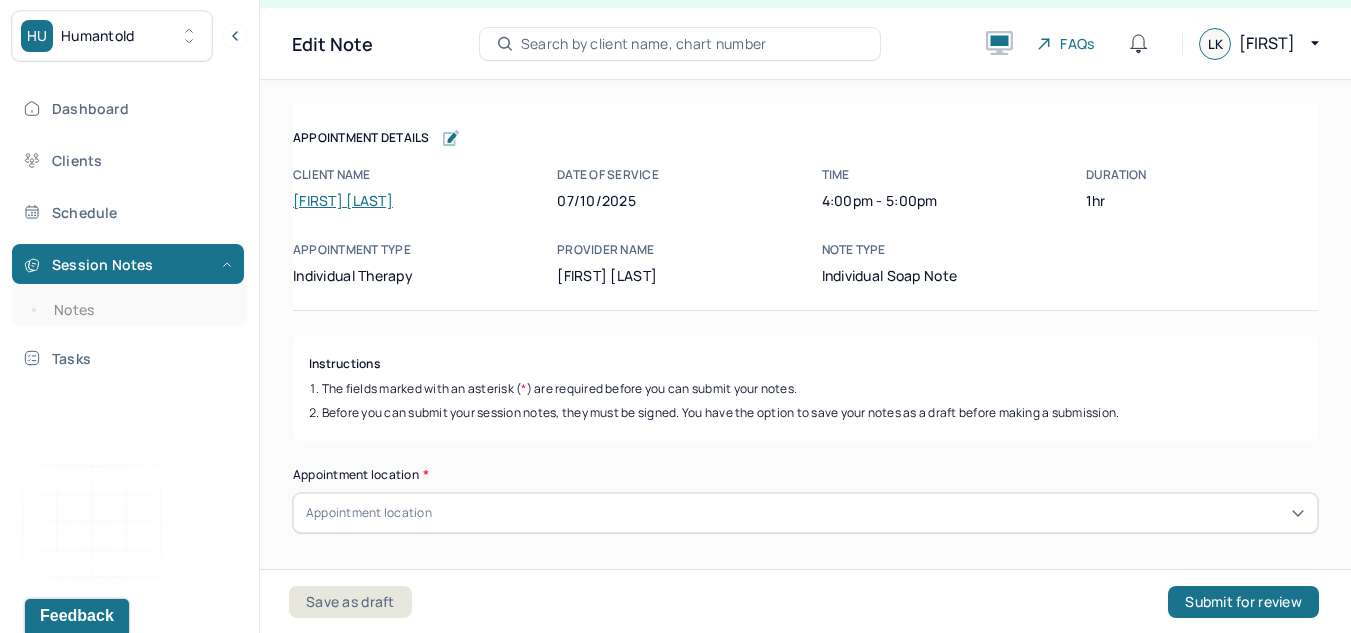 click on "Instructions The fields marked with an asterisk ( * ) are required before you can submit your notes. Before you can submit your session notes, they must be signed. You have the option to save your notes as a draft before making a submission. Appointment location * Appointment location Primary diagnosis * Primary diagnosis Secondary diagnosis (optional) Secondary diagnosis Tertiary diagnosis (optional) Tertiary diagnosis Emotional / Behavioural symptoms demonstrated * Causing * Causing Intention for Session * Intention for Session Session Note Subjective This section is for Subjective reporting of your clients, it can include their mood, their reported symptoms, their efforts since your last meeting to implement your homework or recommendations or any questions they have Objective What were the behaviors, nonverbal expressions,gestures, postures, and overall presentation of the client? Consider client's mood and affect,client's response to treatment, any use of assessments. Assessment Trauma-focused CBT EDMR *" at bounding box center [805, 2331] 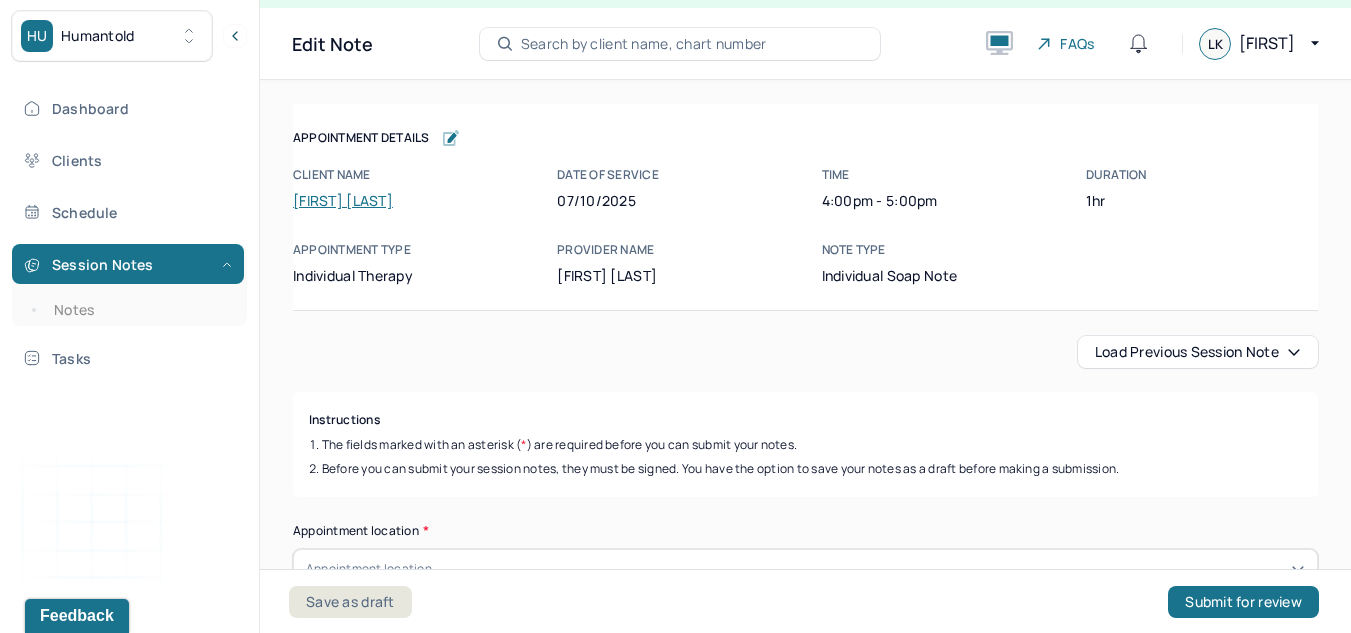 click on "Load previous session note" at bounding box center [1198, 352] 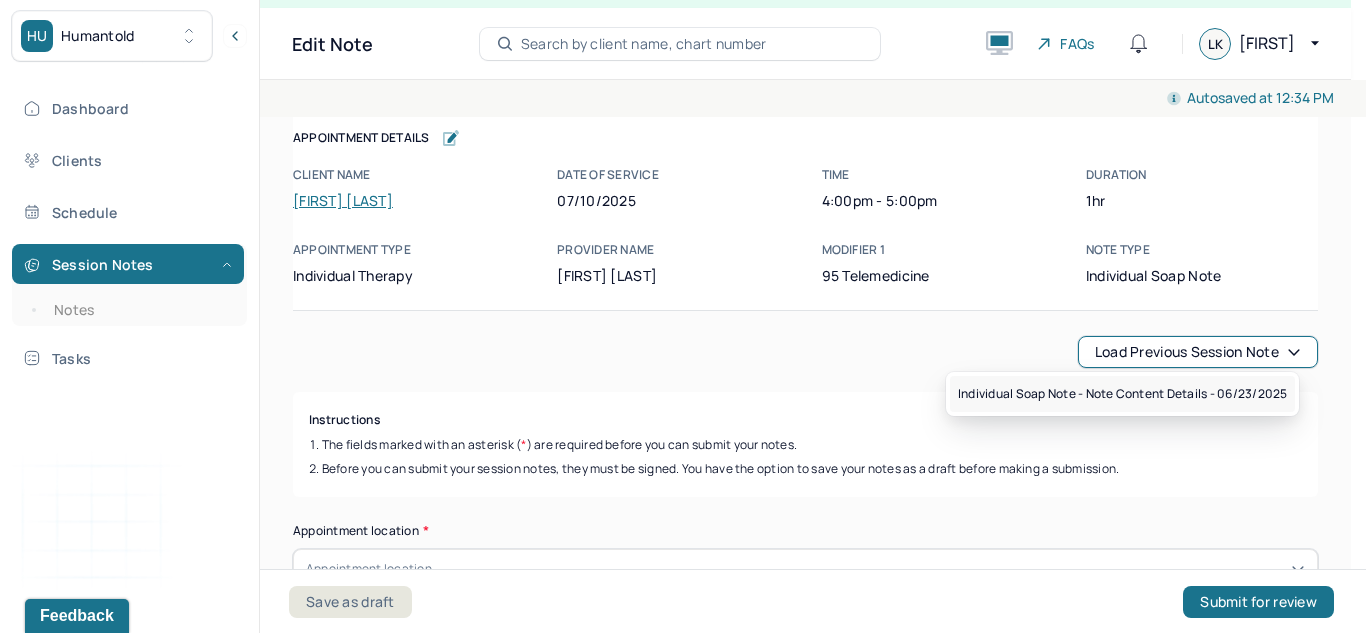 click on "Individual soap note   - Note content Details -   06/23/2025" at bounding box center (1122, 394) 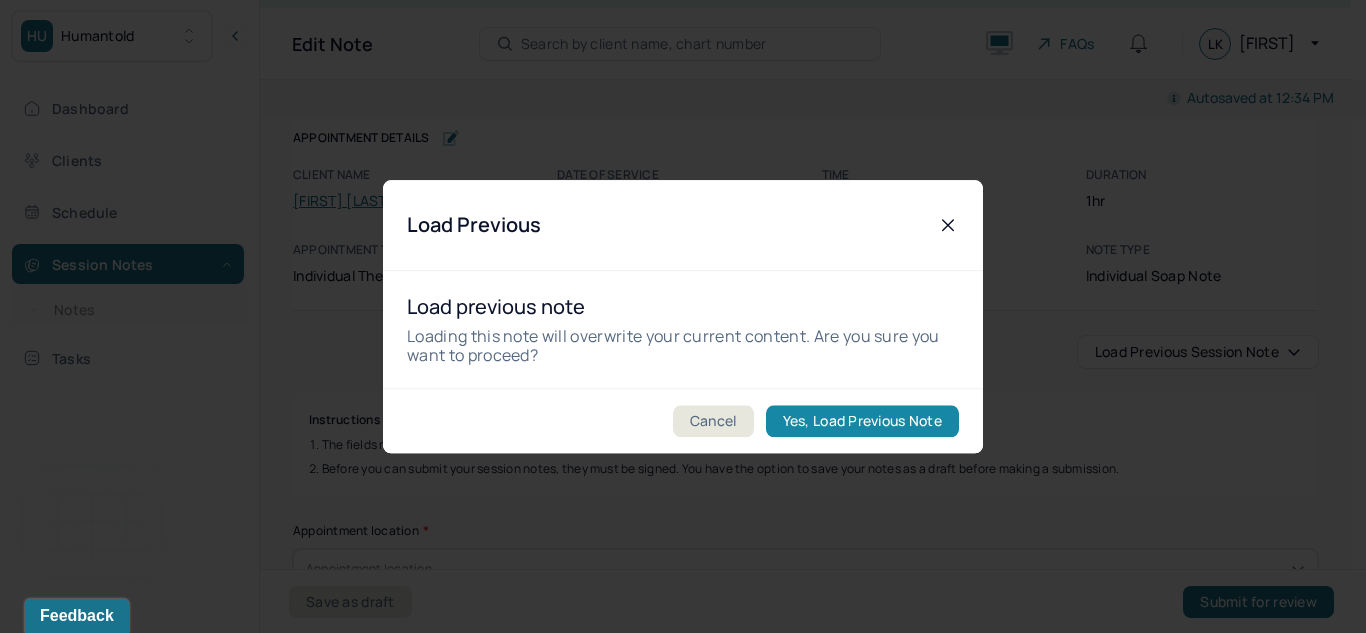 click on "Yes, Load Previous Note" at bounding box center [862, 421] 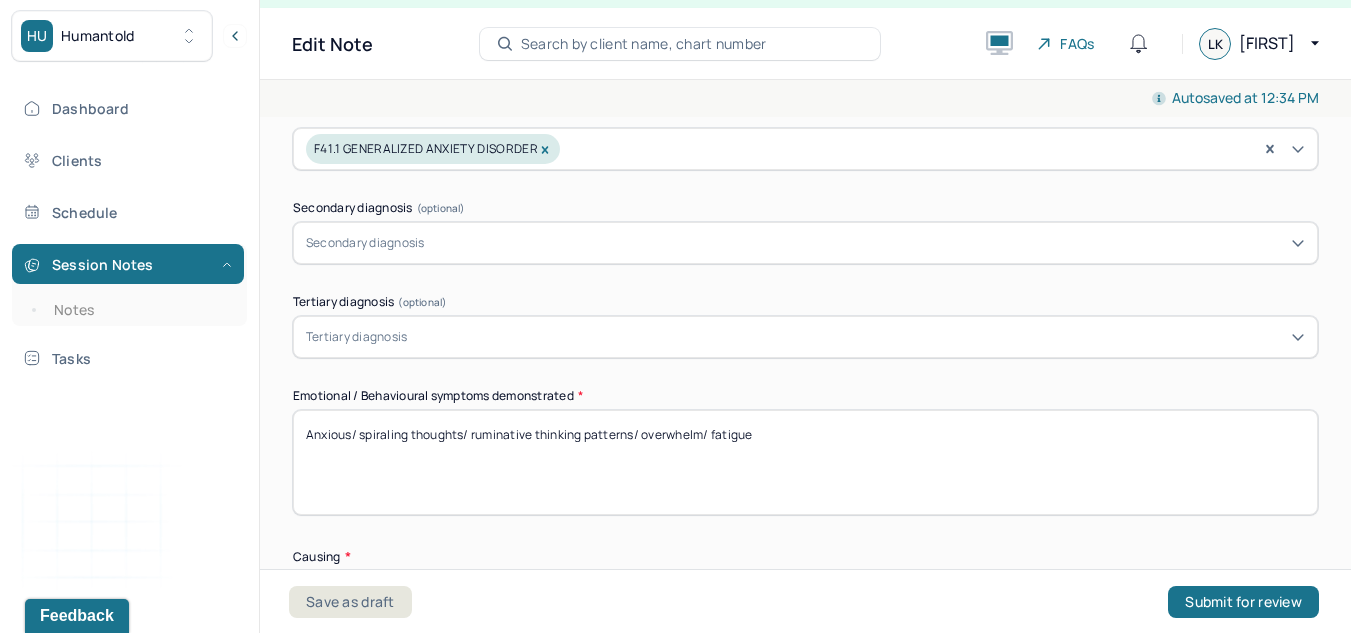 scroll, scrollTop: 777, scrollLeft: 0, axis: vertical 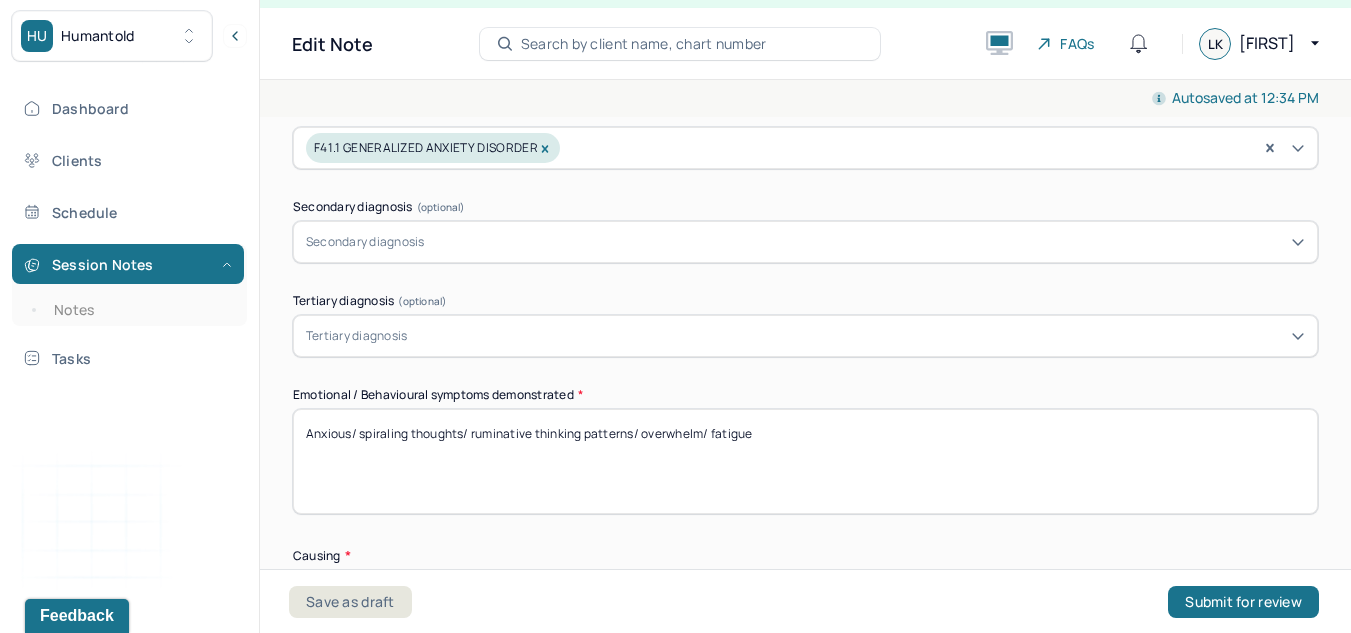 drag, startPoint x: 816, startPoint y: 442, endPoint x: 359, endPoint y: 431, distance: 457.13235 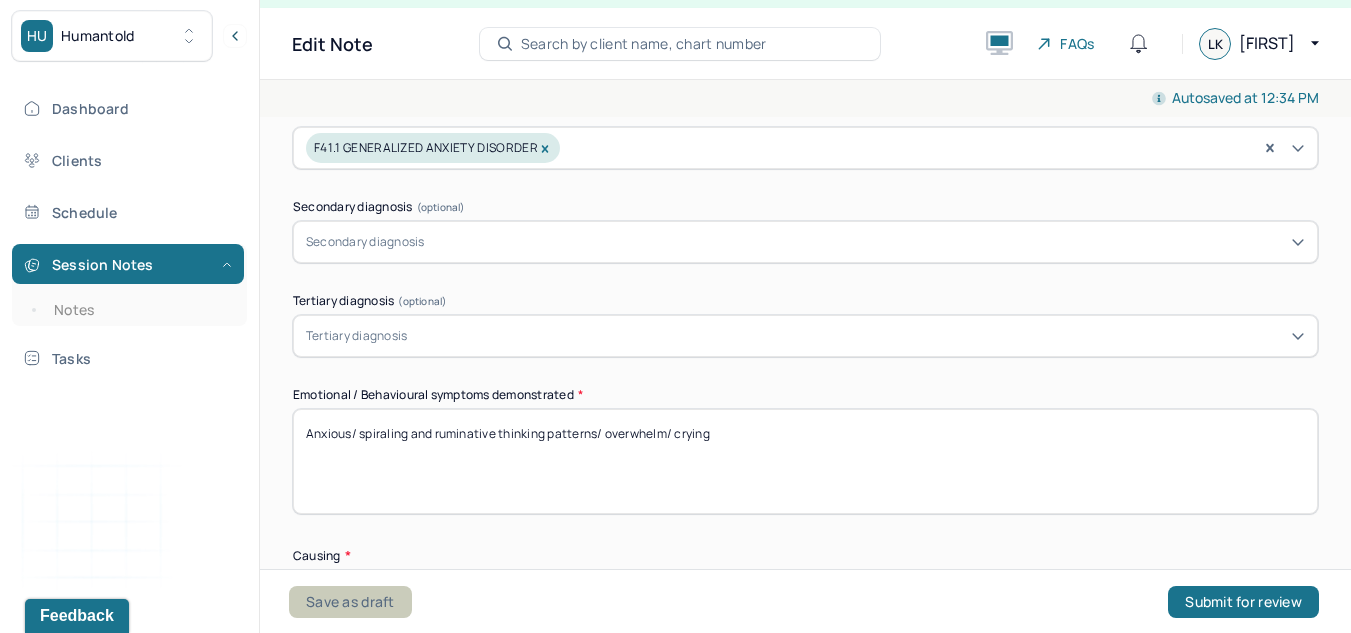 type on "Anxious/ spiraling and ruminative thinking patterns/ overwhelm/ crying" 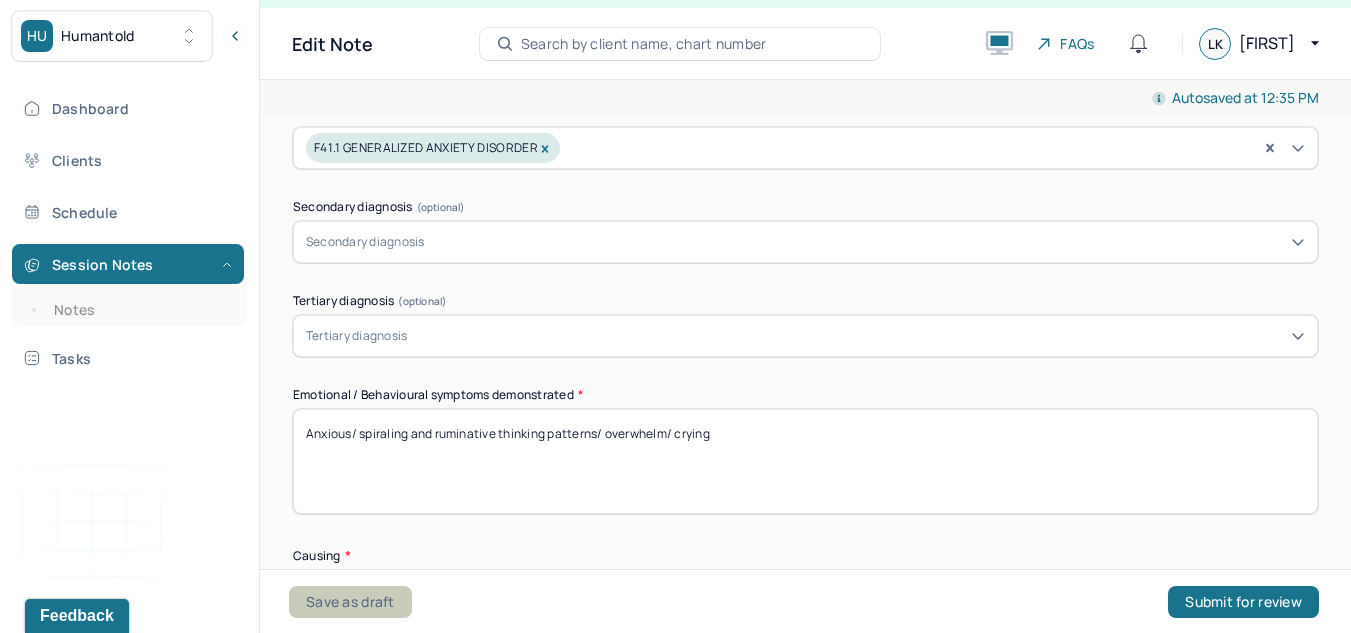 click on "Save as draft" at bounding box center [350, 602] 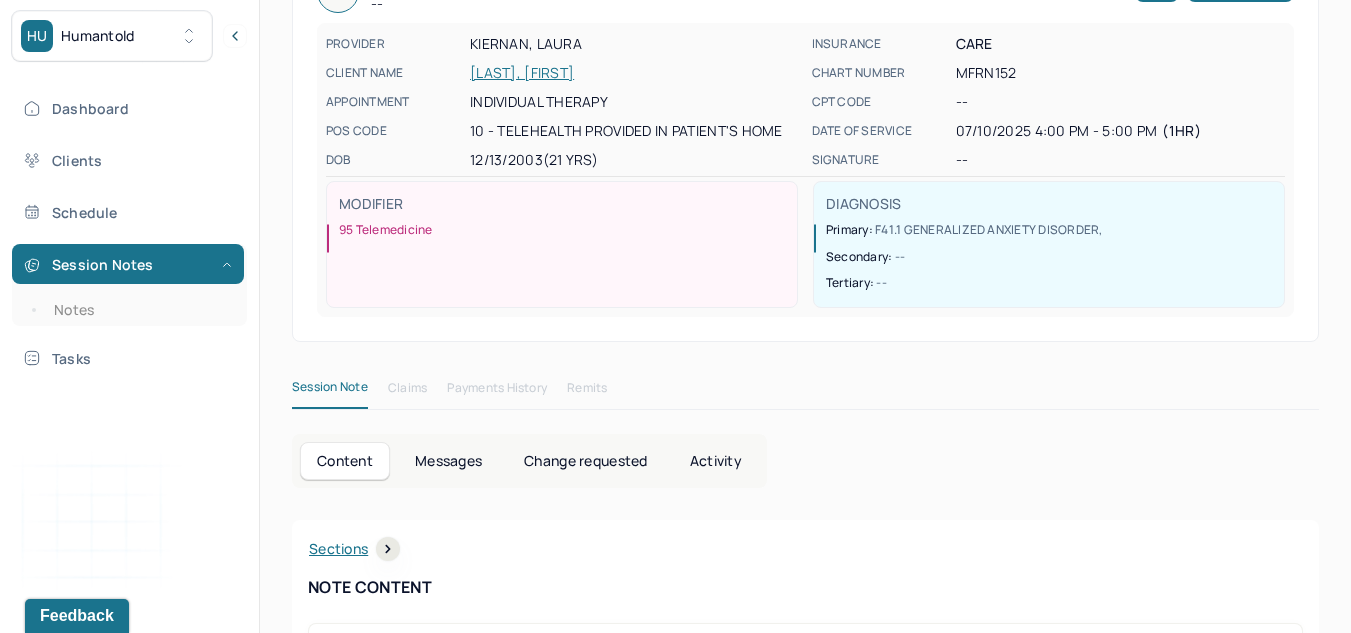 scroll, scrollTop: 196, scrollLeft: 0, axis: vertical 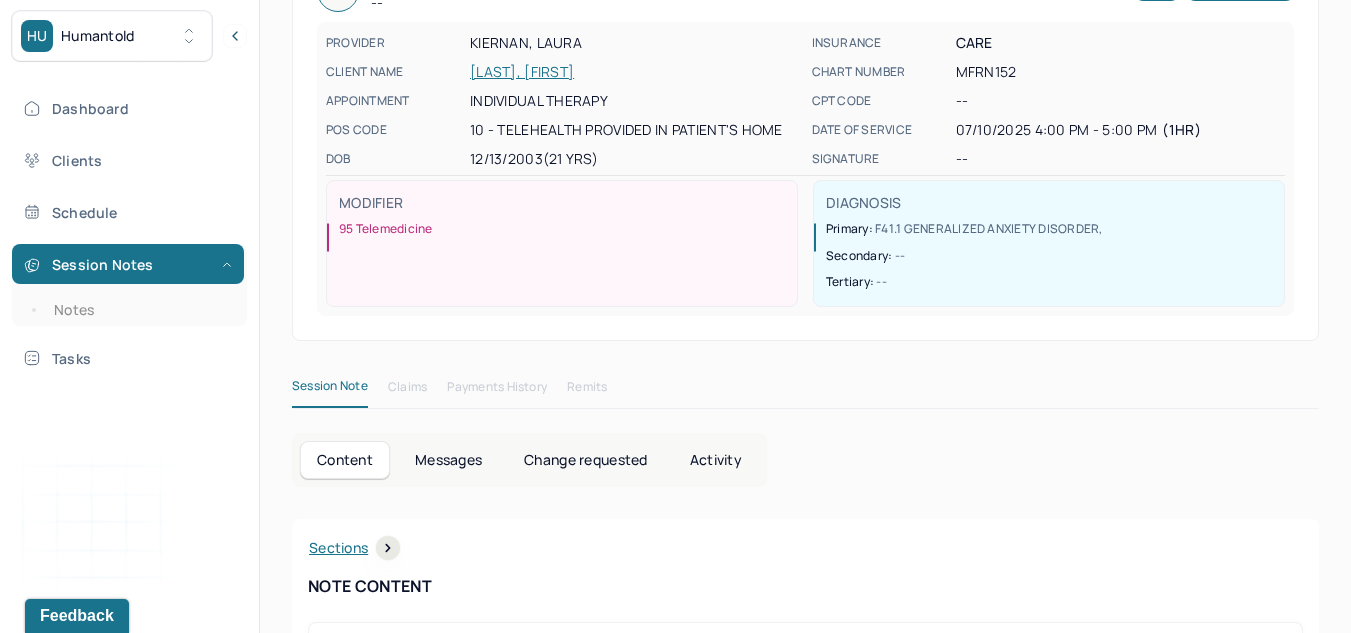 click on "Dashboard Clients Schedule Session Notes Notes Tasks LK [PERSON] provider Logout" at bounding box center (129, 337) 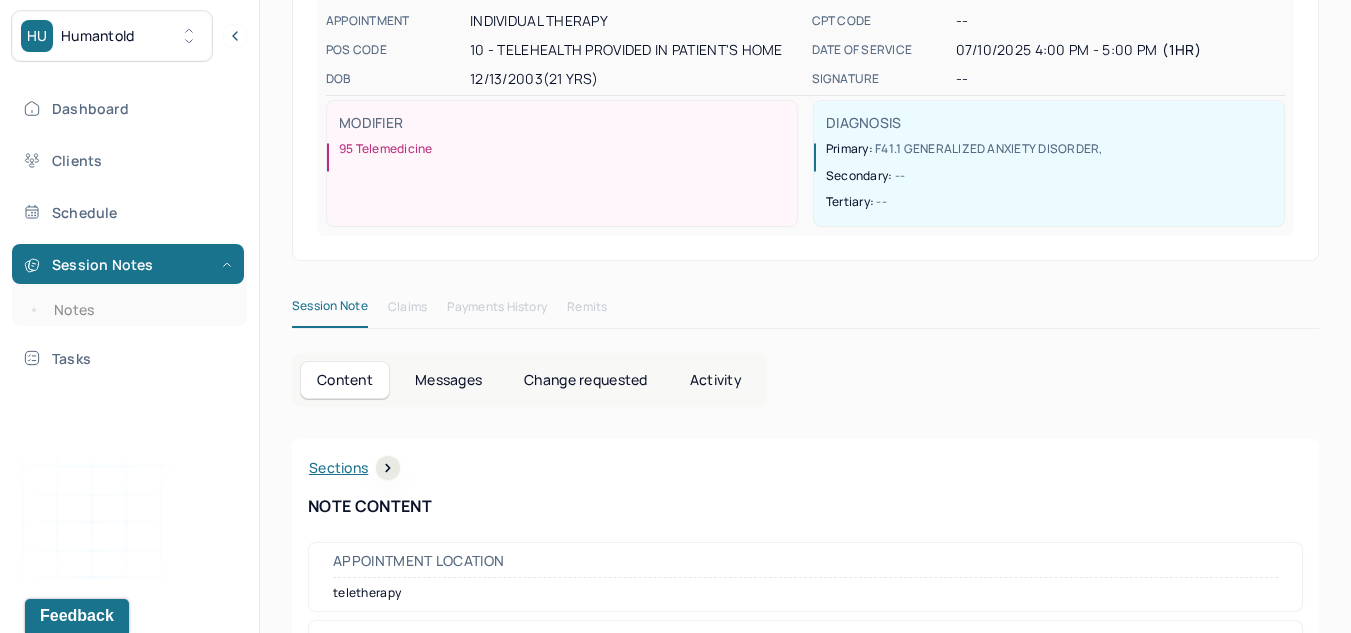scroll, scrollTop: 275, scrollLeft: 0, axis: vertical 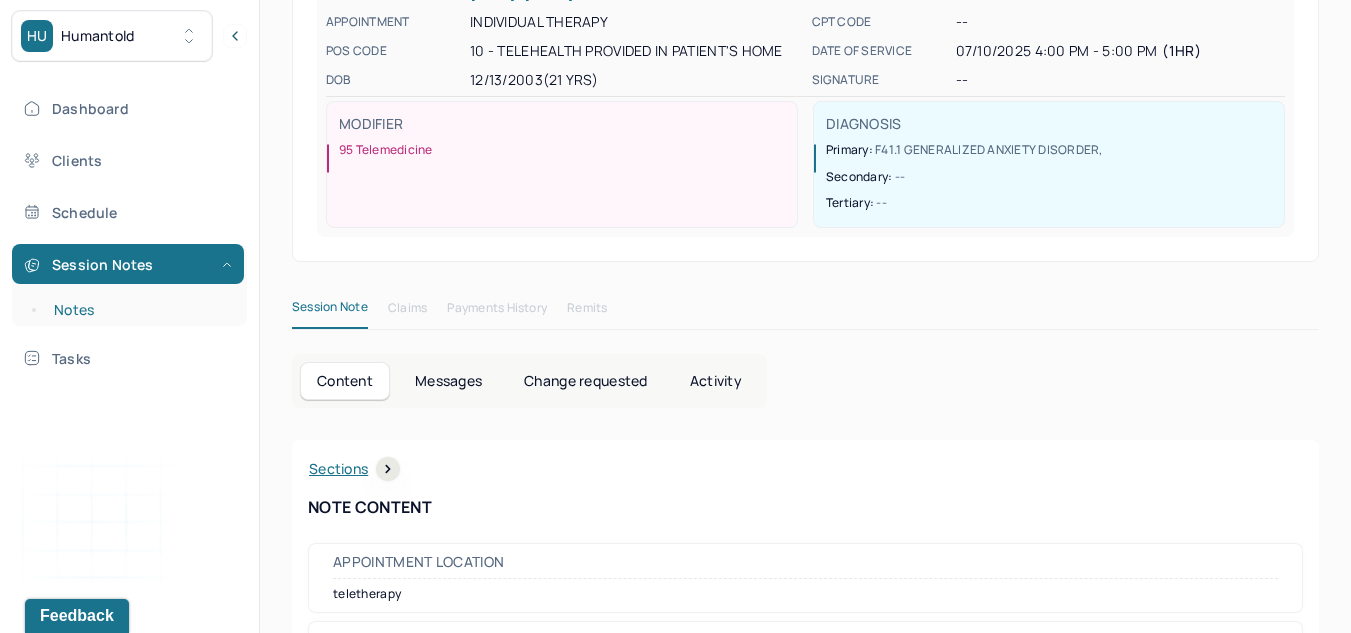 click on "Notes" at bounding box center (139, 310) 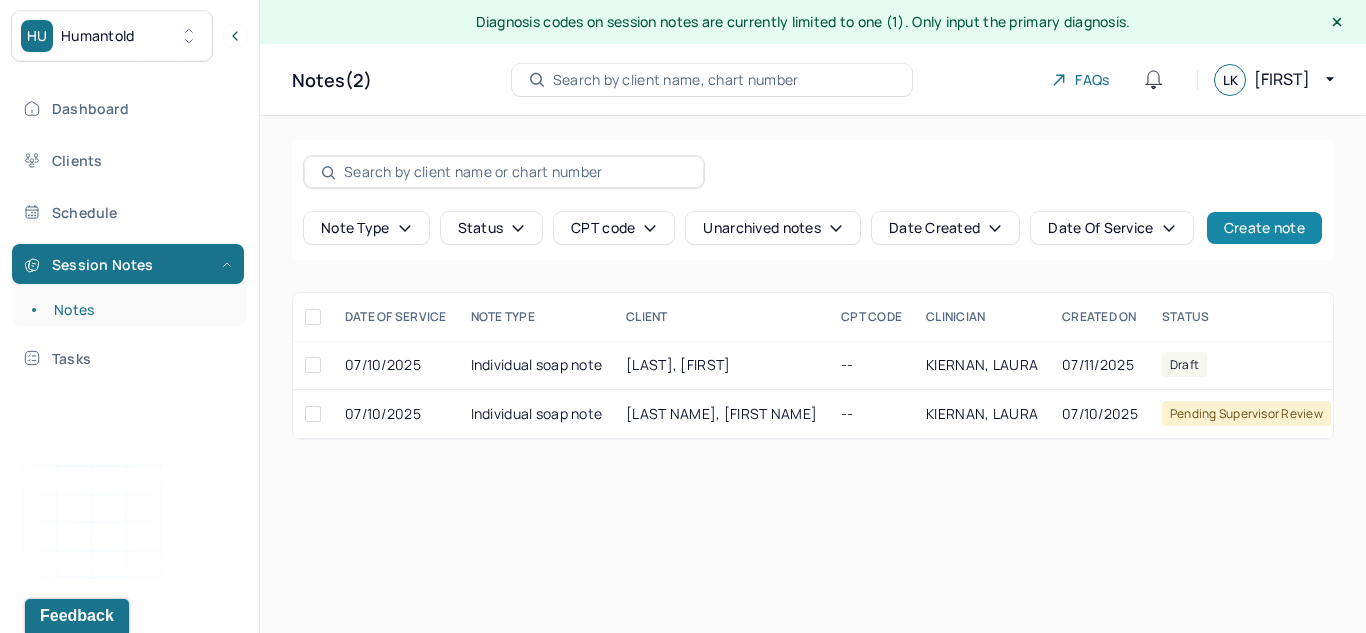 click on "Create note" at bounding box center (1264, 228) 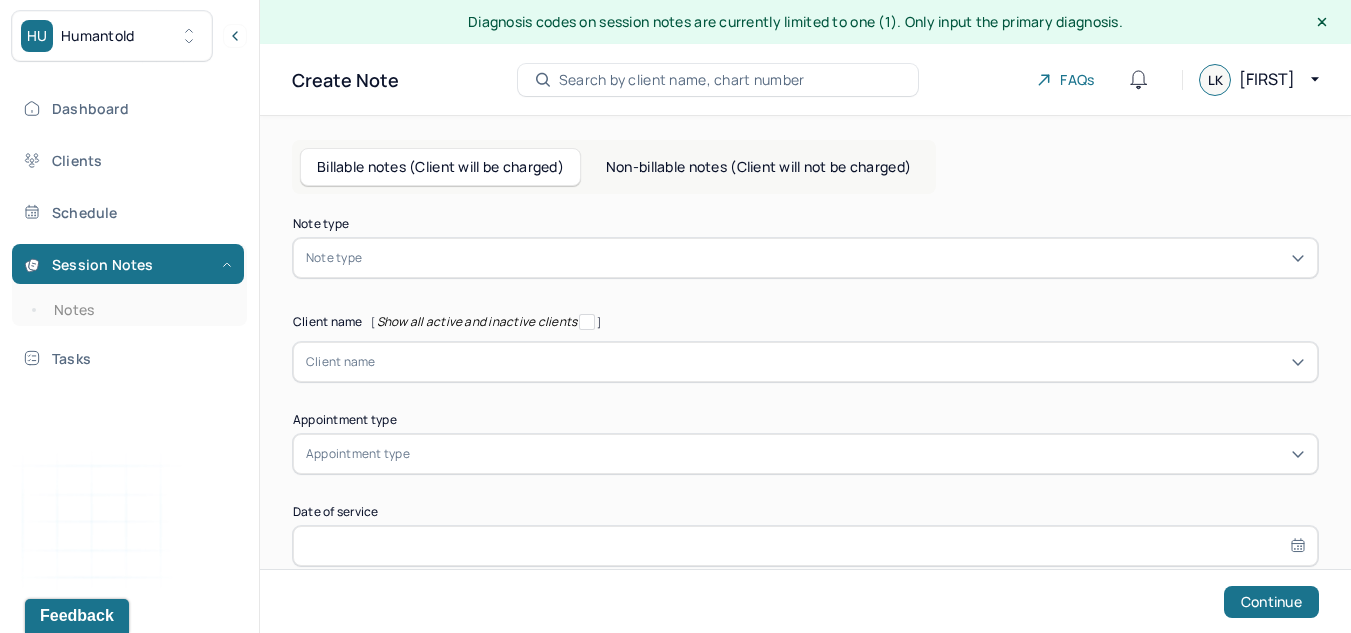 click at bounding box center [835, 258] 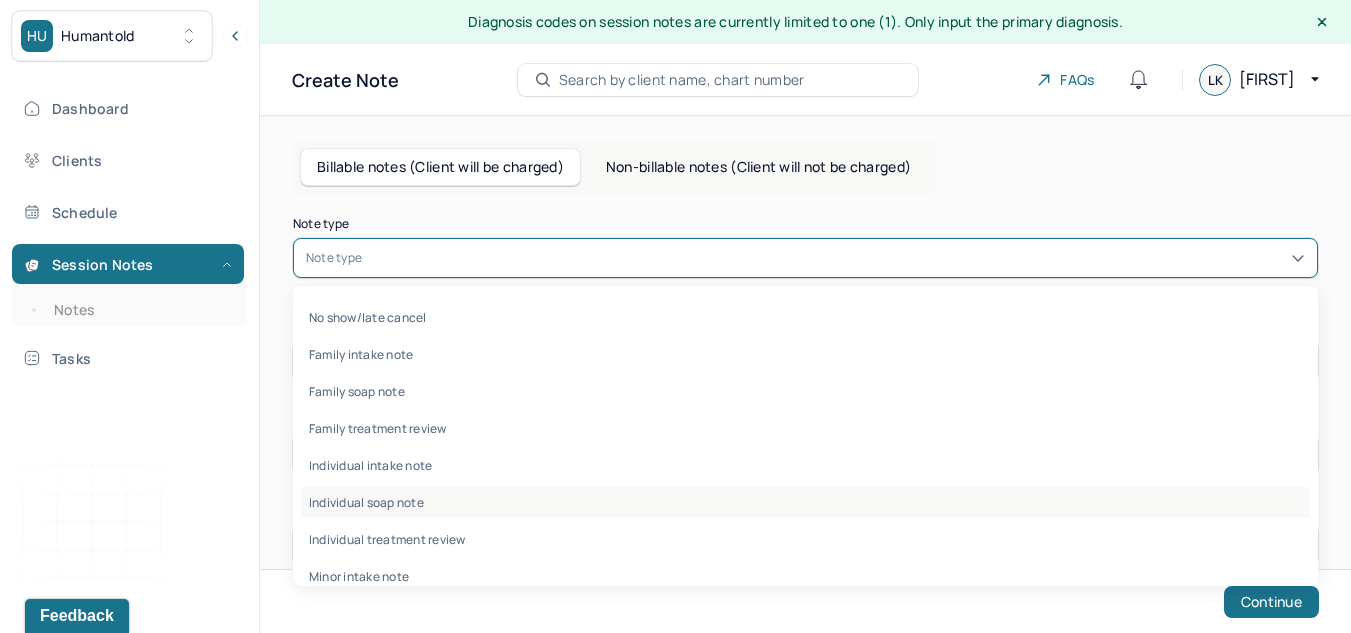 click on "Individual soap note" at bounding box center (805, 502) 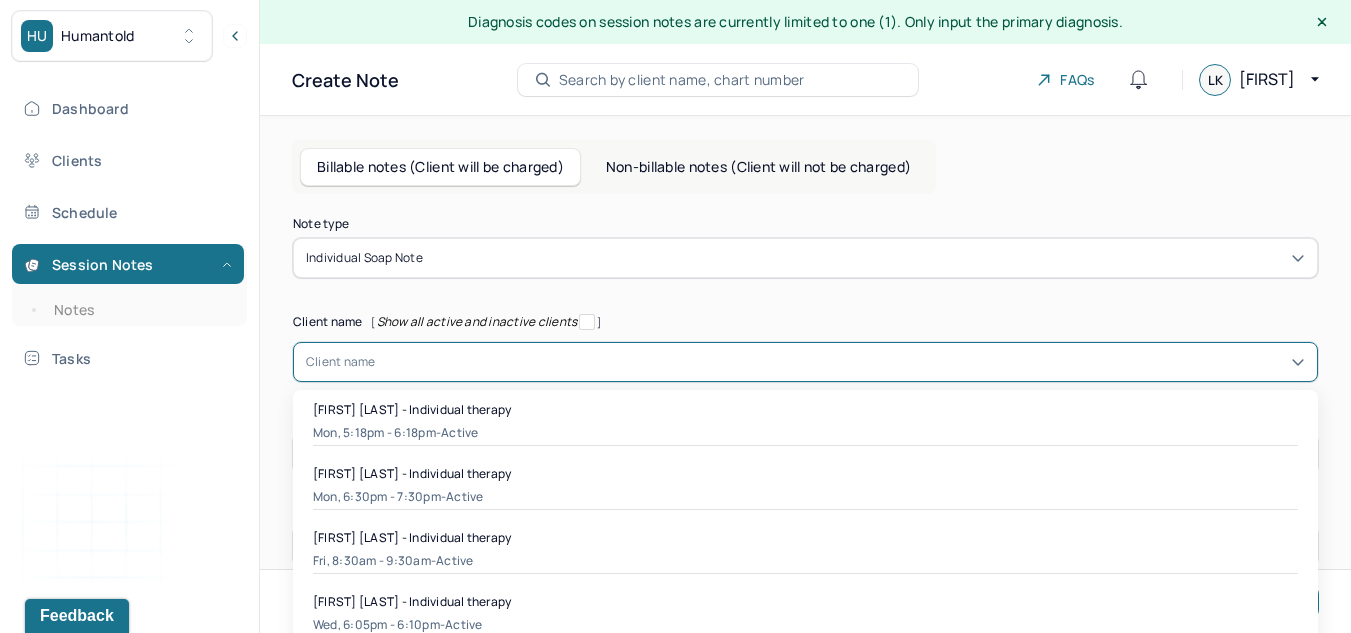 click on "16 results available. Use Up and Down to choose options, press Enter to select the currently focused option, press Escape to exit the menu, press Tab to select the option and exit the menu. Client name [FIRST] [LAST] - Individual therapy Mon, 5:18pm - 6:18pm  -  active [FIRST] [LAST] - Individual therapy Mon, 6:30pm - 7:30pm  -  active [FIRST] [LAST] - Individual therapy Fri, 8:30am - 9:30am  -  active [FIRST] [LAST] - Individual therapy Wed, 6:05pm - 6:10pm  -  active [FIRST] [LAST] - Individual therapy Fri, 11:00am - 12:00pm  -  active [FIRST] [LAST] - Individual therapy Wed, 4:00pm - 5:00pm  -  Terminated [FIRST] [LAST] - Individual therapy Tue, 5:15pm - 6:15pm  -  Terminated [FIRST] [LAST] - Individual therapy Tue, 8:30am - 9:30am  -  active [FIRST] [LAST] - Individual therapy Tue, 12:00pm - 1:00pm  -  active [FIRST] [LAST] - Individual therapy Thu, 8:30am - 9:30am  -  Terminated [FIRST] [LAST] - Individual therapy Mon, 1:30pm - 2:30pm  -  Terminated [FIRST] [LAST] - Individual therapy Wed, 3:00pm - 4:00pm  -  Terminated" at bounding box center (805, 362) 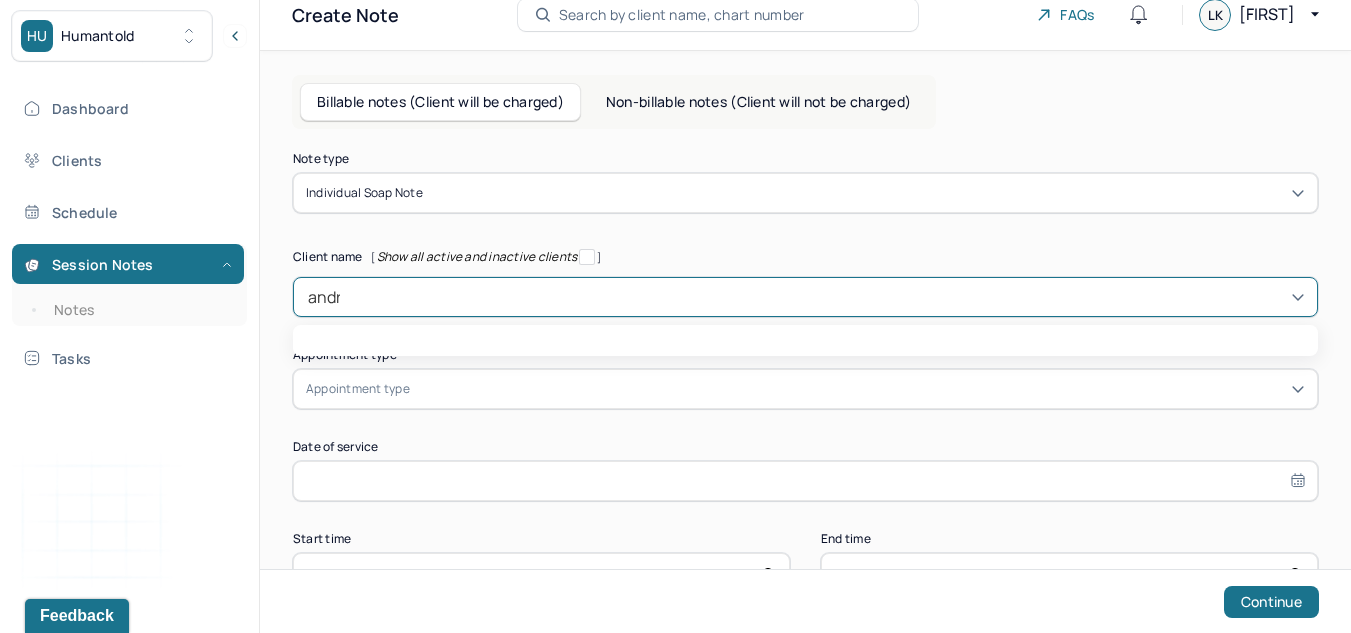 type on "[NAME]" 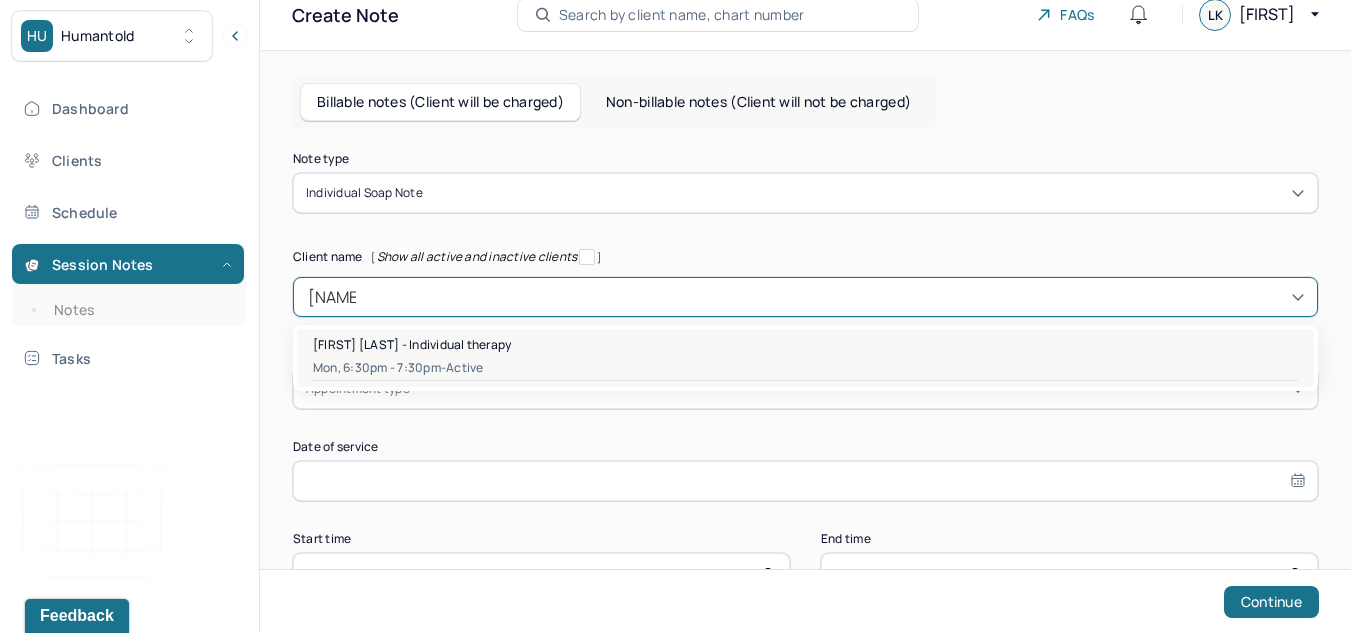 click on "[FIRST] [LAST] - Individual therapy" at bounding box center [412, 344] 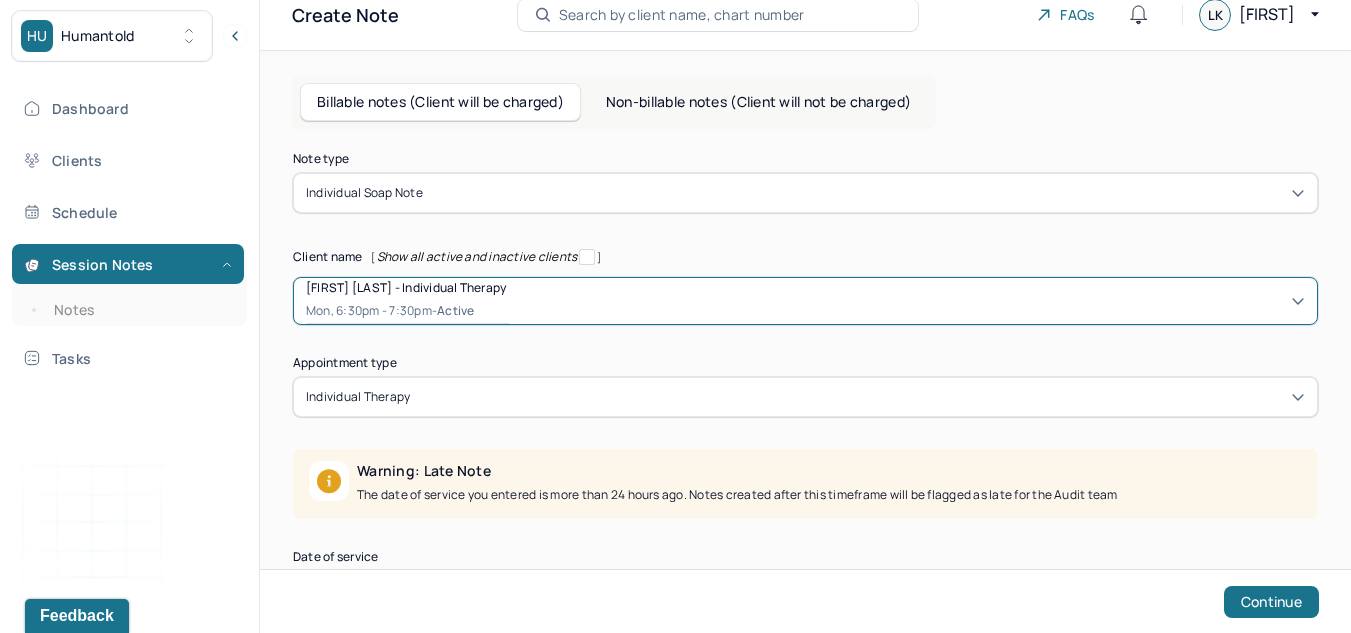 scroll, scrollTop: 195, scrollLeft: 0, axis: vertical 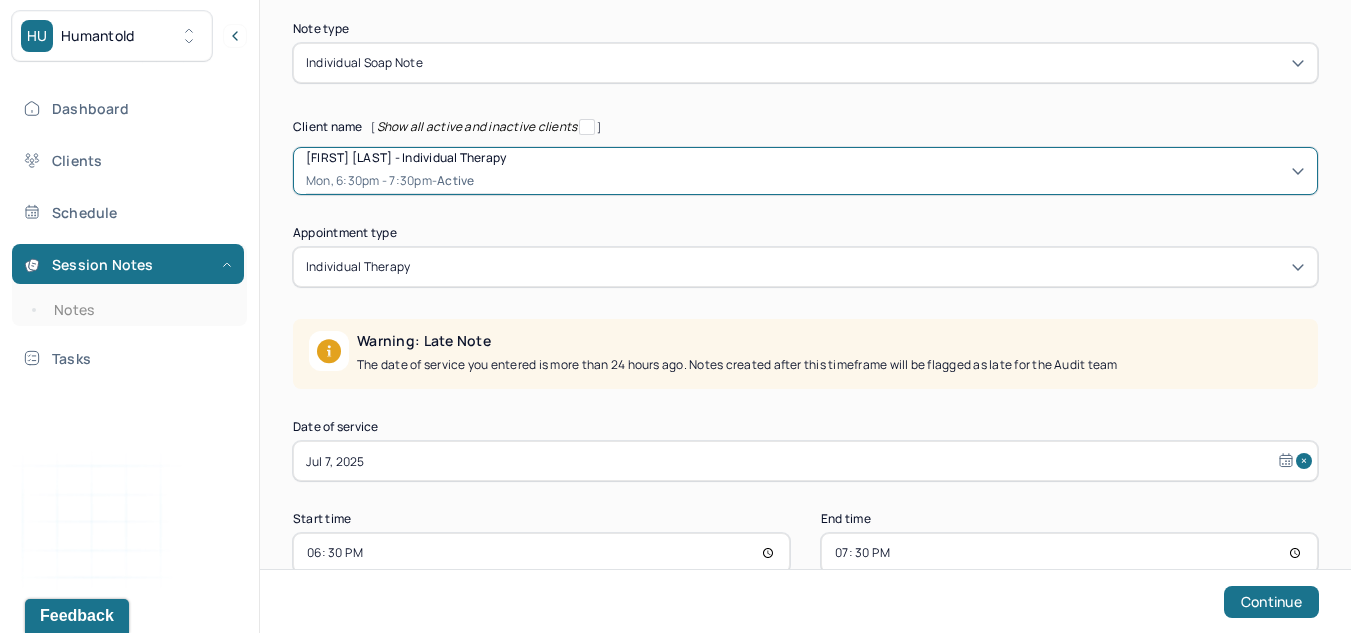 click on "Jul 7, 2025" at bounding box center (805, 461) 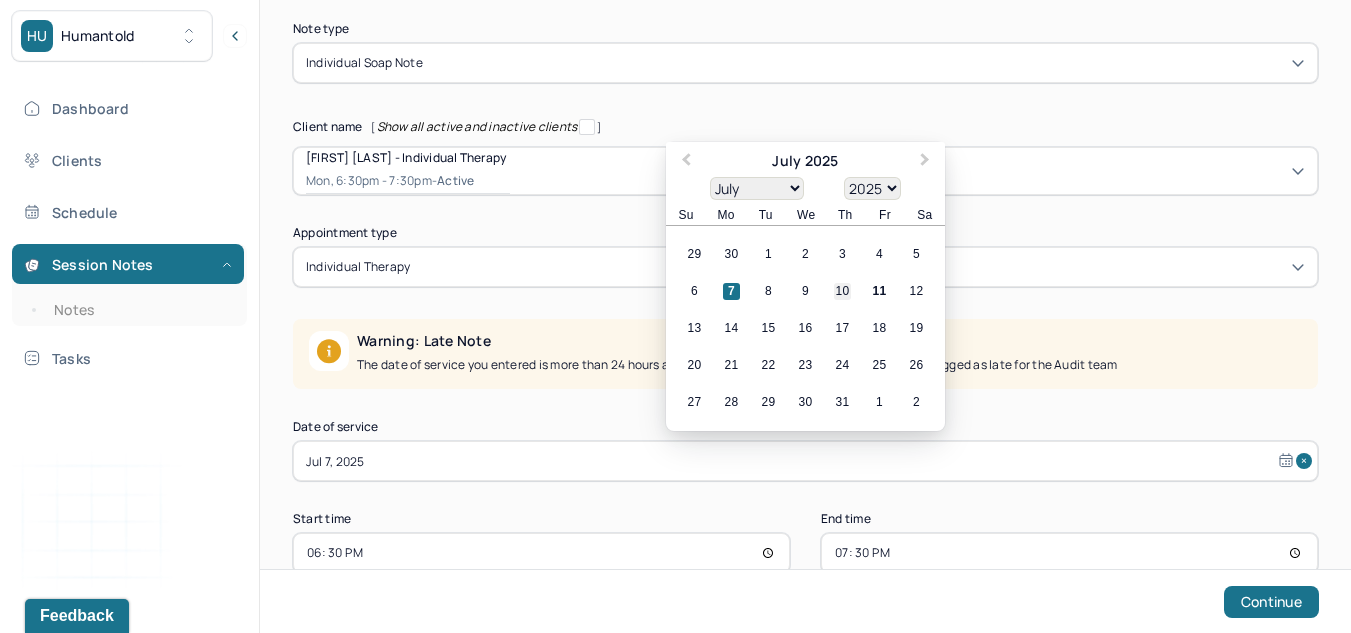 click on "10" at bounding box center (842, 291) 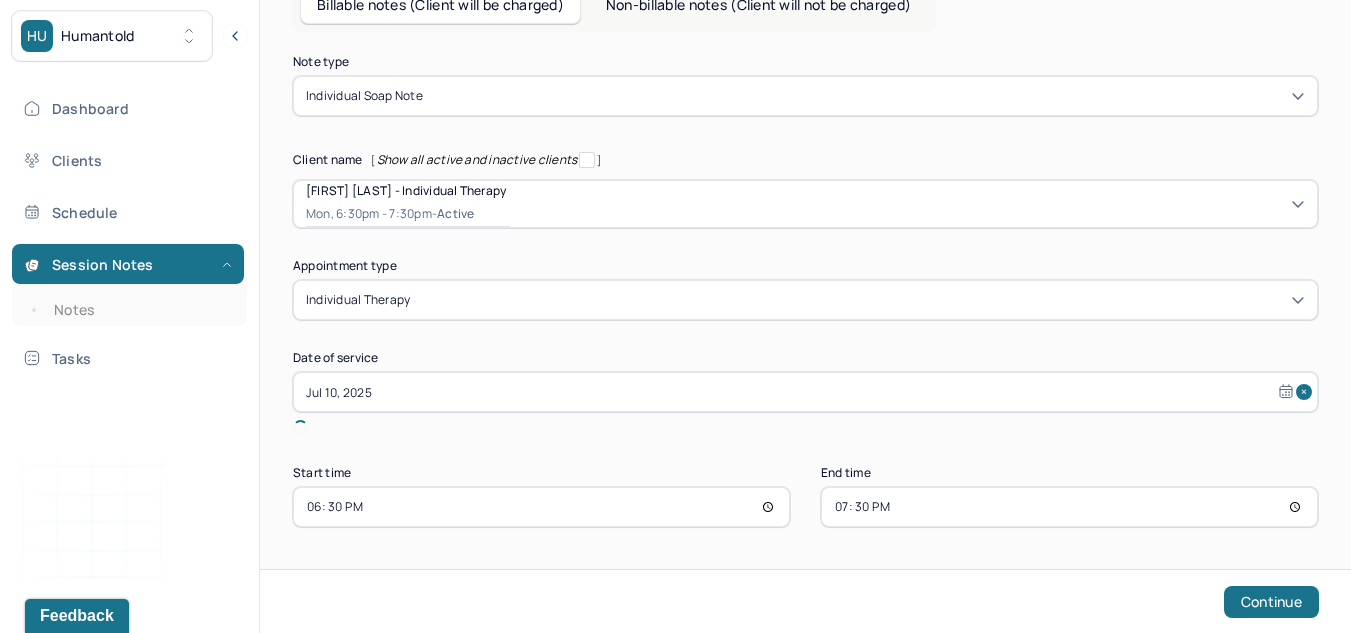 scroll, scrollTop: 139, scrollLeft: 0, axis: vertical 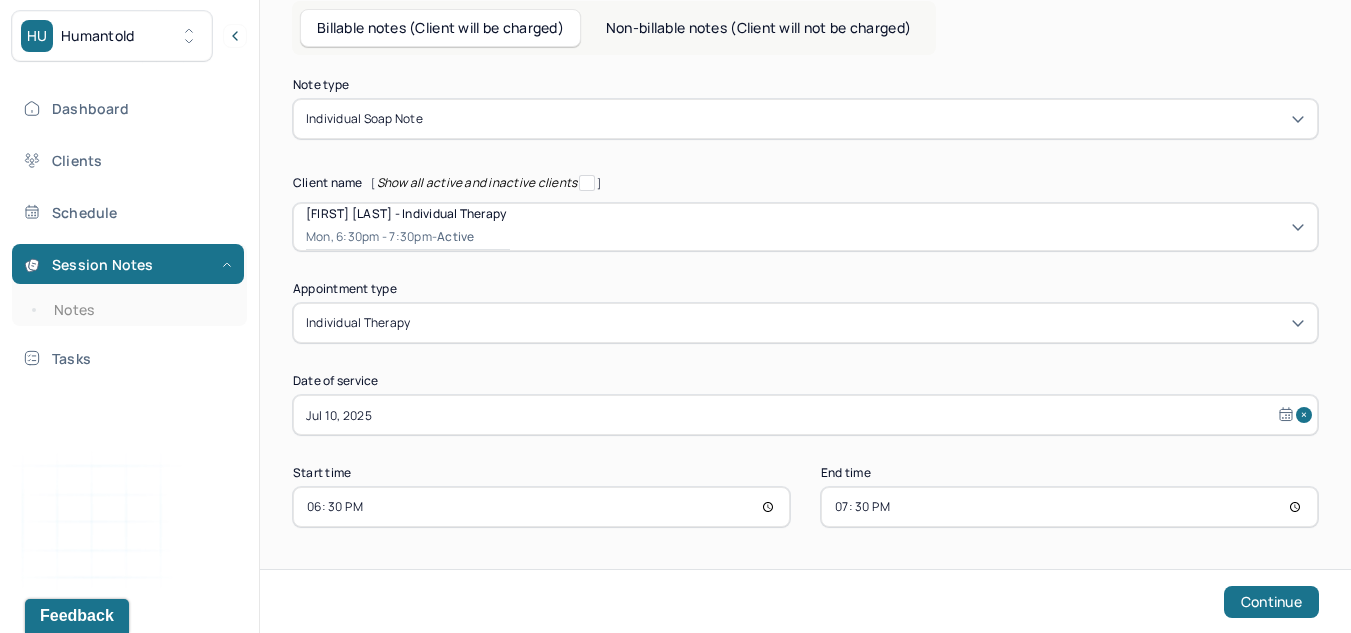 click on "18:30" at bounding box center [541, 507] 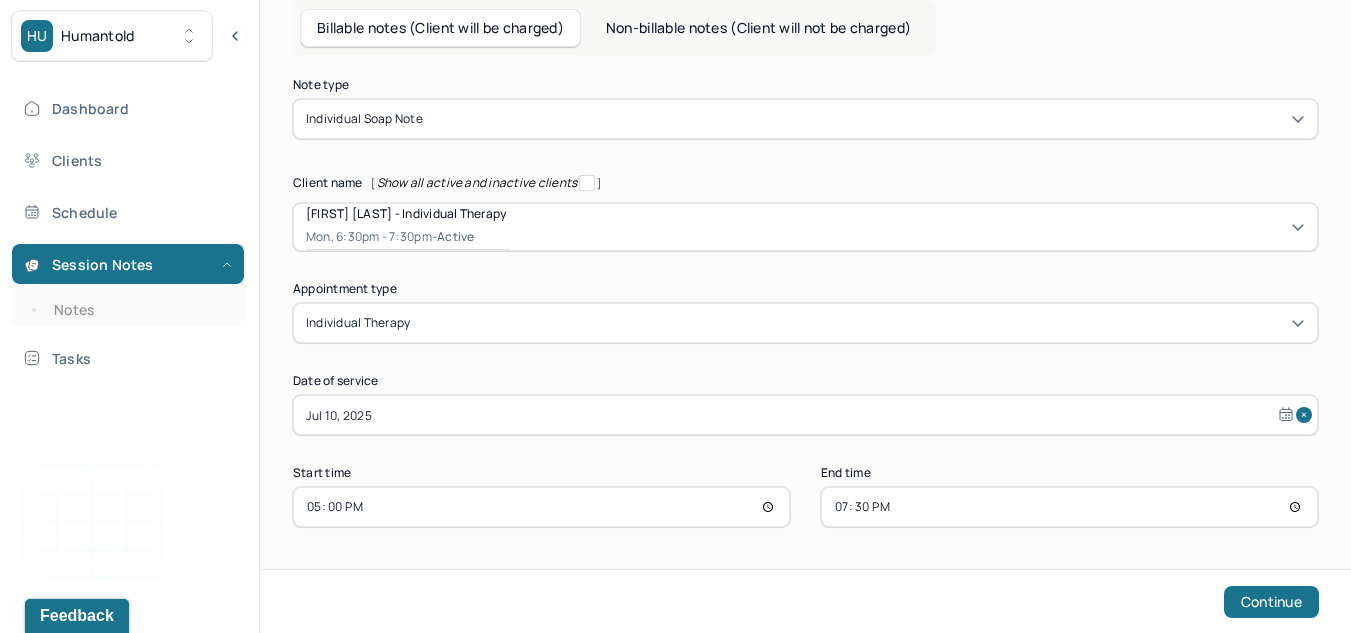 type on "17:00" 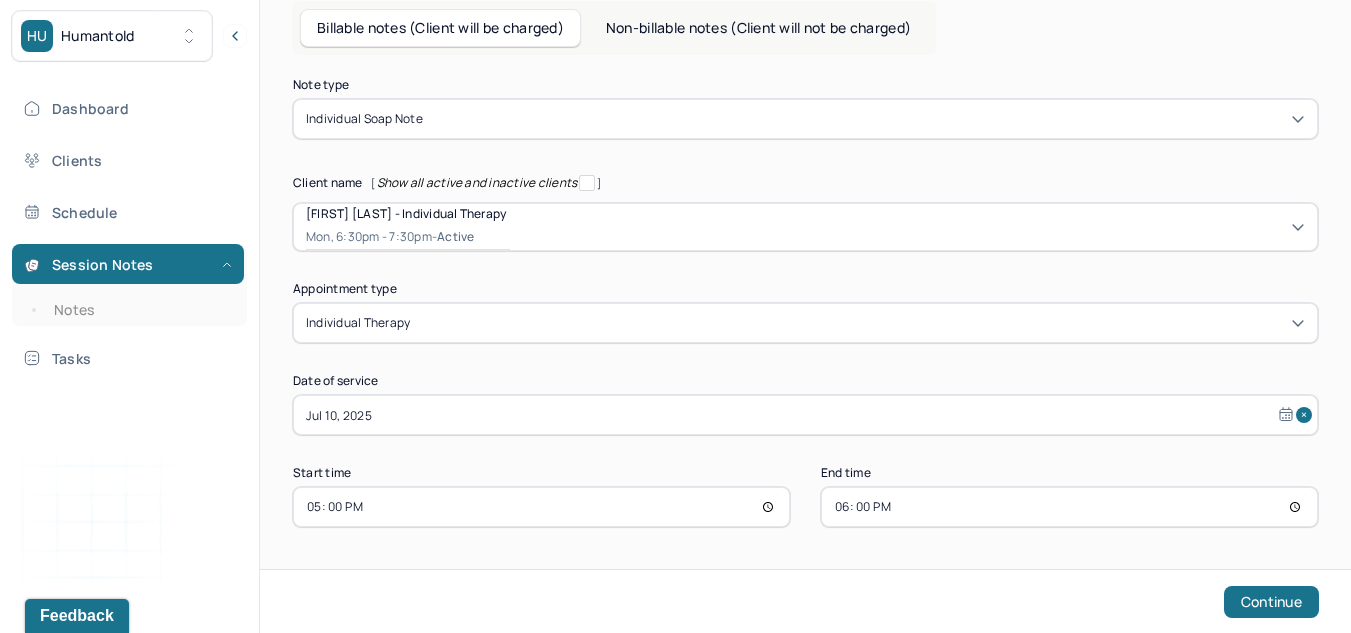 type on "18:00" 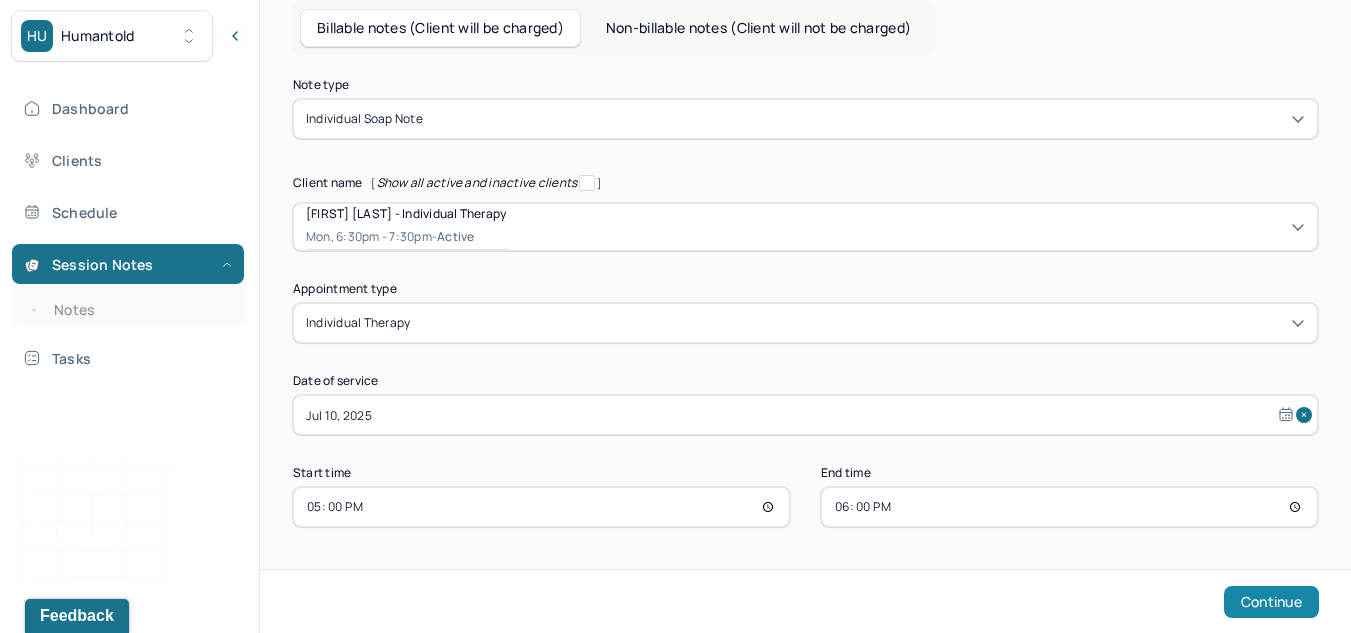click on "Continue" at bounding box center [1271, 602] 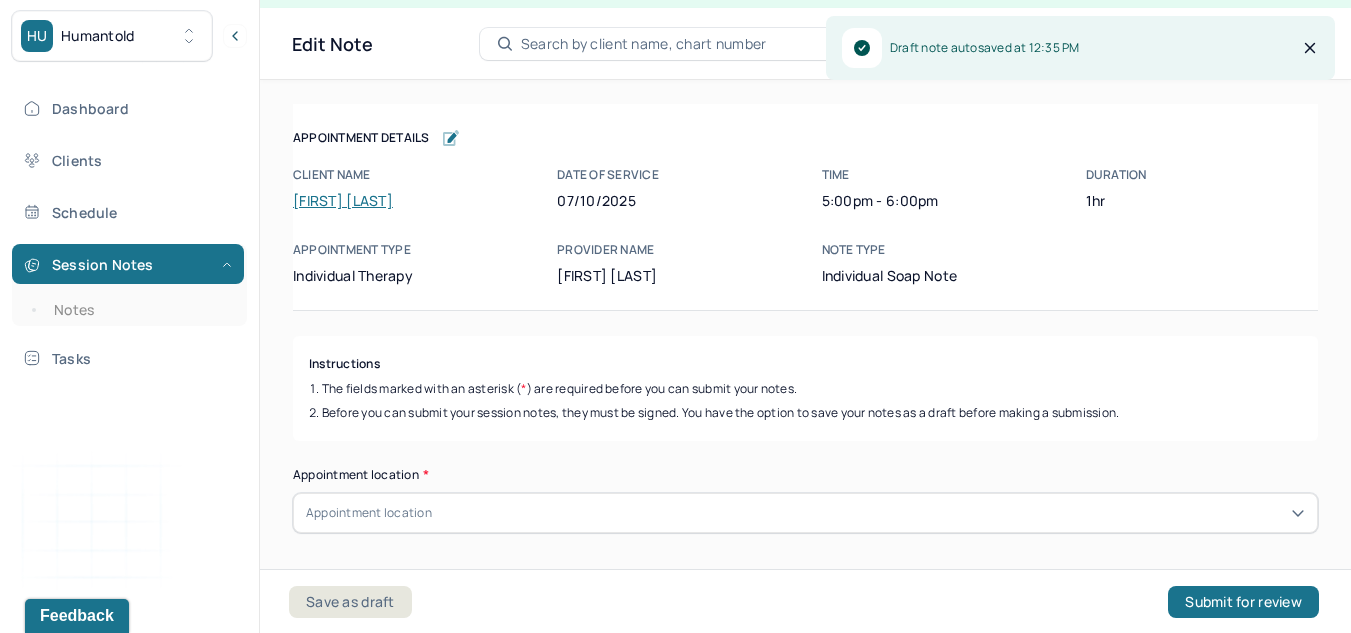 scroll, scrollTop: 36, scrollLeft: 0, axis: vertical 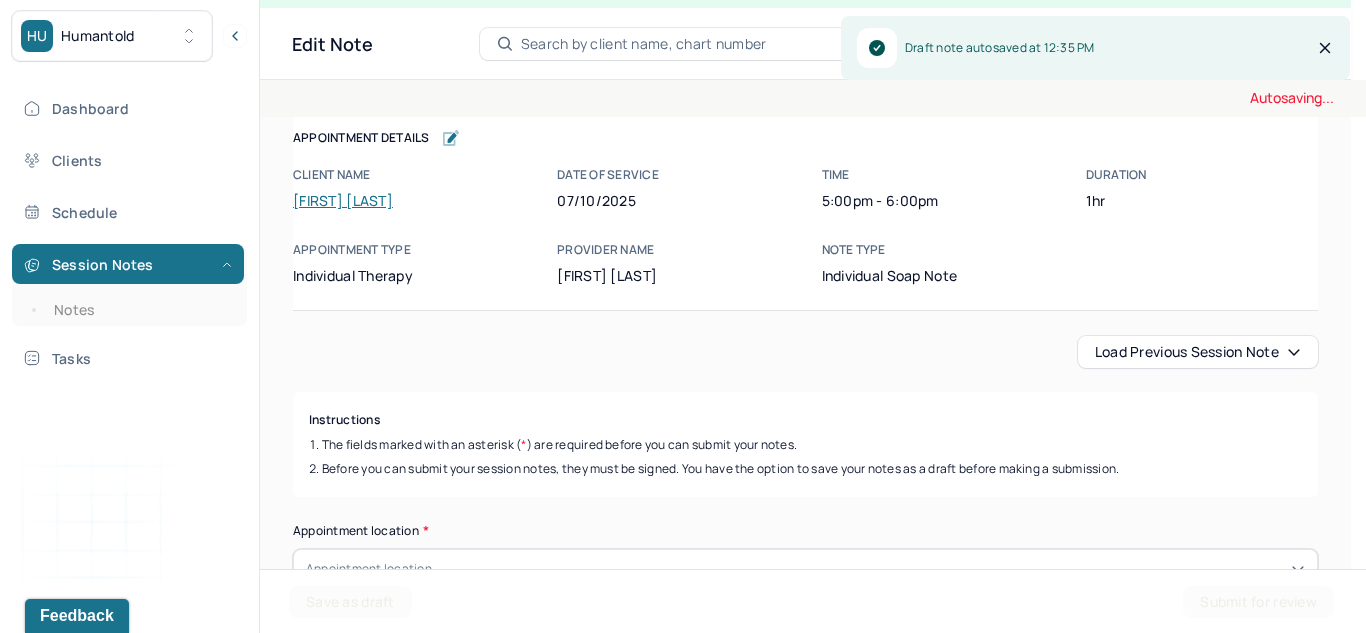 click on "Load previous session note" at bounding box center [1198, 352] 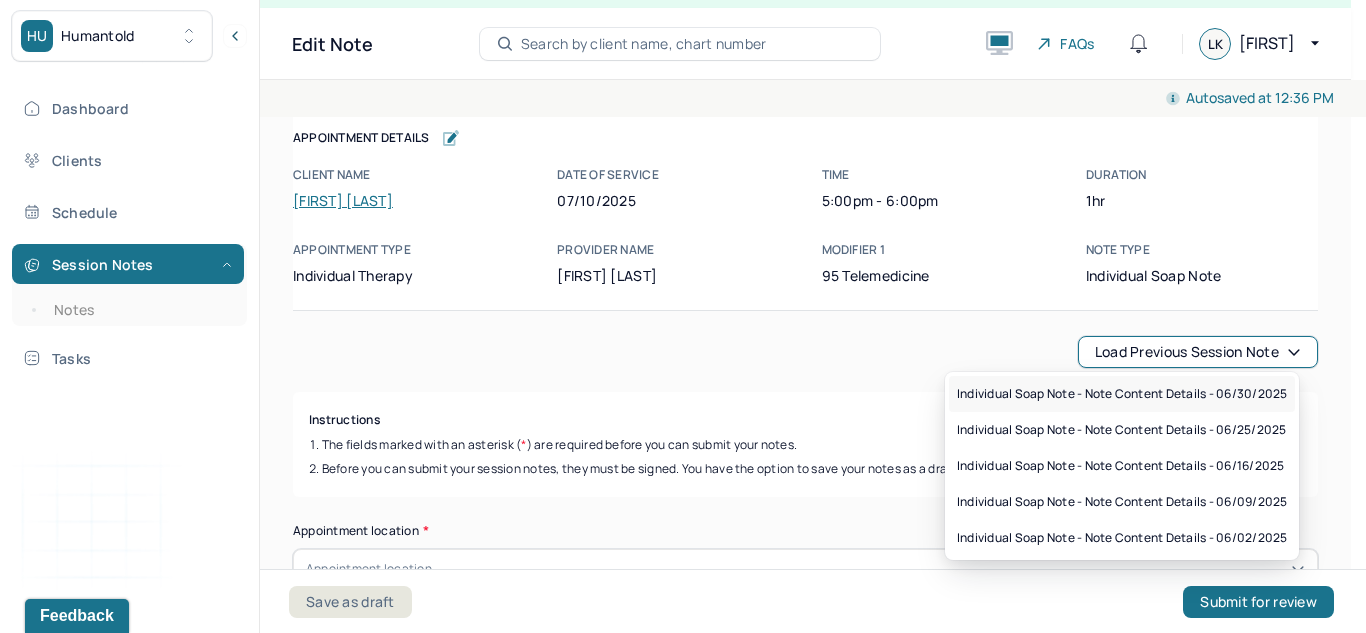 click on "Individual soap note   - Note content Details -   06/30/2025" at bounding box center (1122, 394) 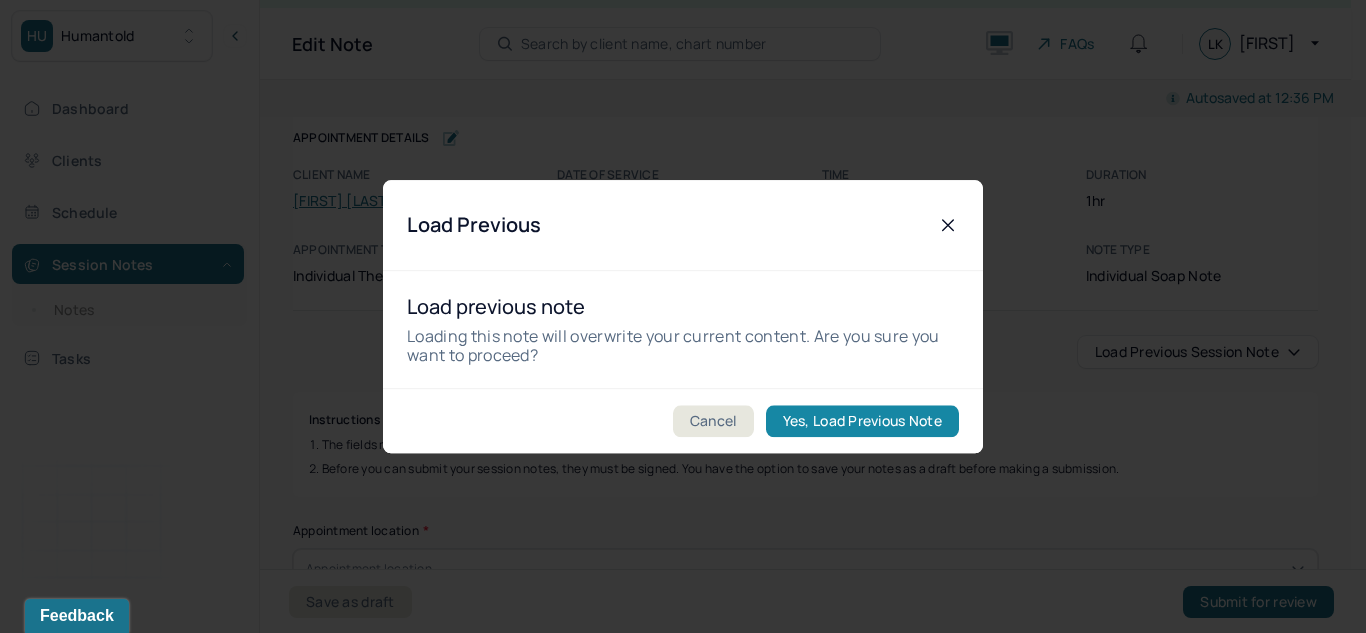 click on "Yes, Load Previous Note" at bounding box center (862, 421) 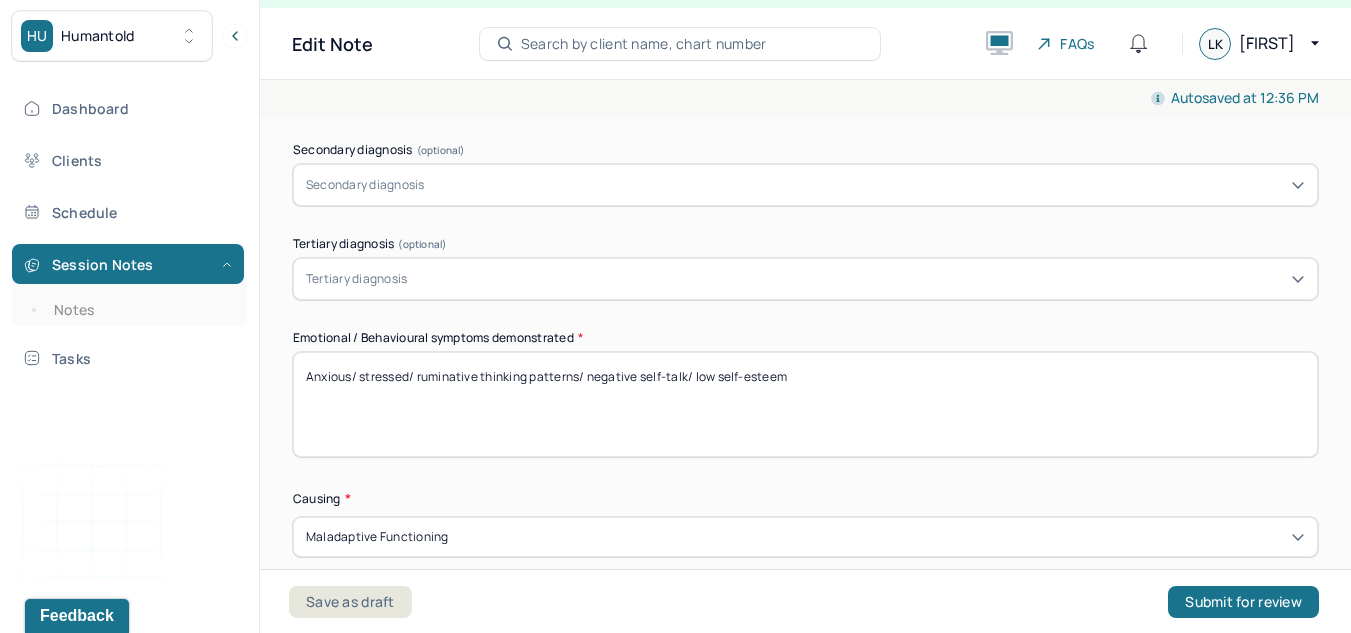 scroll, scrollTop: 845, scrollLeft: 0, axis: vertical 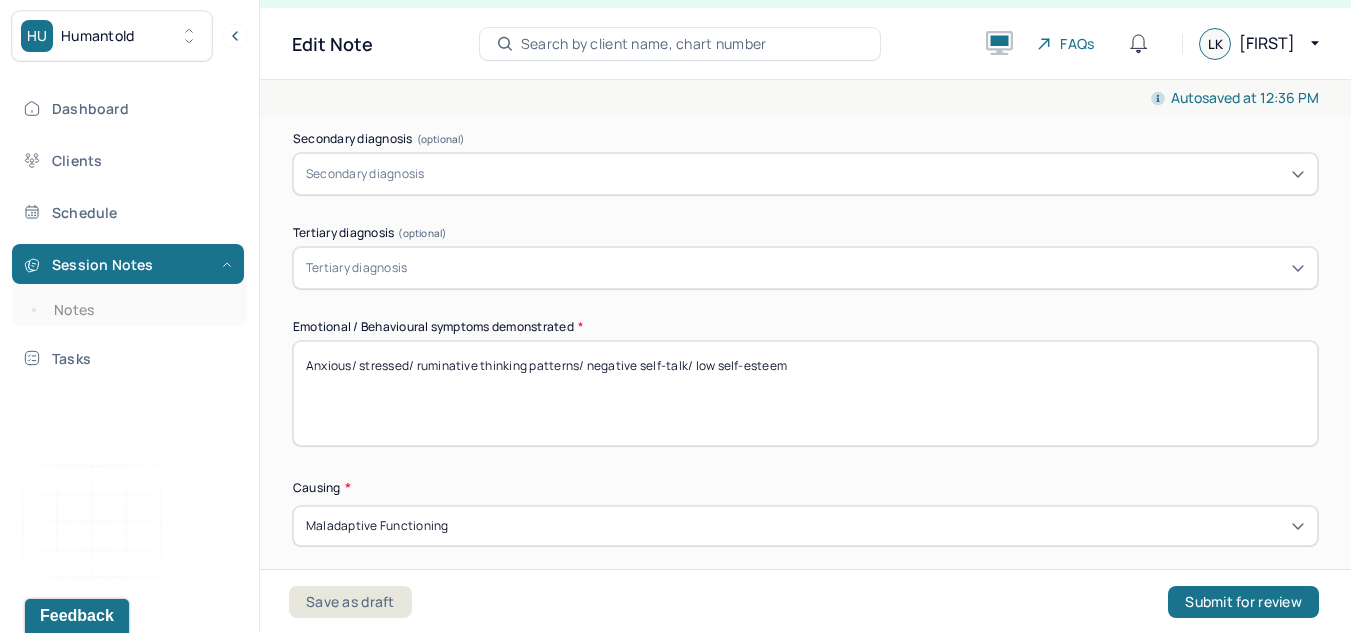 drag, startPoint x: 841, startPoint y: 374, endPoint x: 357, endPoint y: 367, distance: 484.05063 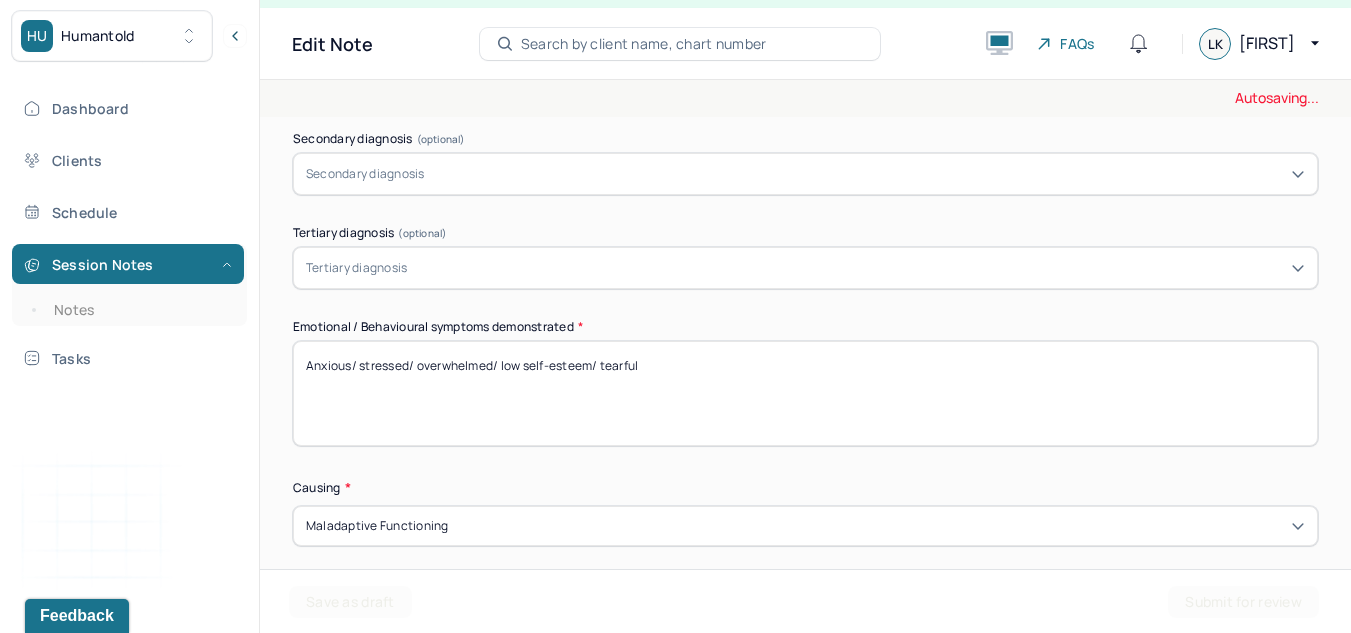 type on "Anxious/ stressed/ overwhelmed/ low self-esteem/ tearful" 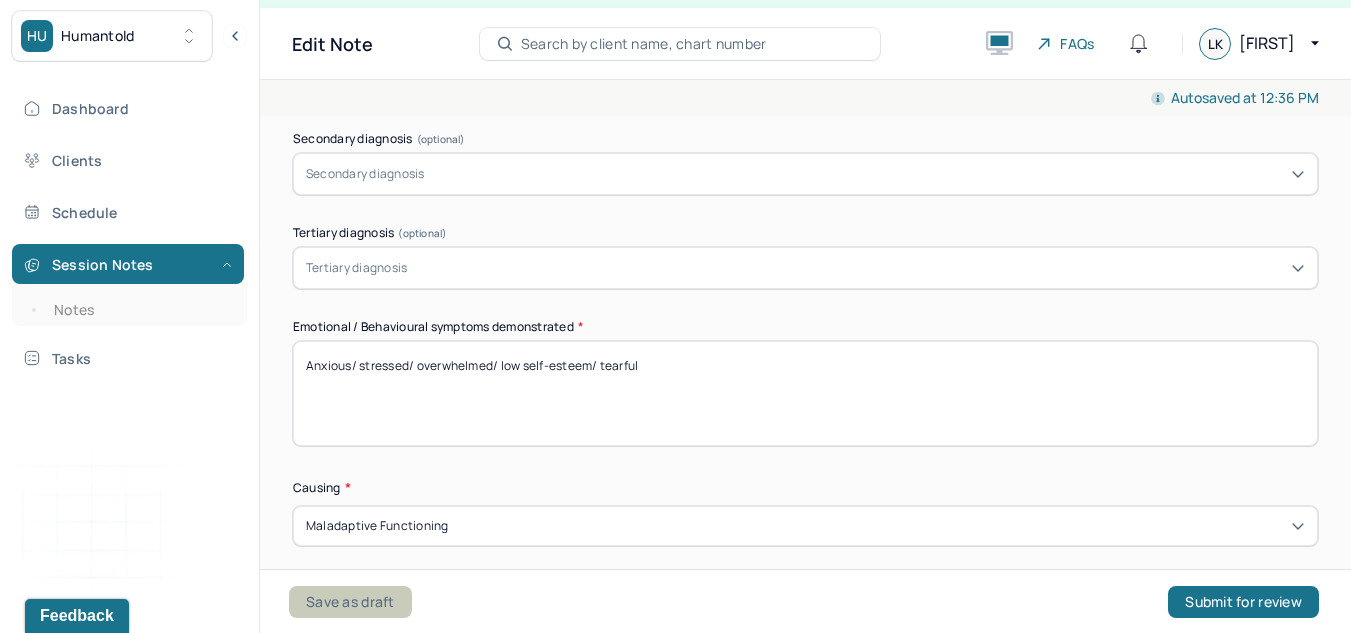 click on "Save as draft" at bounding box center (350, 602) 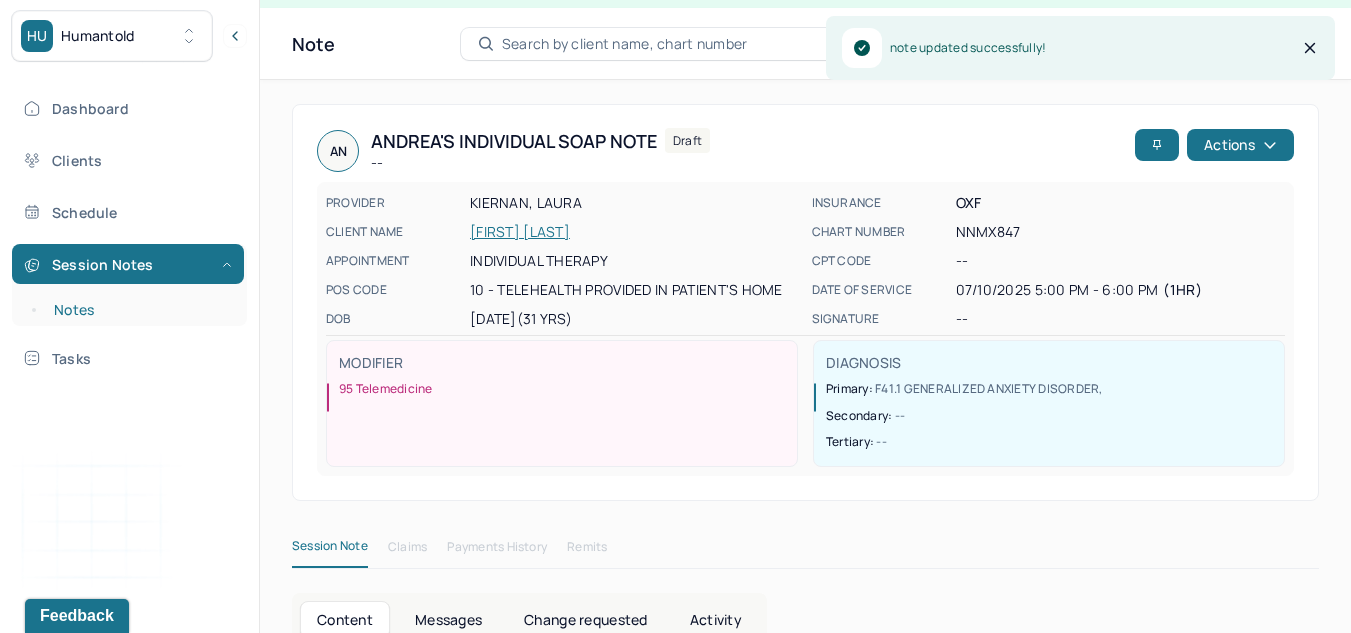 click on "Notes" at bounding box center (139, 310) 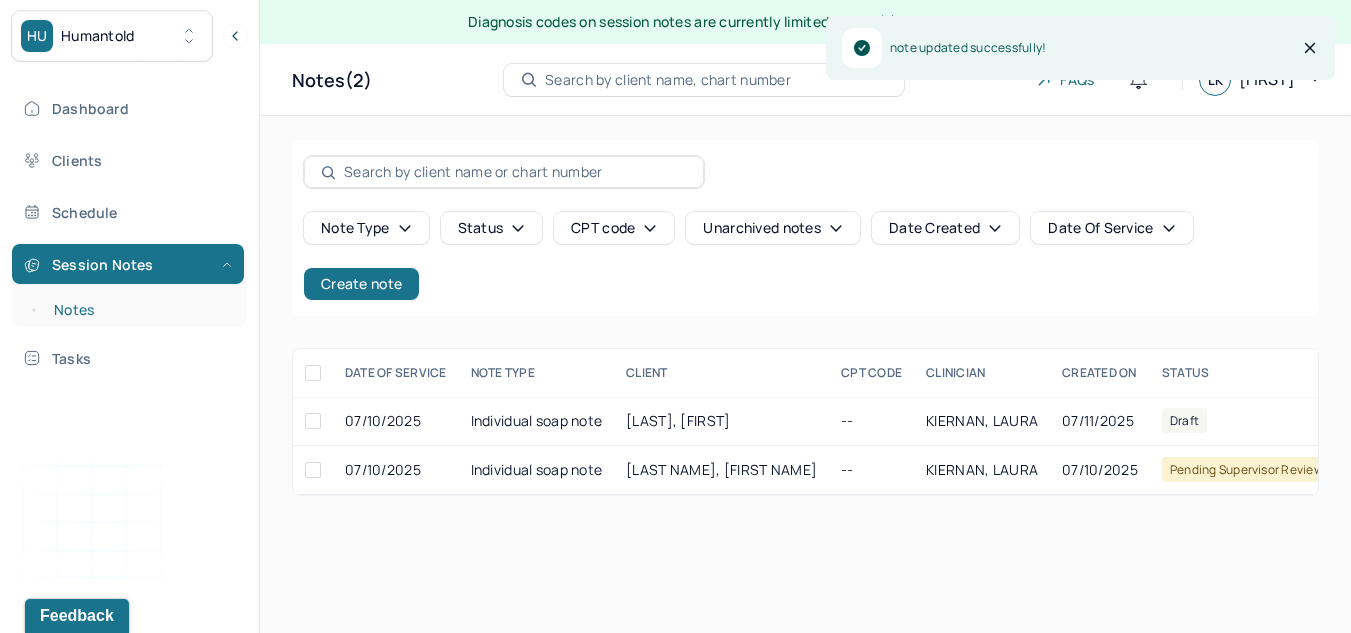 scroll, scrollTop: 0, scrollLeft: 0, axis: both 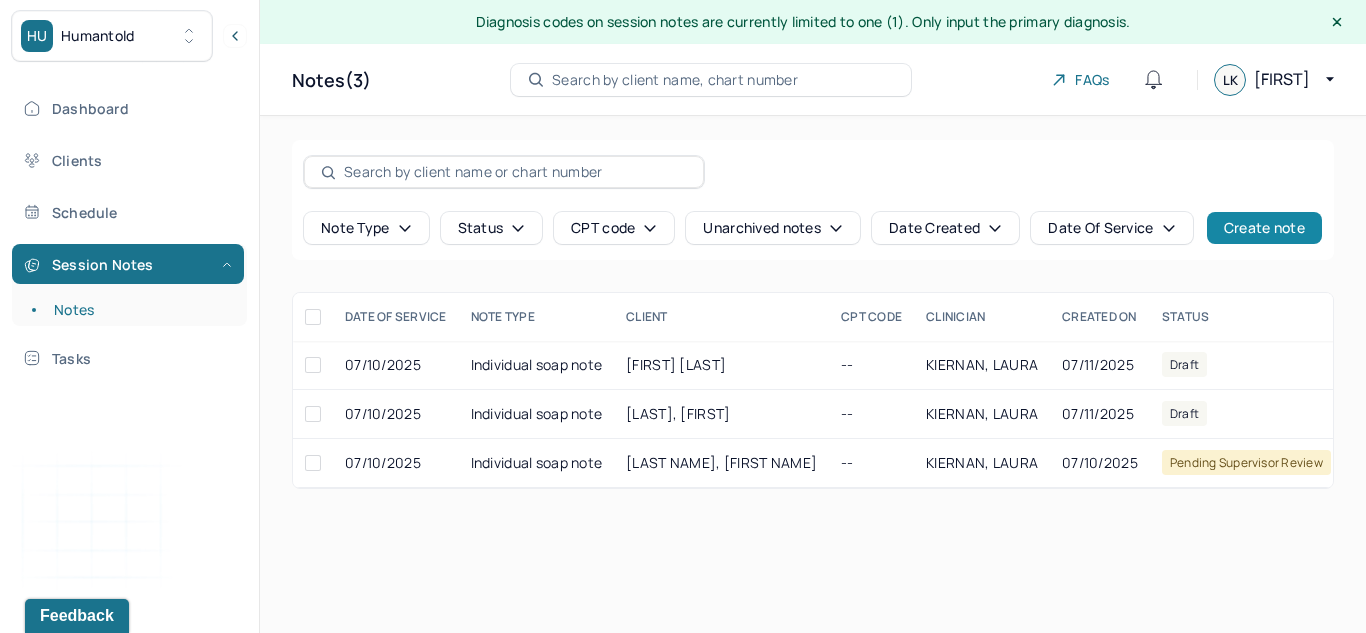 click on "Create note" at bounding box center [1264, 228] 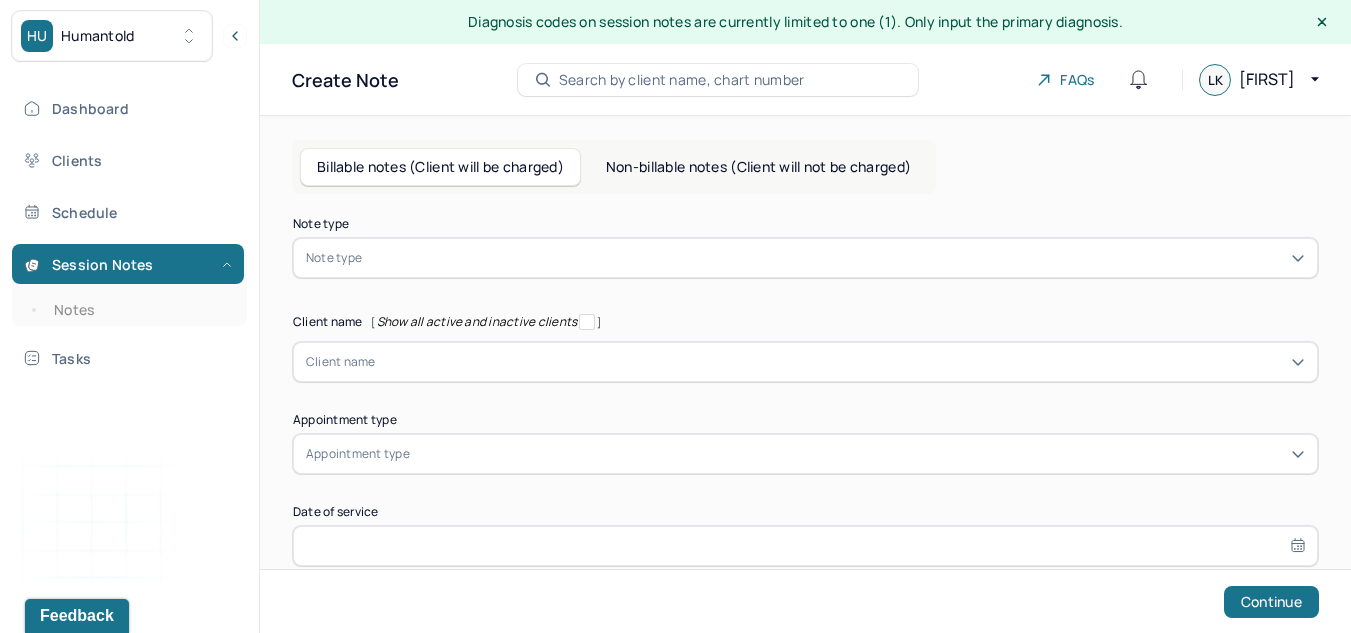 click at bounding box center [835, 258] 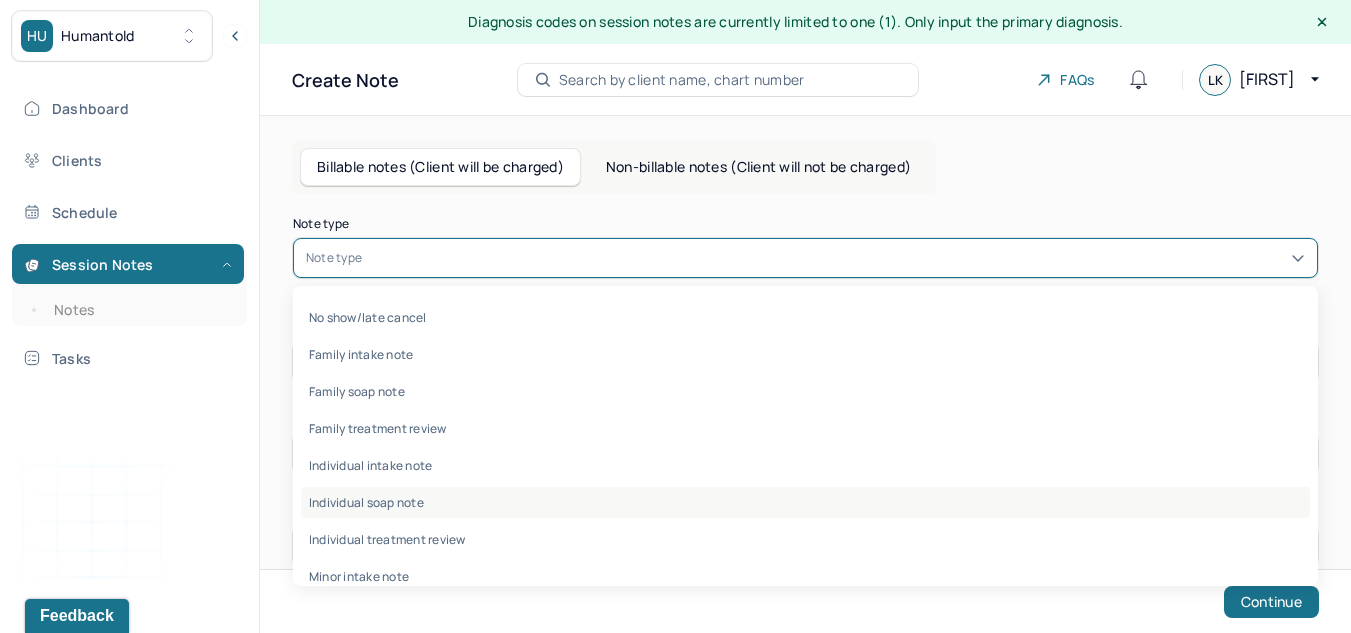 click on "Individual soap note" at bounding box center (805, 502) 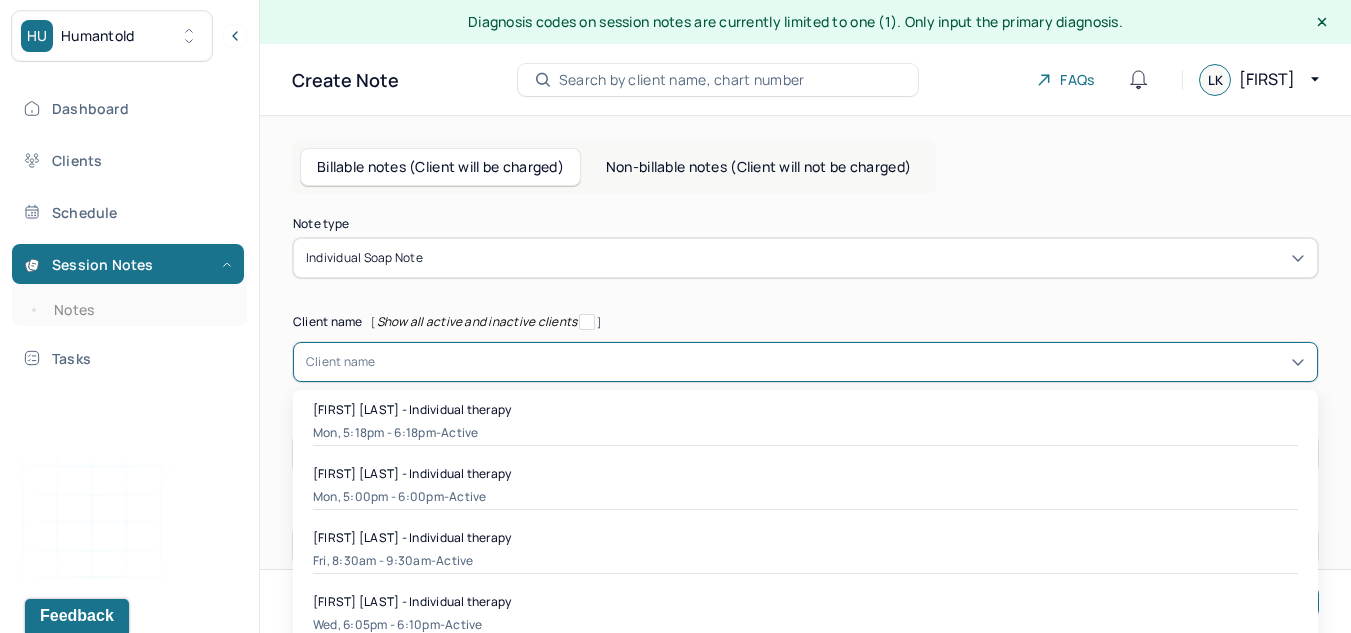 click on "16 results available. Use Up and Down to choose options, press Enter to select the currently focused option, press Escape to exit the menu, press Tab to select the option and exit the menu. Client name [NAME] [NAME] - Individual therapy Mon, 5:18pm - 6:18pm  -  active [NAME] [NAME] - Individual therapy Mon, 5:00pm - 6:00pm  -  active [NAME] [NAME] - Individual therapy Fri, 8:30am - 9:30am  -  active [NAME] [NAME] - Individual therapy Wed, 6:05pm - 6:10pm  -  active [NAME] [NAME] - Individual therapy Fri, 11:00am - 12:00pm  -  active [NAME] [NAME] - Individual therapy Wed, 4:00pm - 5:00pm  -  Terminated [NAME] [NAME] - Individual therapy Tue, 5:15pm - 6:15pm  -  Terminated [NAME] [NAME] - Individual therapy Tue, 8:30am - 9:30am  -  active [NAME] [NAME] - Individual therapy Tue, 12:00pm - 1:00pm  -  active [NAME] [NAME] - Individual therapy Thu, 8:30am - 9:30am  -  Terminated [NAME] [NAME] - Individual therapy Mon, 1:30pm - 2:30pm  -  Terminated [NAME] [NAME] - Individual therapy Wed, 3:00pm - 4:00pm  -  Terminated" at bounding box center (805, 362) 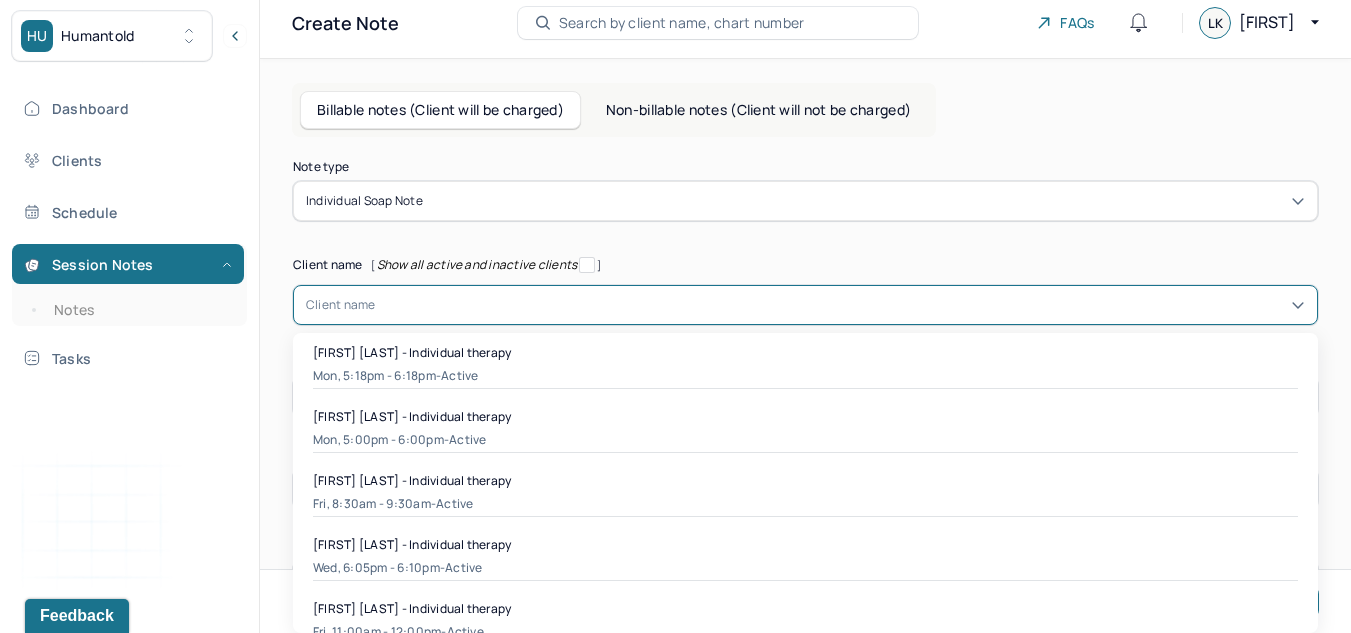 scroll, scrollTop: 65, scrollLeft: 0, axis: vertical 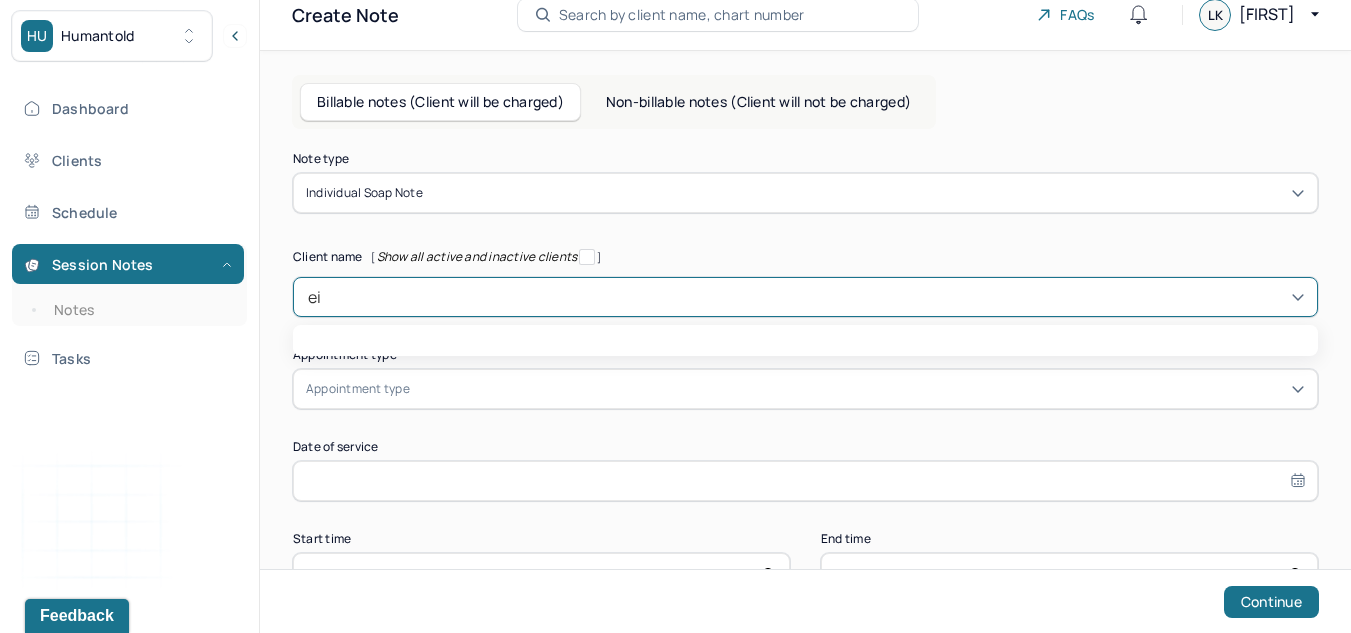 type on "eil" 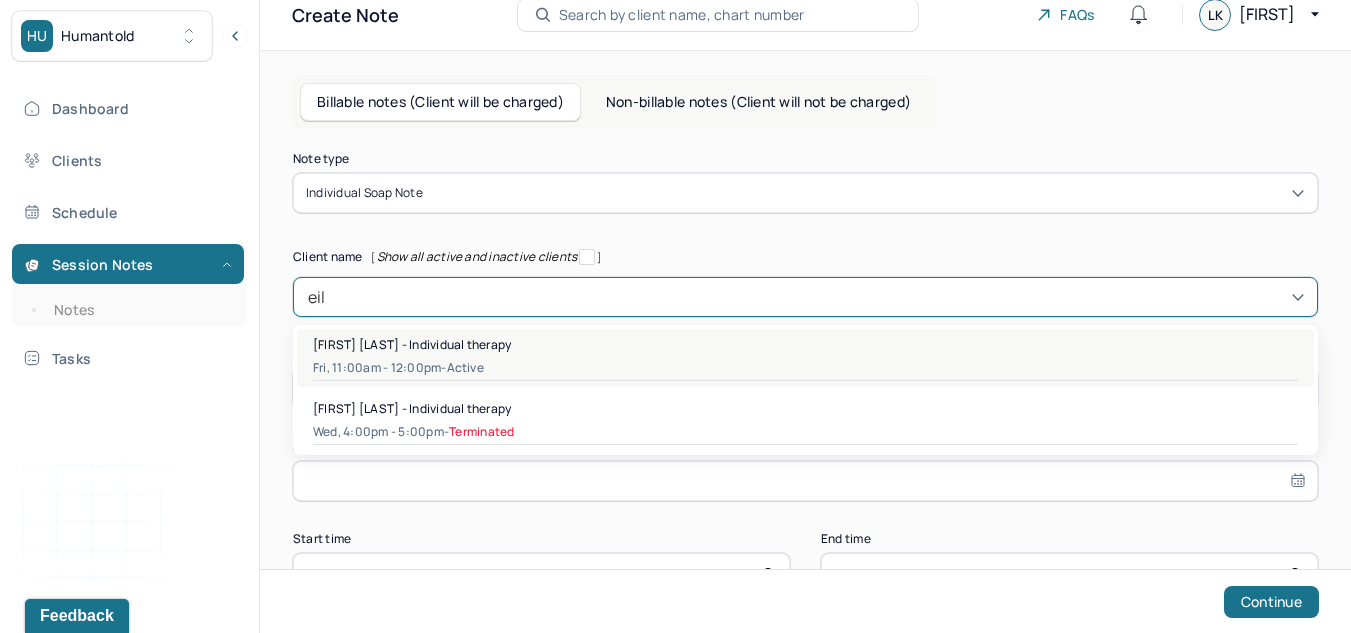 click on "Fri, 11:00am - 12:00pm  -  active" at bounding box center (805, 368) 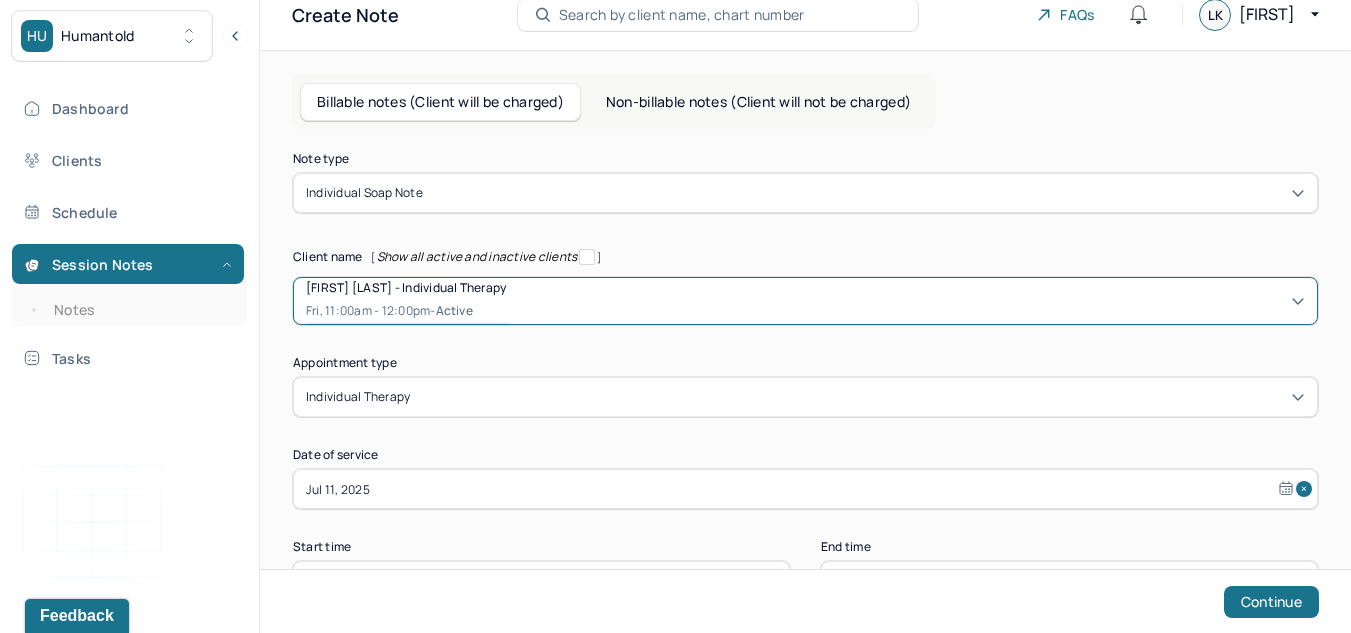 scroll, scrollTop: 139, scrollLeft: 0, axis: vertical 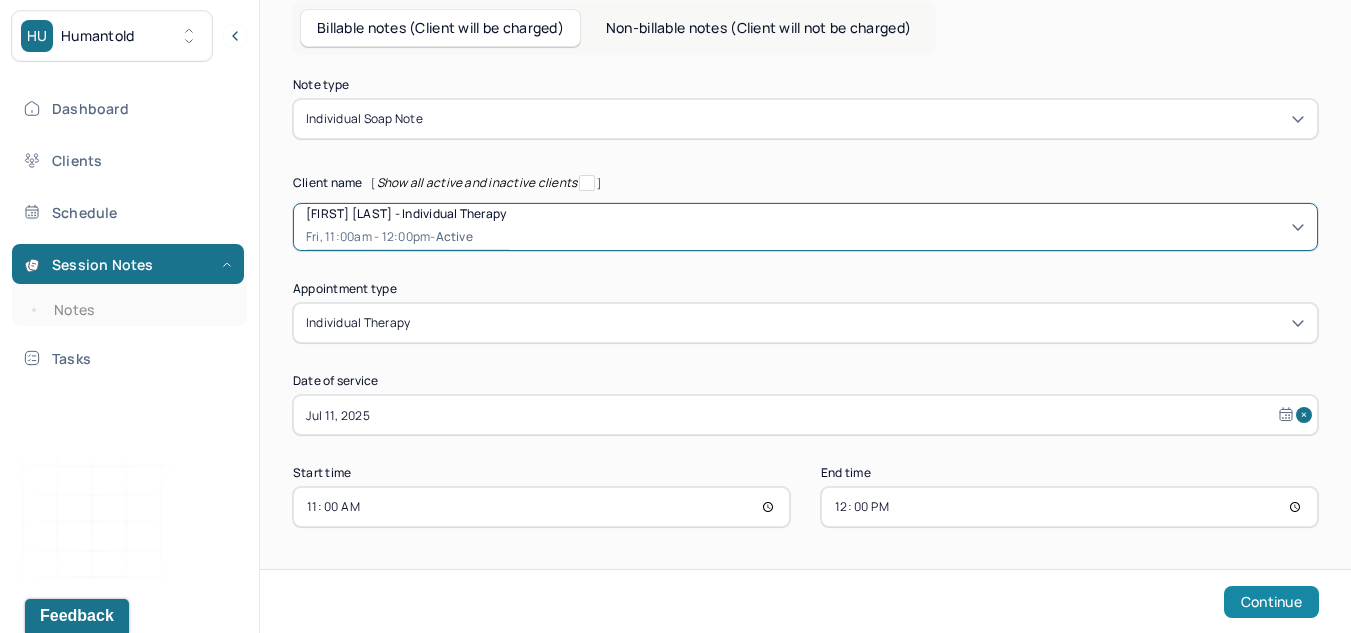 click on "Continue" at bounding box center [1271, 602] 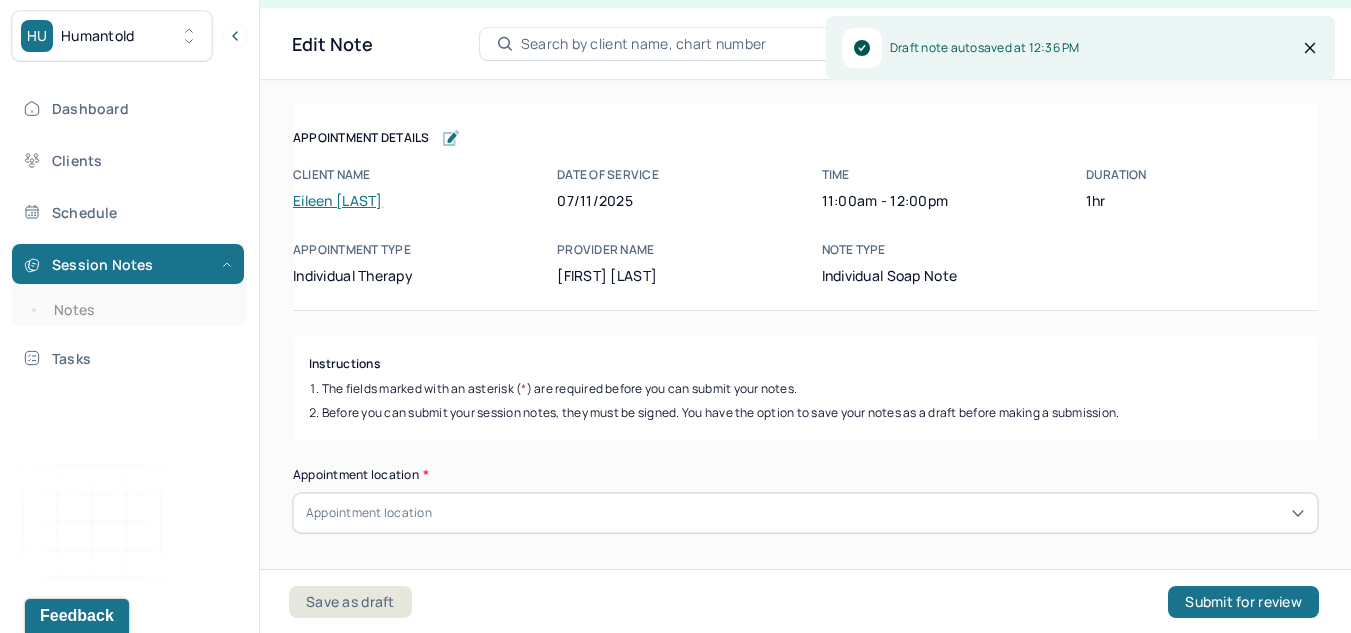 scroll, scrollTop: 36, scrollLeft: 0, axis: vertical 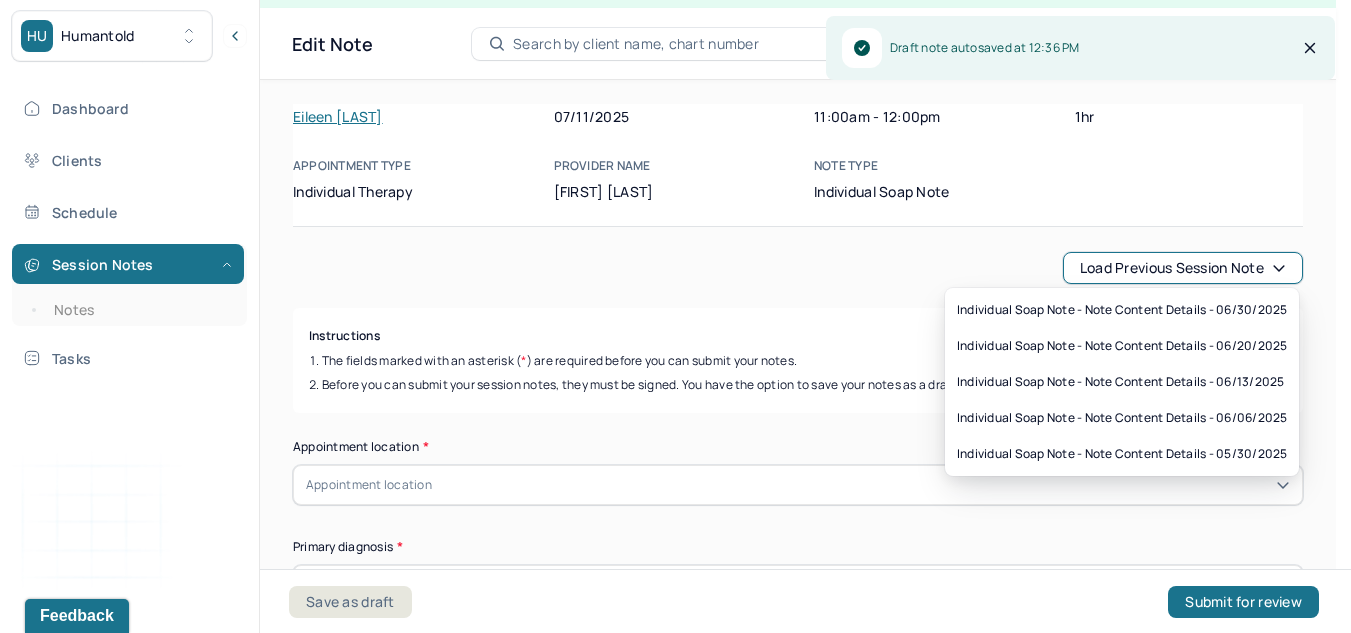 click on "Load previous session note" at bounding box center [1183, 268] 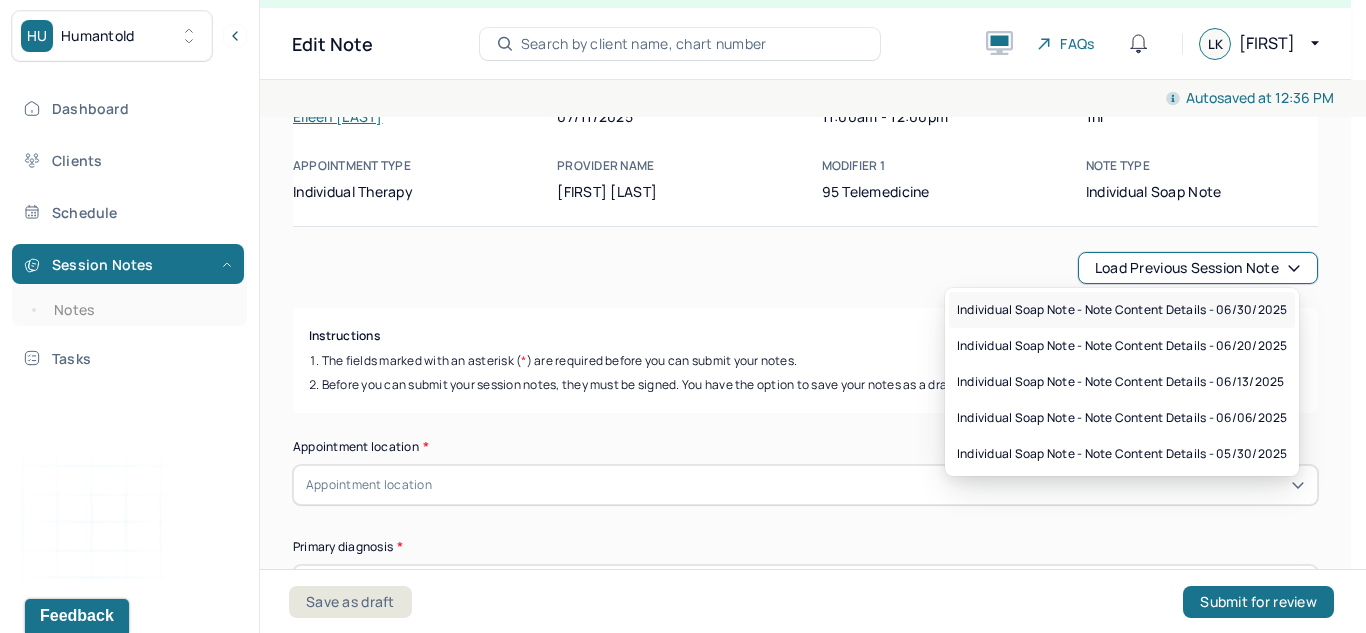 click on "Individual soap note   - Note content Details -   06/30/2025" at bounding box center [1122, 310] 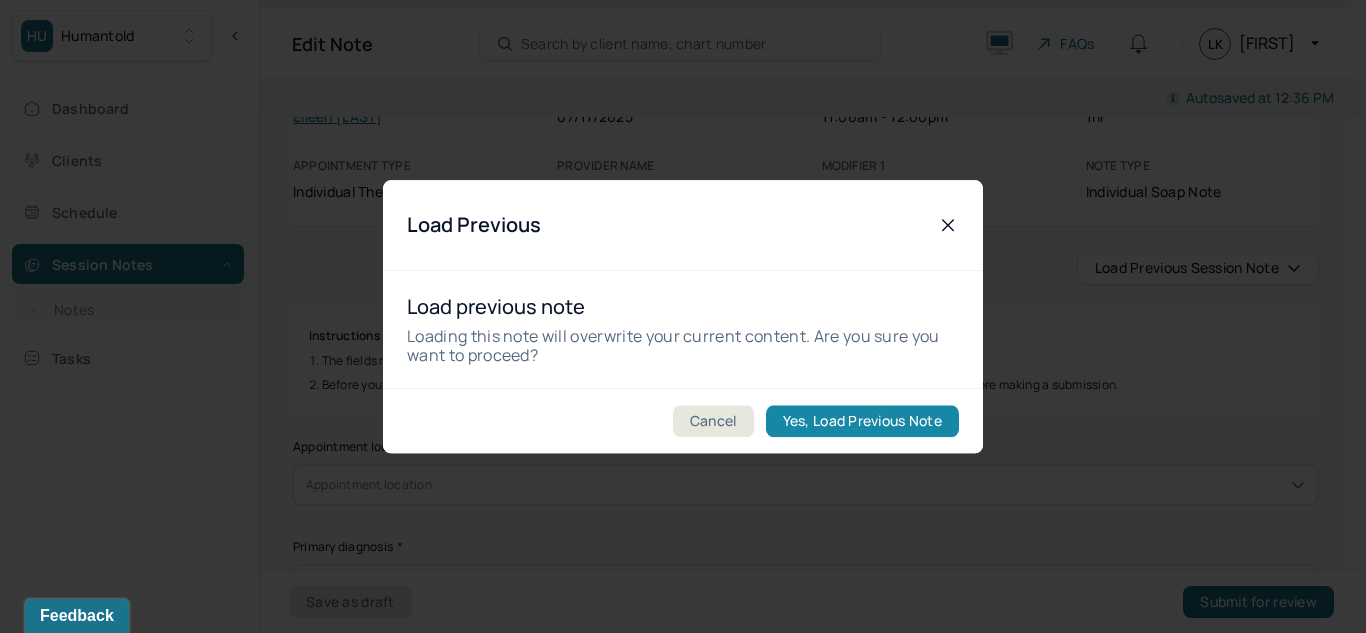click on "Yes, Load Previous Note" at bounding box center (862, 421) 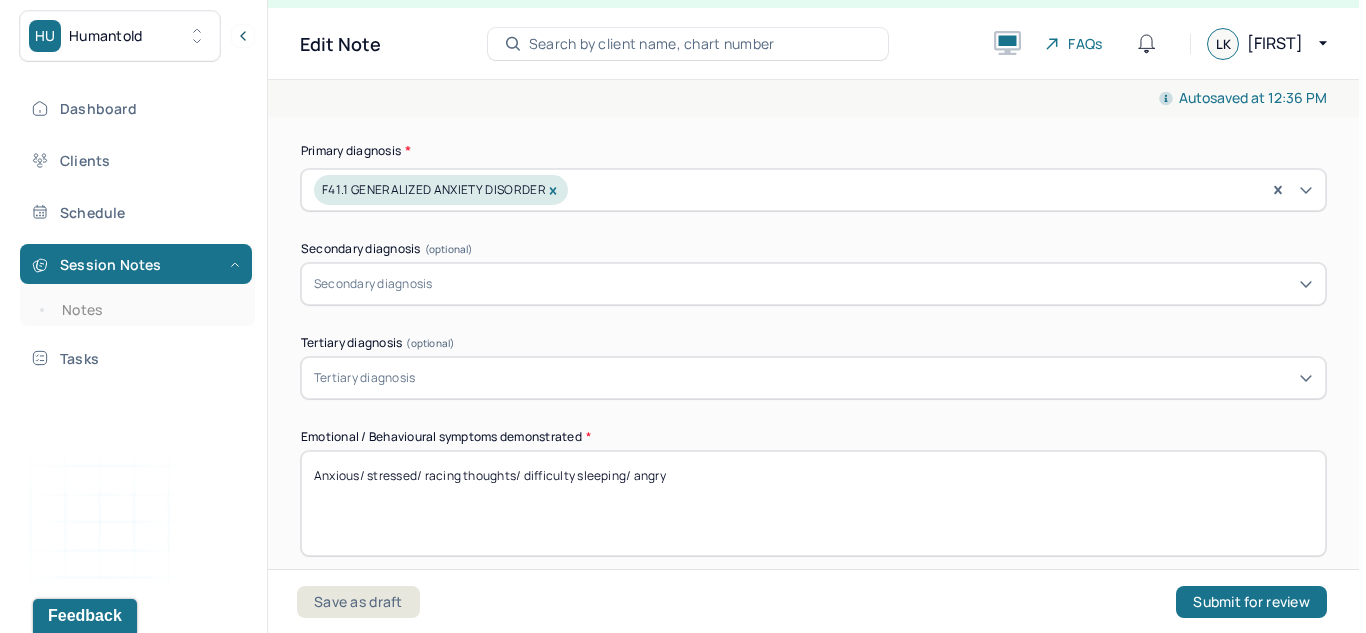 scroll, scrollTop: 766, scrollLeft: 0, axis: vertical 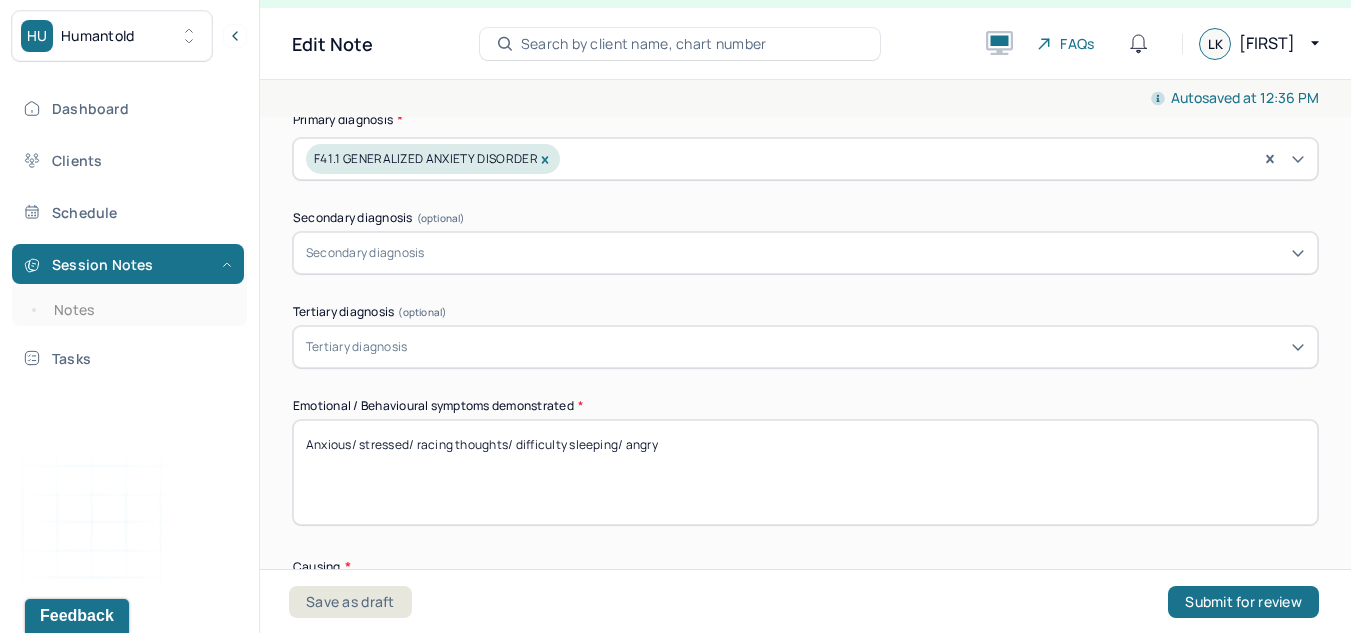 drag, startPoint x: 730, startPoint y: 458, endPoint x: 363, endPoint y: 461, distance: 367.01227 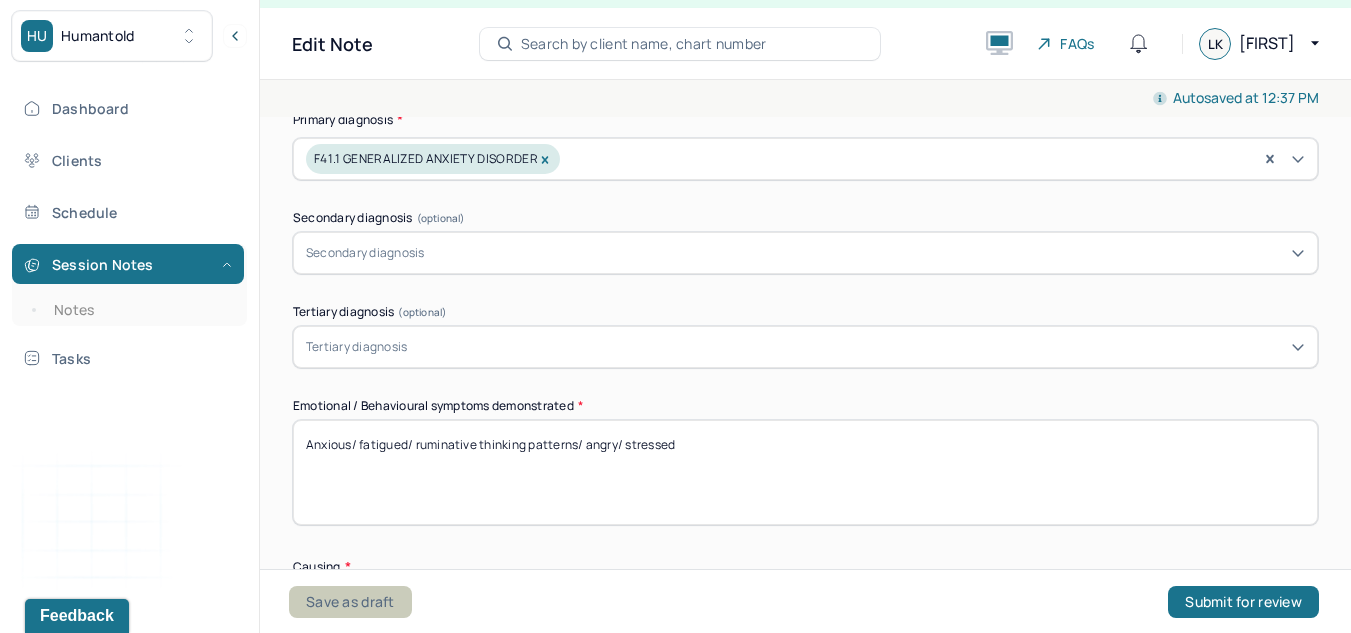type on "Anxious/ fatigued/ ruminative thinking patterns/ angry/ stressed" 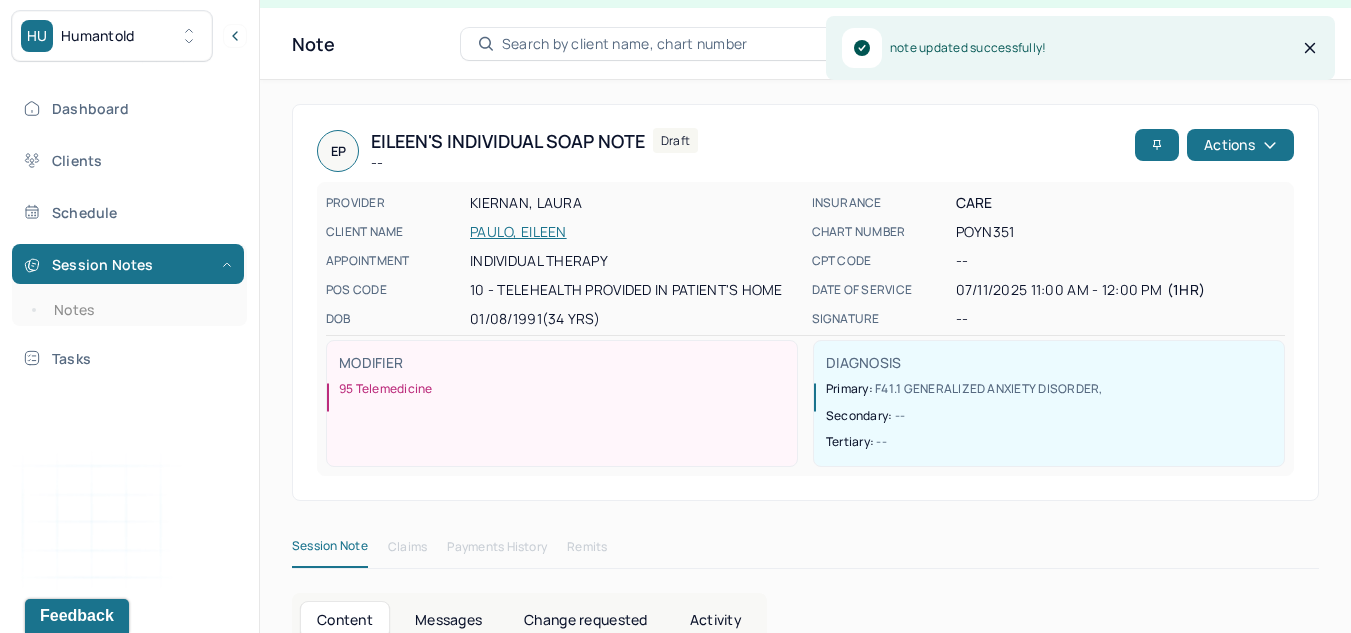 click on "HU Humantold" at bounding box center [112, 36] 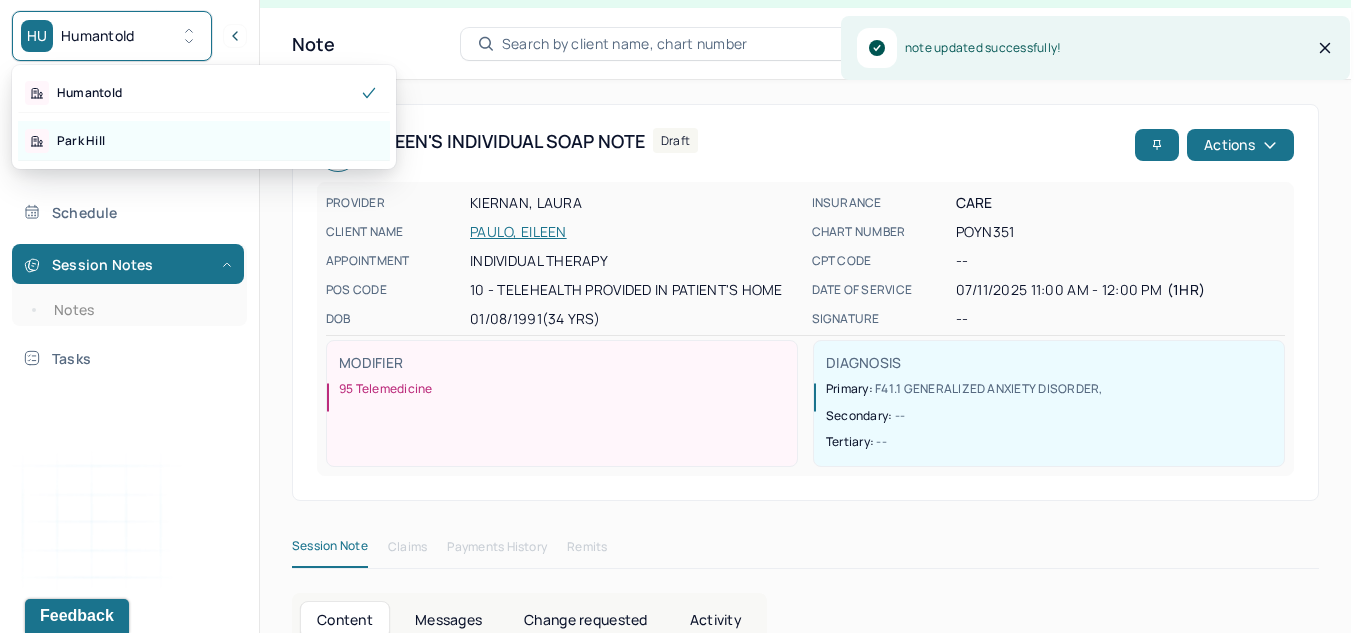 click on "Park Hill" at bounding box center [204, 141] 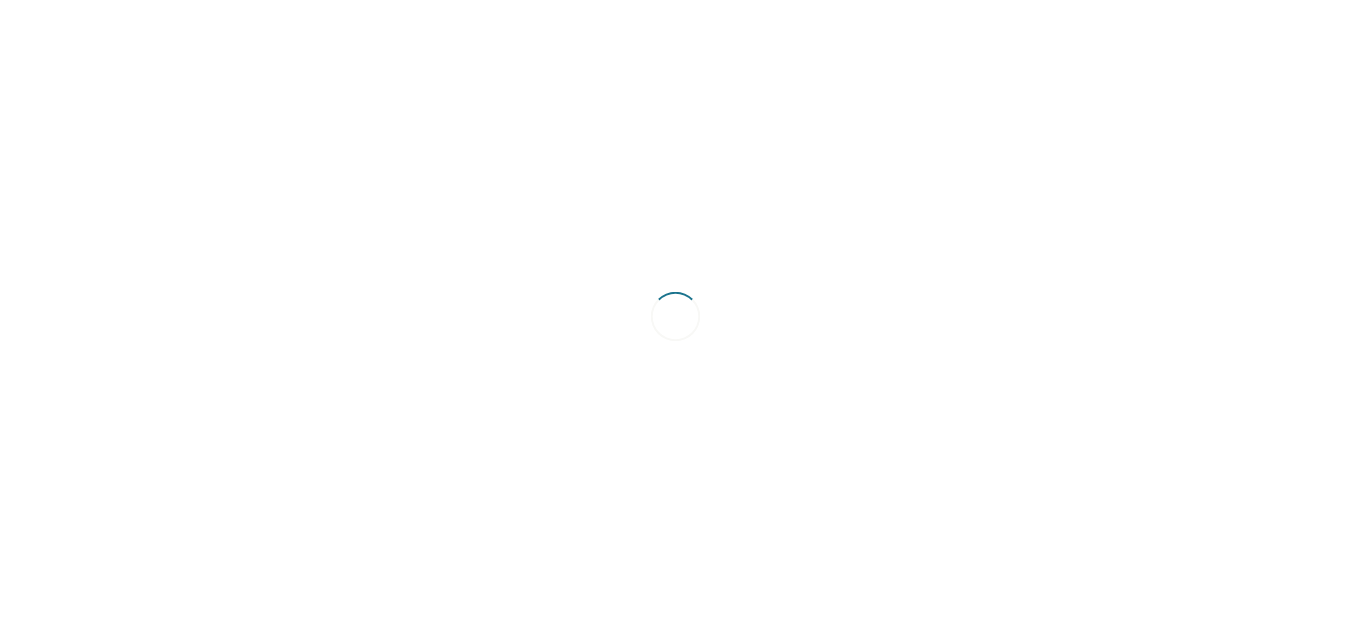 scroll, scrollTop: 0, scrollLeft: 0, axis: both 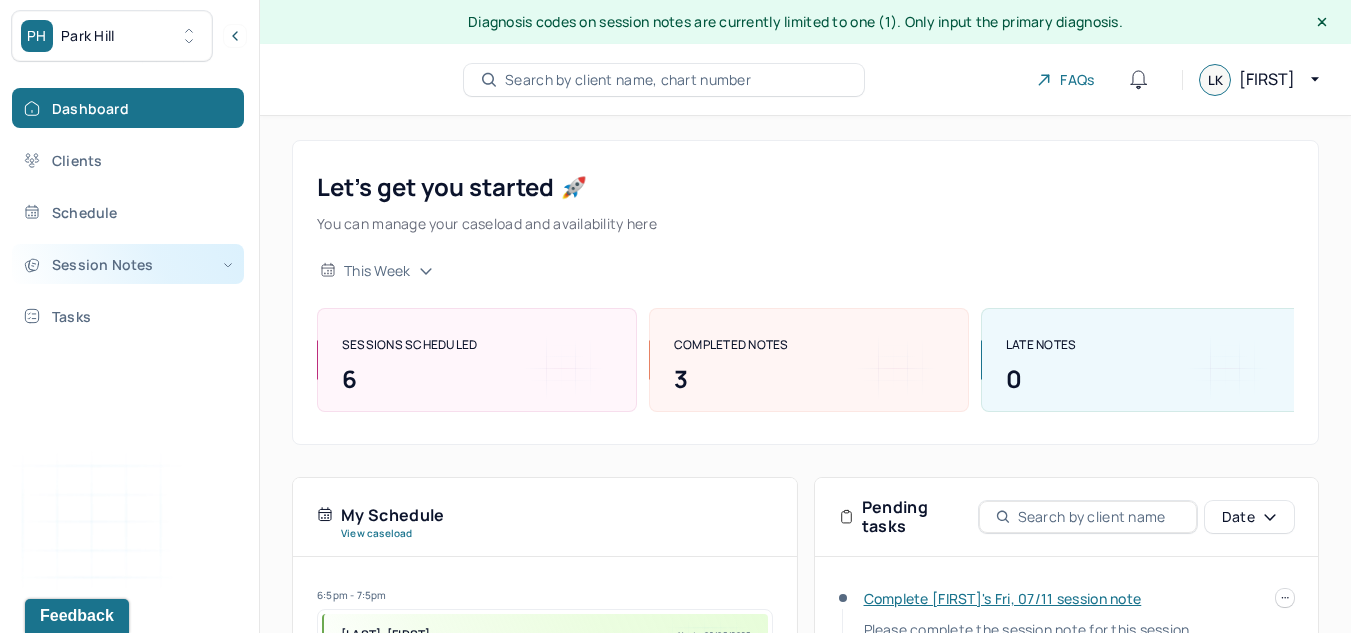 click on "Session Notes" at bounding box center (128, 264) 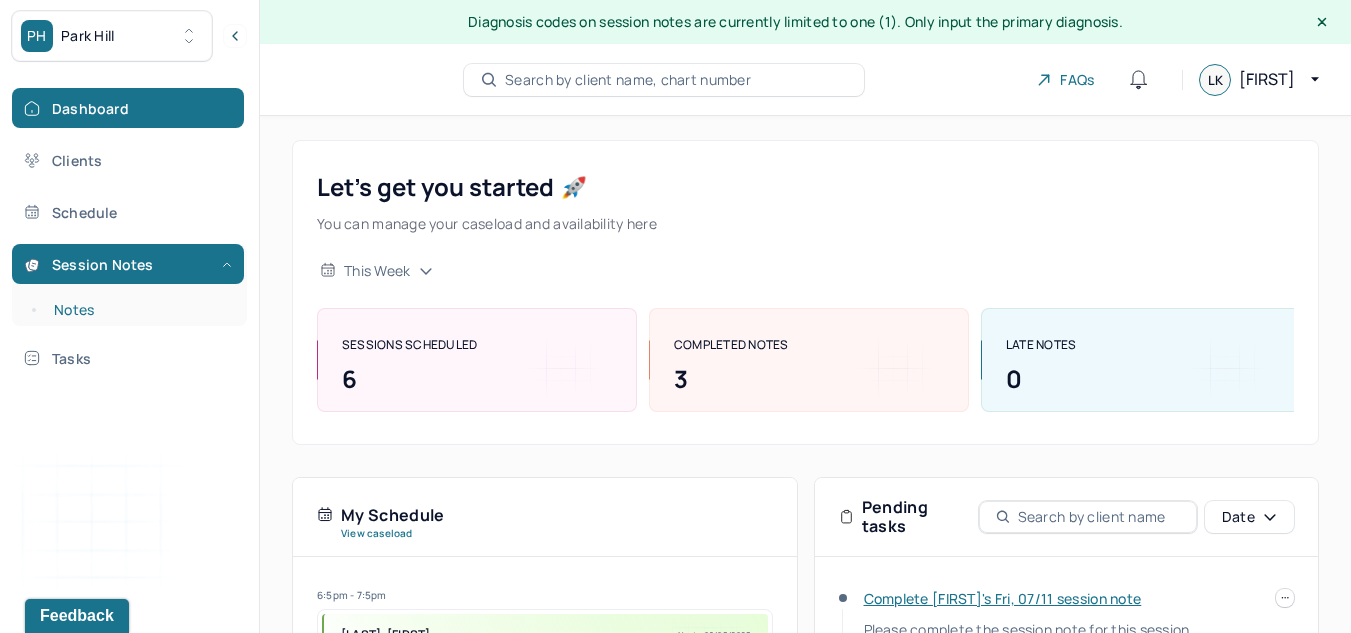 click on "Notes" at bounding box center (139, 310) 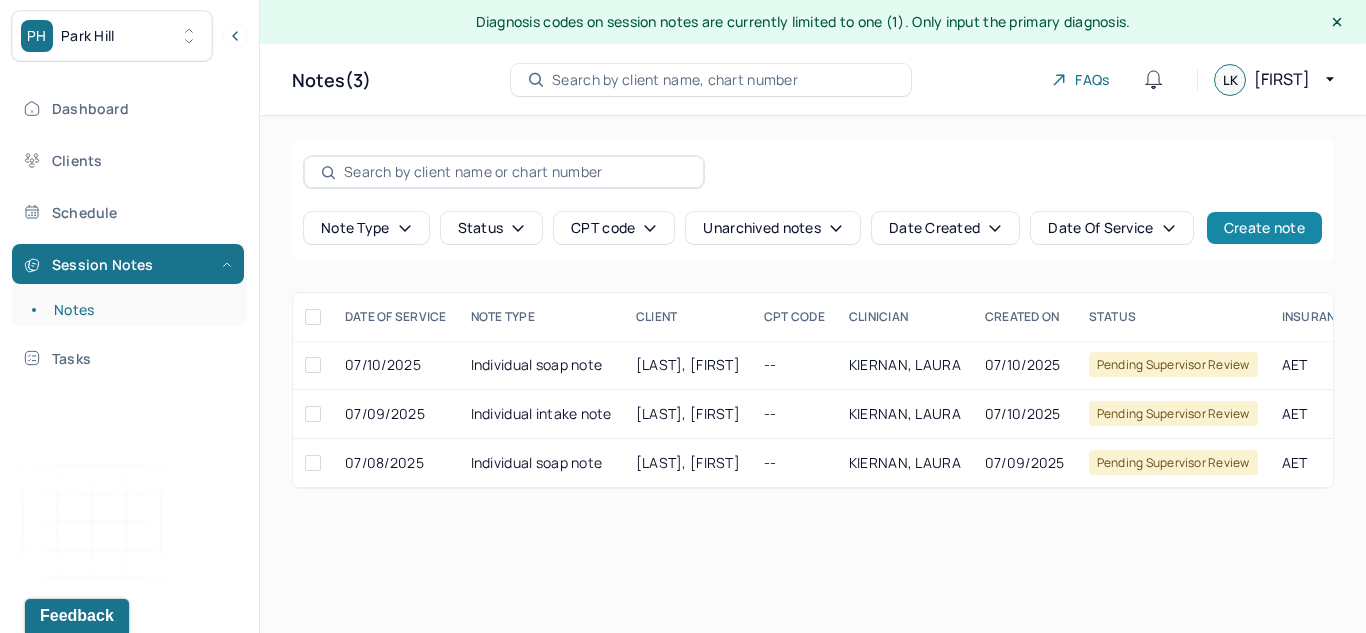 click on "Create note" at bounding box center [1264, 228] 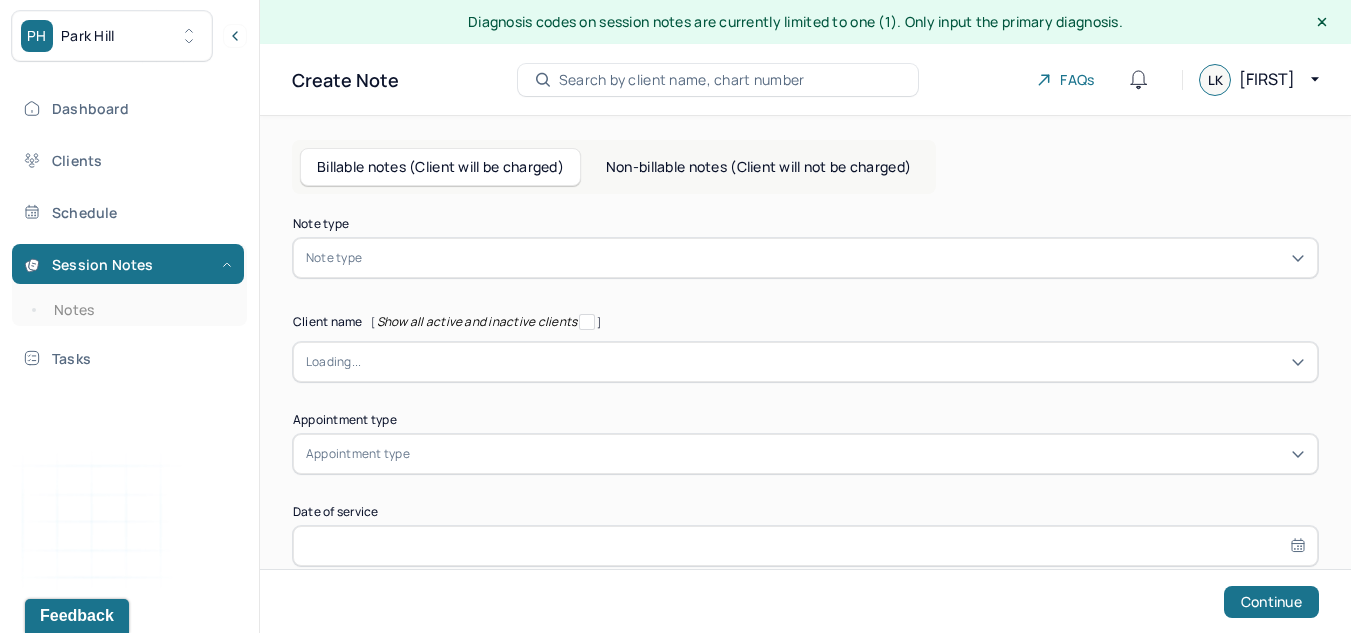 click at bounding box center (835, 258) 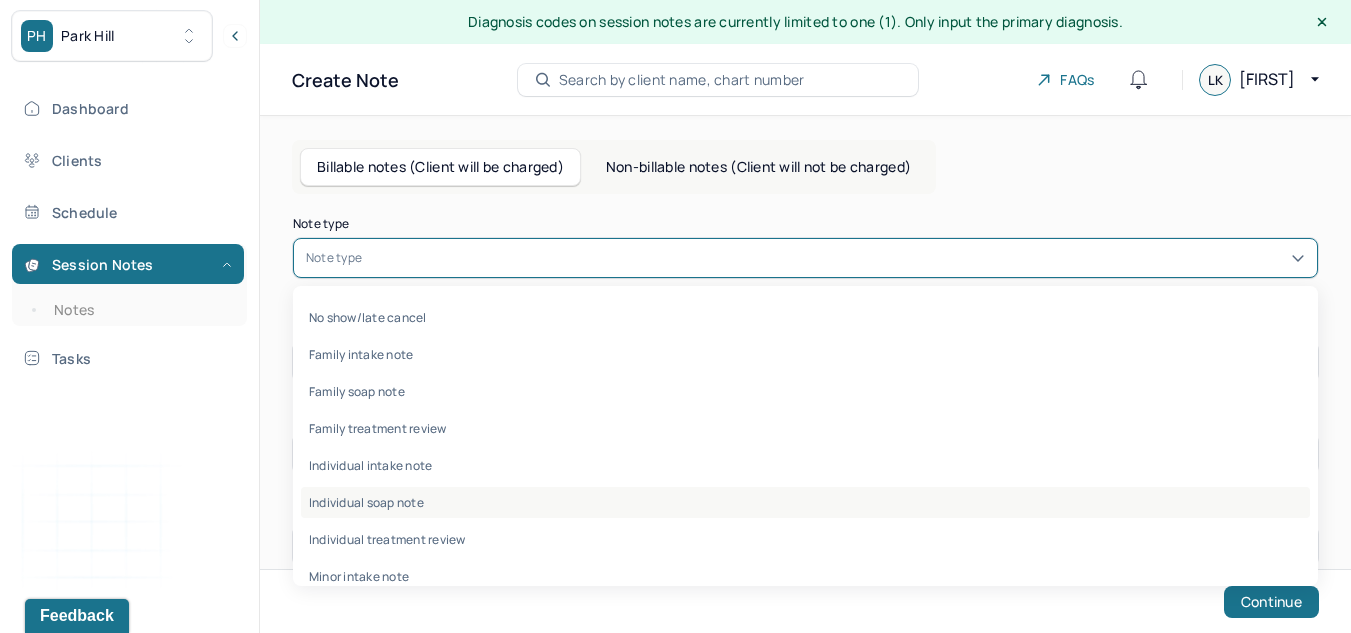 click on "Individual soap note" at bounding box center [805, 502] 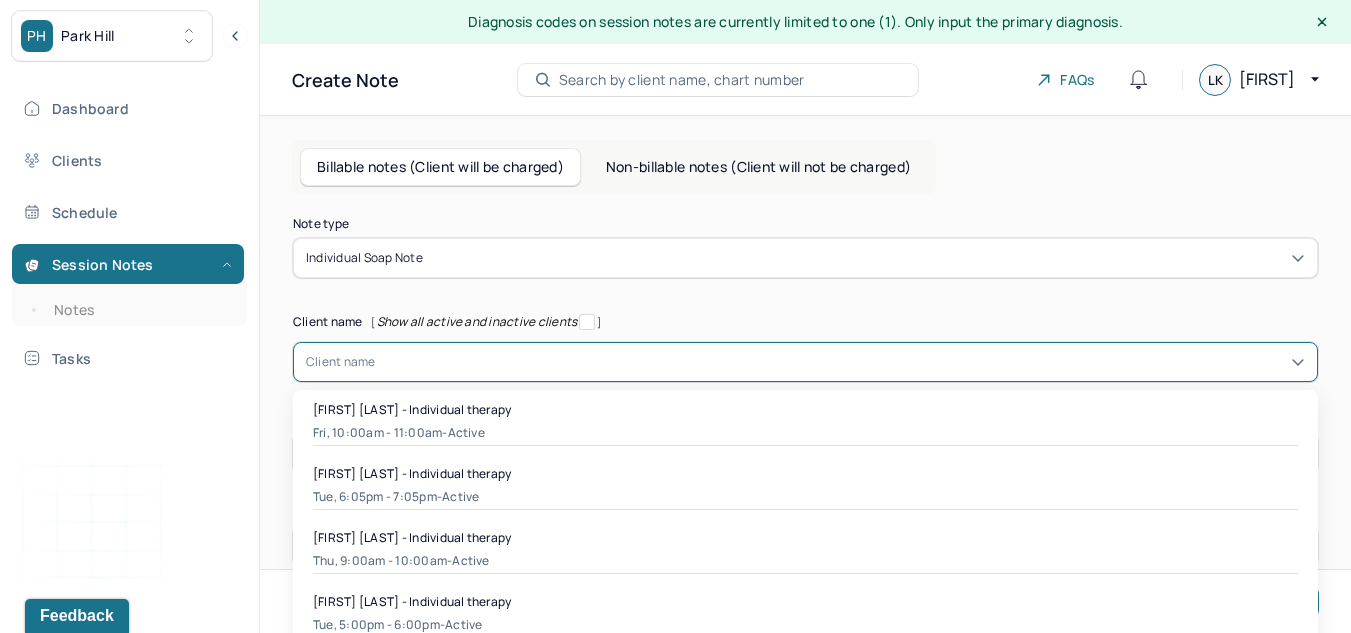 click on "Client name [FIRST] [LAST] - Individual therapy [DAY], [TIME] - [STATUS] [FIRST] [LAST] - Individual therapy [DAY], [TIME] - [STATUS] [FIRST] [LAST] - Individual therapy [DAY], [TIME] - [STATUS] [FIRST] [LAST] - Individual therapy [DAY], [TIME] - [STATUS] [FIRST] [LAST] - Individual therapy [DAY], [TIME] - [STATUS] [FIRST] [LAST] - Individual therapy [DAY], [TIME] - [STATUS] [FIRST] [LAST] - Individual therapy [DAY], [TIME] - [STATUS] [FIRST] [LAST] - Individual therapy [DAY], [TIME] - [STATUS]" at bounding box center [805, 362] 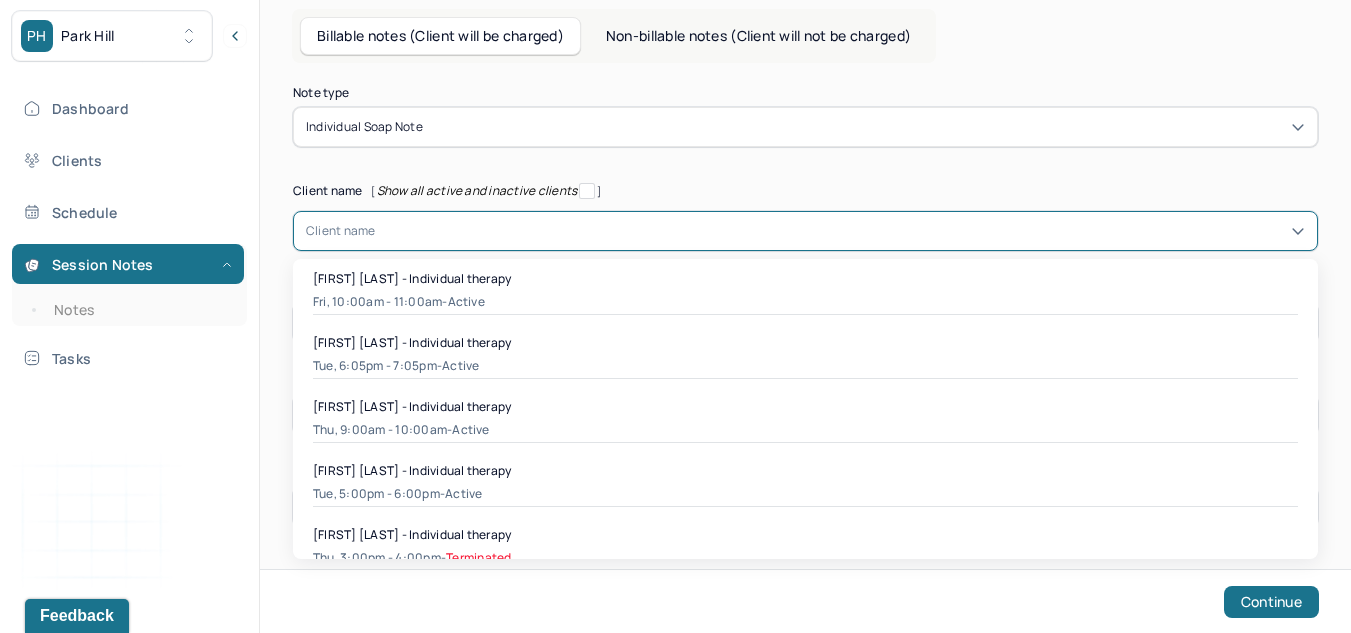 scroll, scrollTop: 130, scrollLeft: 0, axis: vertical 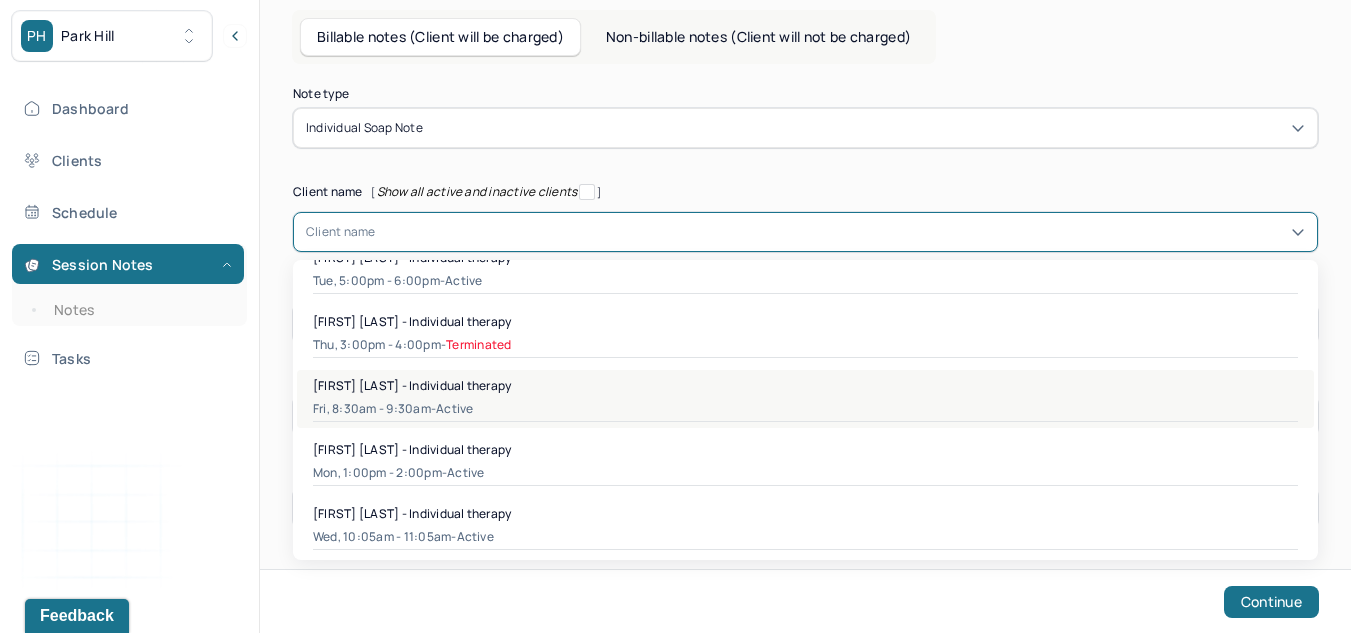 click on "[FIRST] [LAST] - Individual therapy" at bounding box center (412, 385) 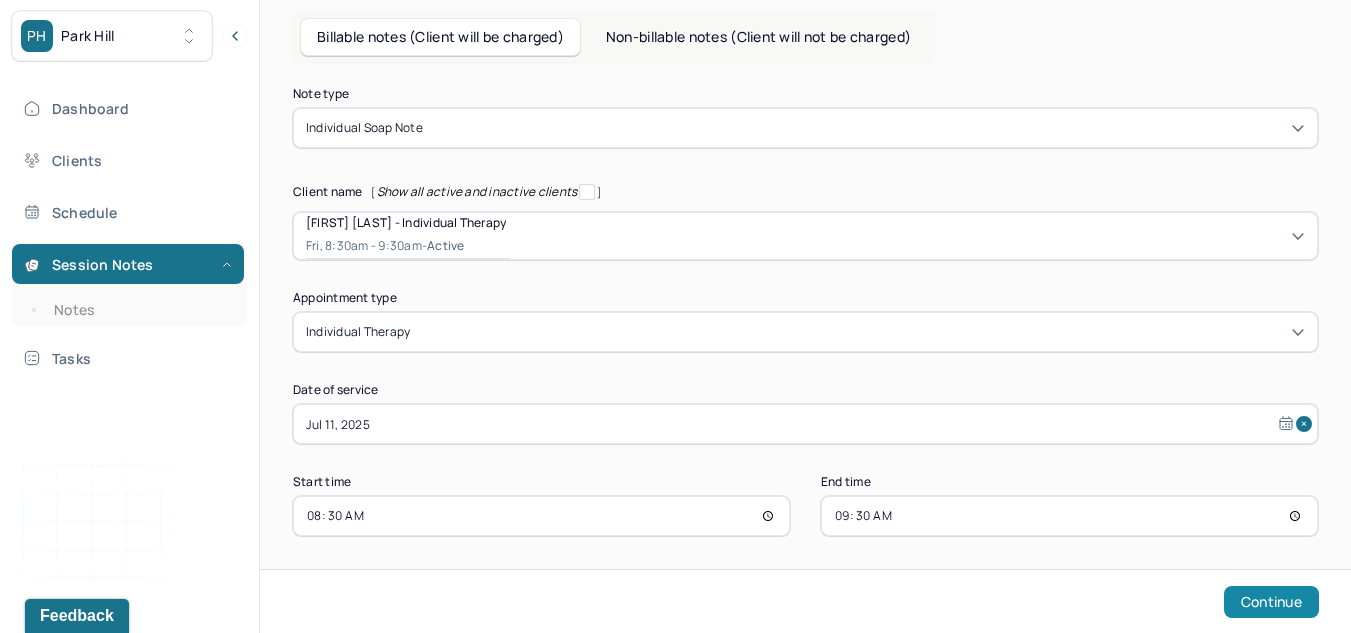 click on "Continue" at bounding box center (1271, 602) 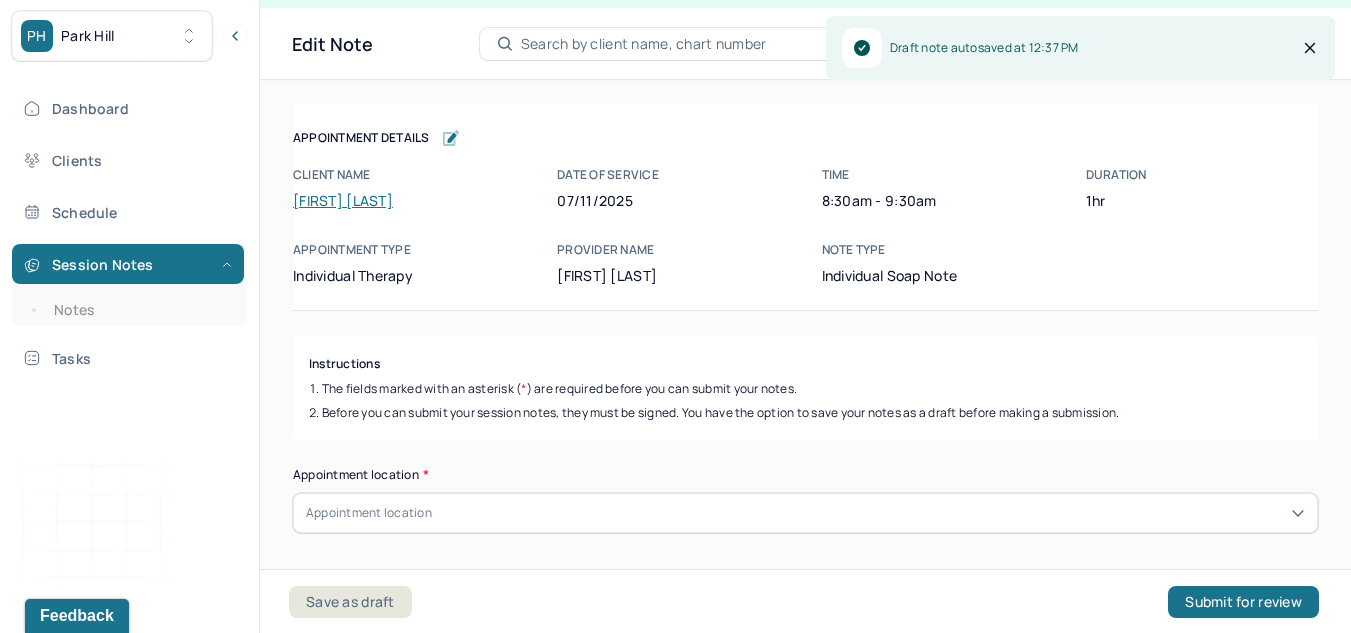 scroll, scrollTop: 36, scrollLeft: 0, axis: vertical 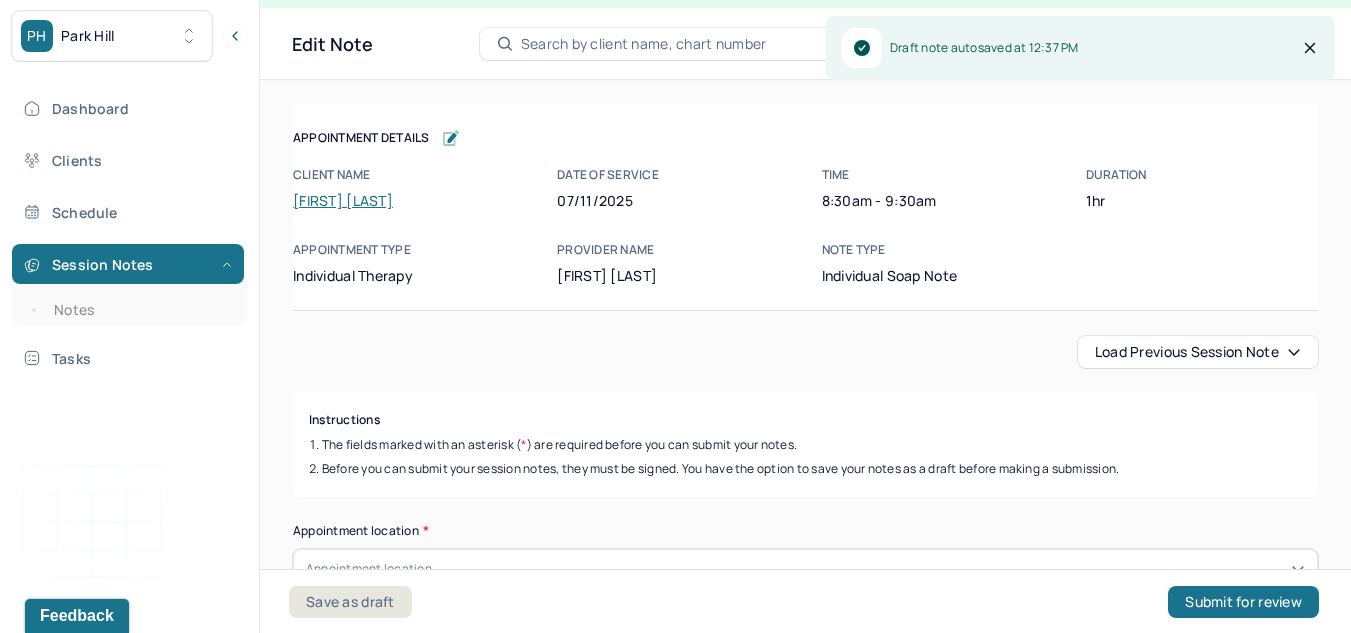 click on "Load previous session note" at bounding box center (1198, 352) 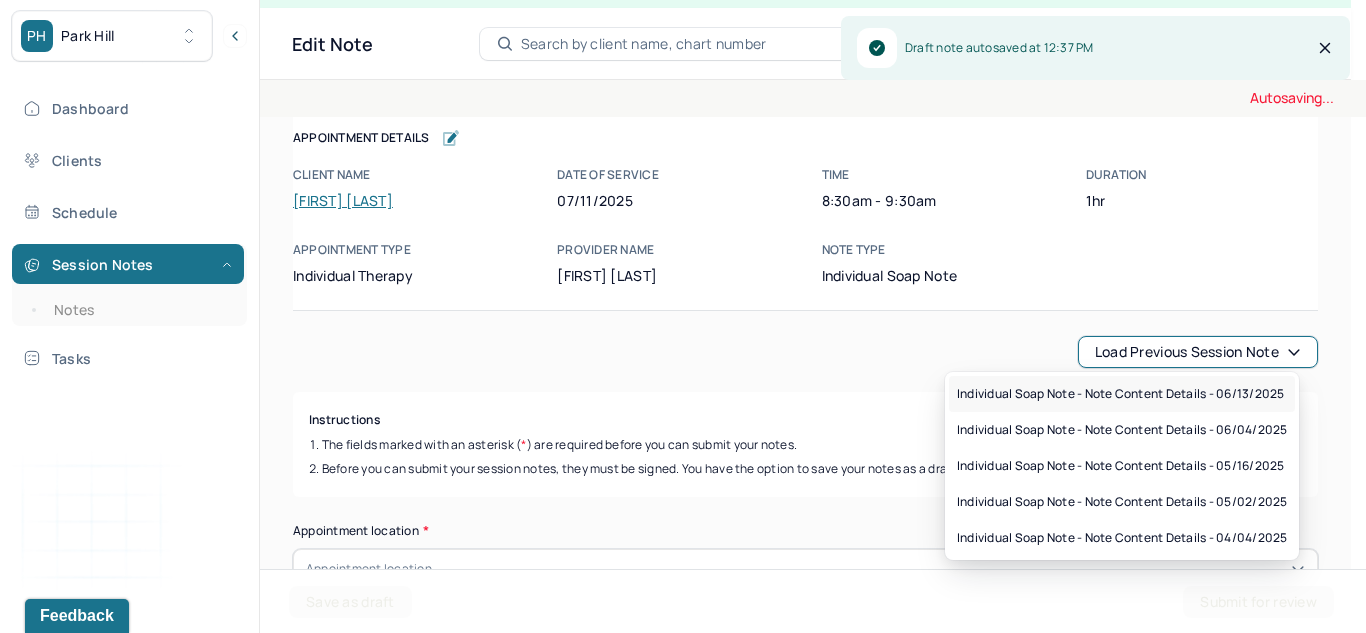 click on "Individual soap note   - Note content Details -   06/13/2025" at bounding box center [1120, 394] 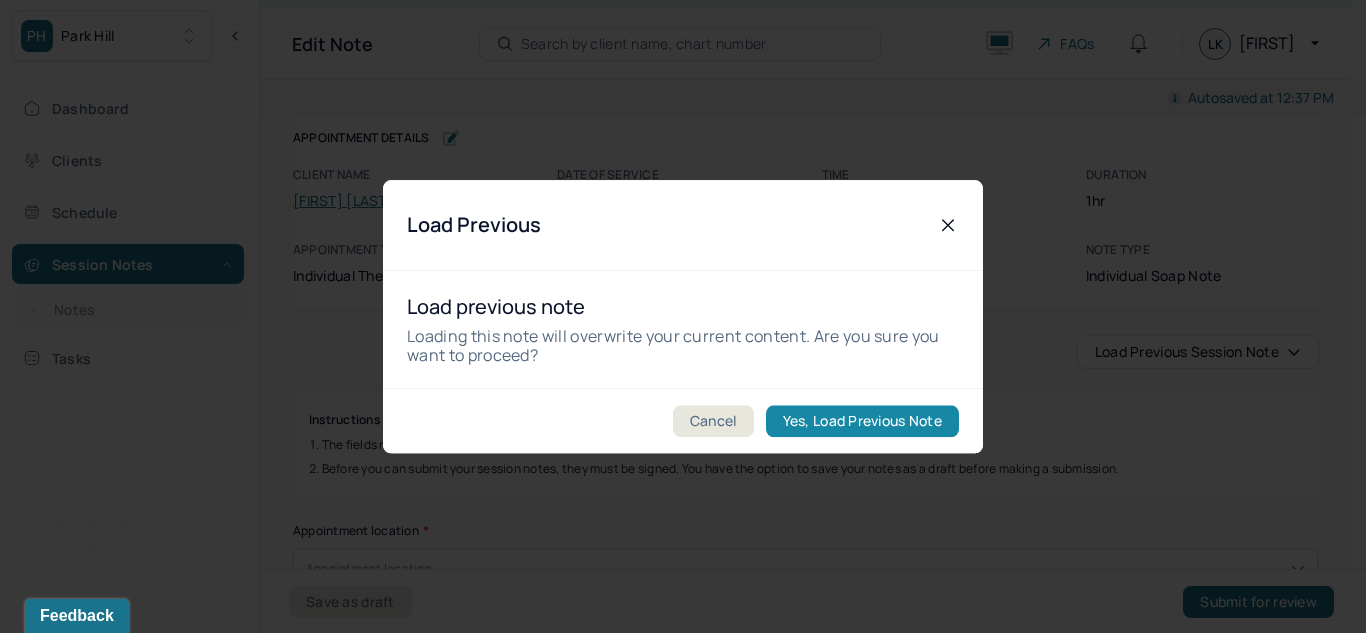 click on "Yes, Load Previous Note" at bounding box center [862, 421] 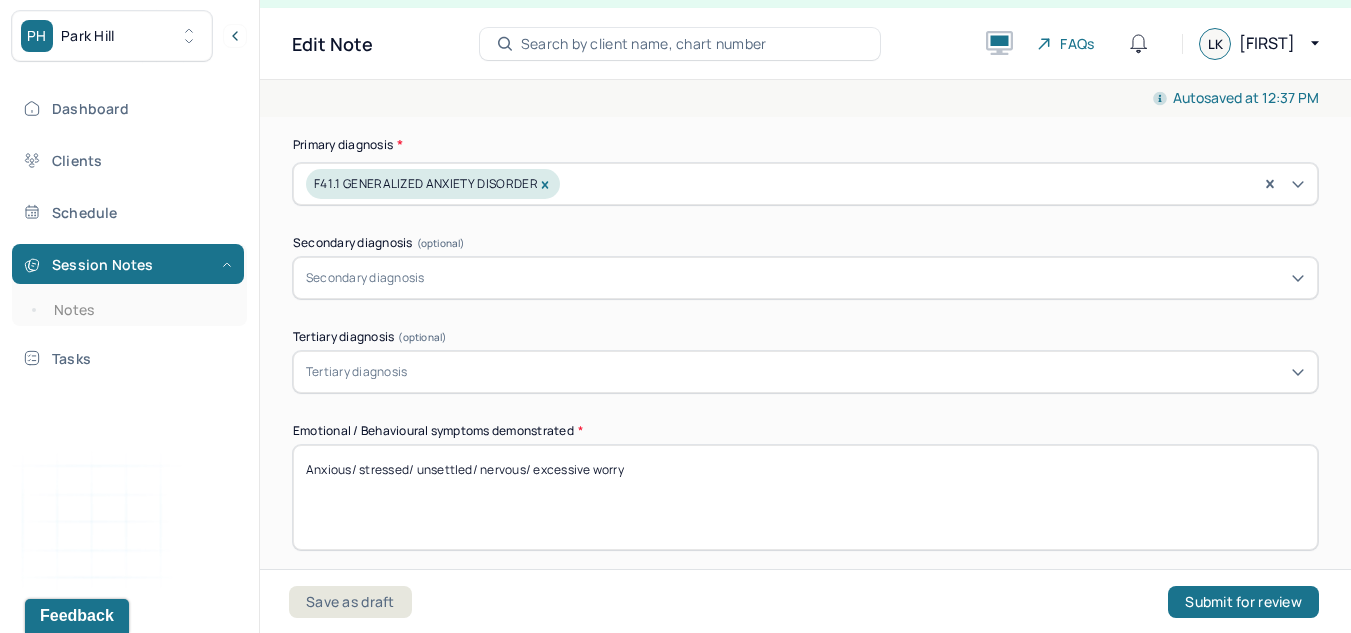 scroll, scrollTop: 492, scrollLeft: 0, axis: vertical 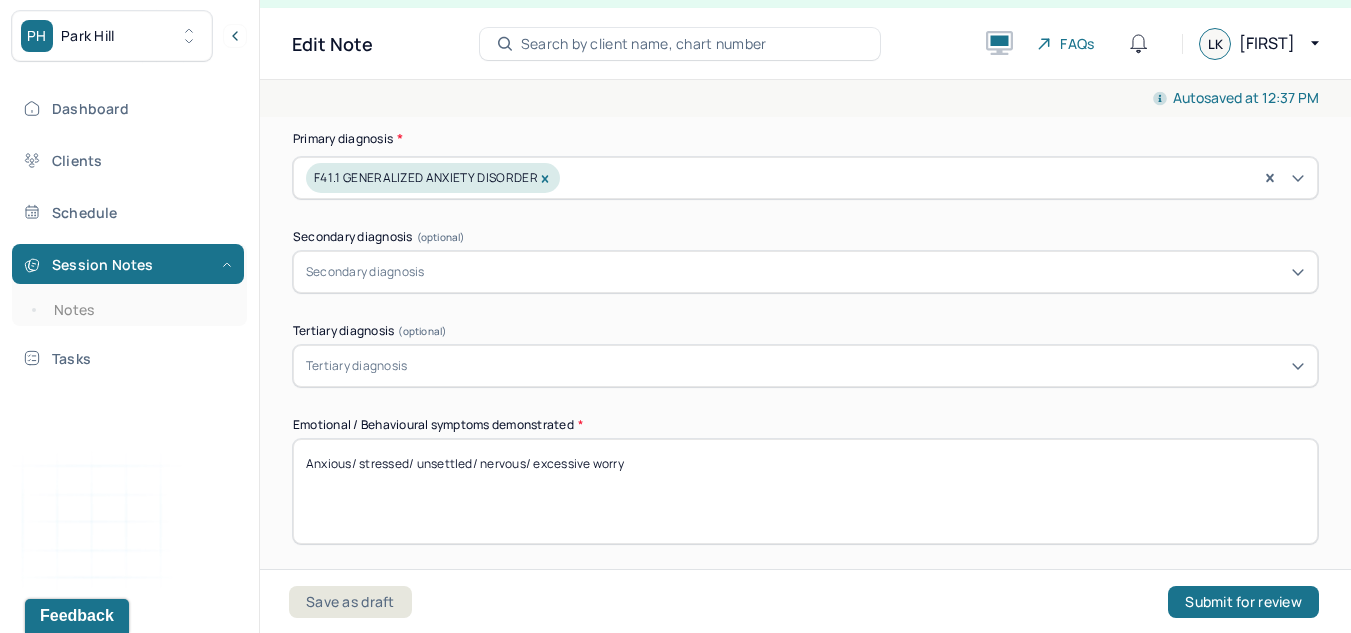 click on "Anxious/ stressed/ unsettled/ nervous/ excessive worry" at bounding box center (805, 491) 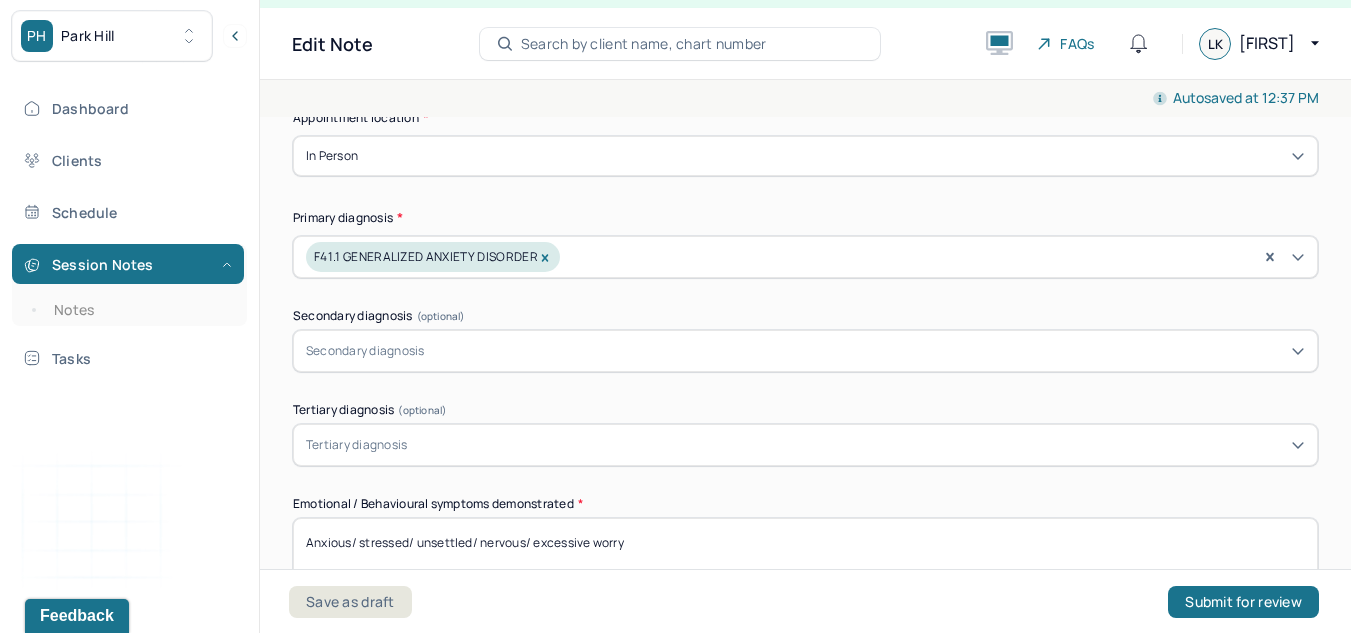 scroll, scrollTop: 414, scrollLeft: 0, axis: vertical 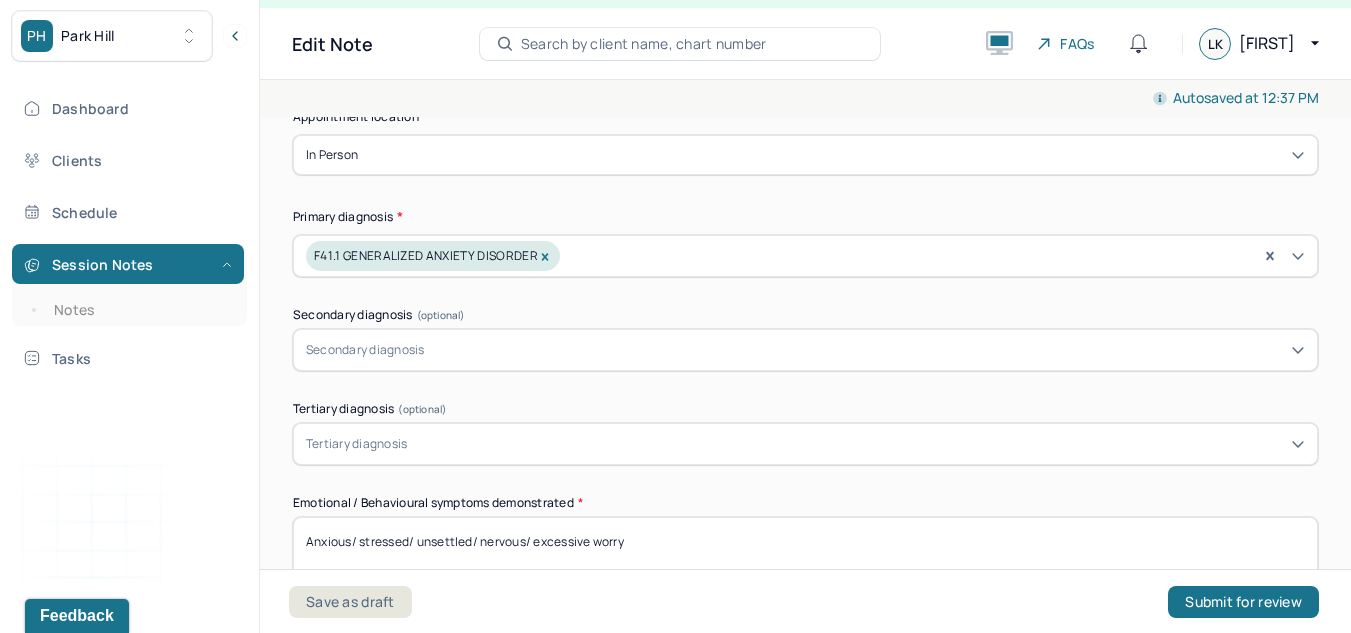 drag, startPoint x: 632, startPoint y: 542, endPoint x: 363, endPoint y: 547, distance: 269.04648 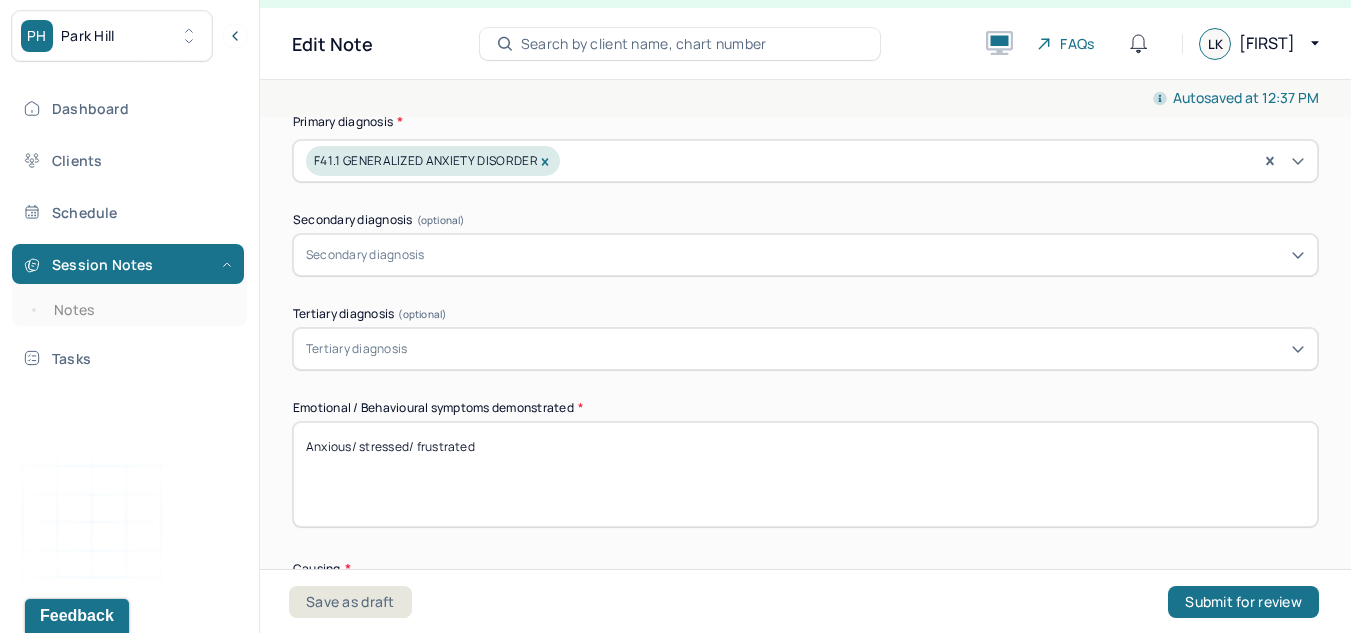 scroll, scrollTop: 510, scrollLeft: 0, axis: vertical 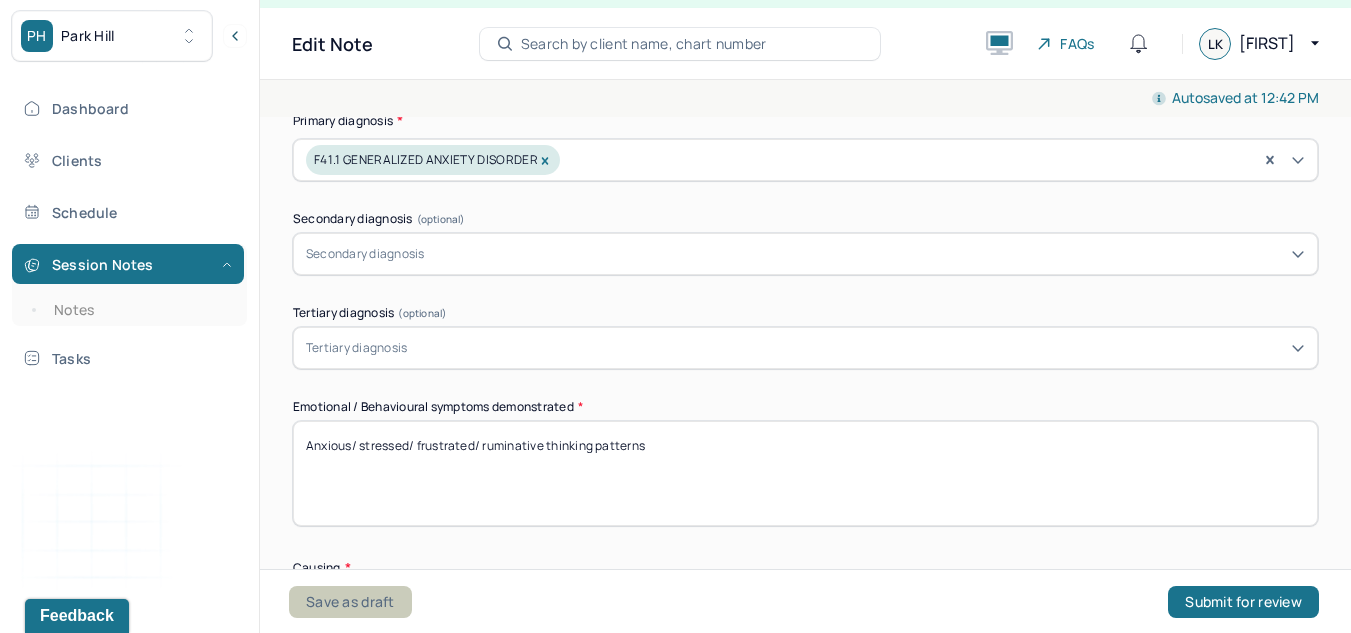 type on "Anxious/ stressed/ frustrated/ ruminative thinking patterns" 